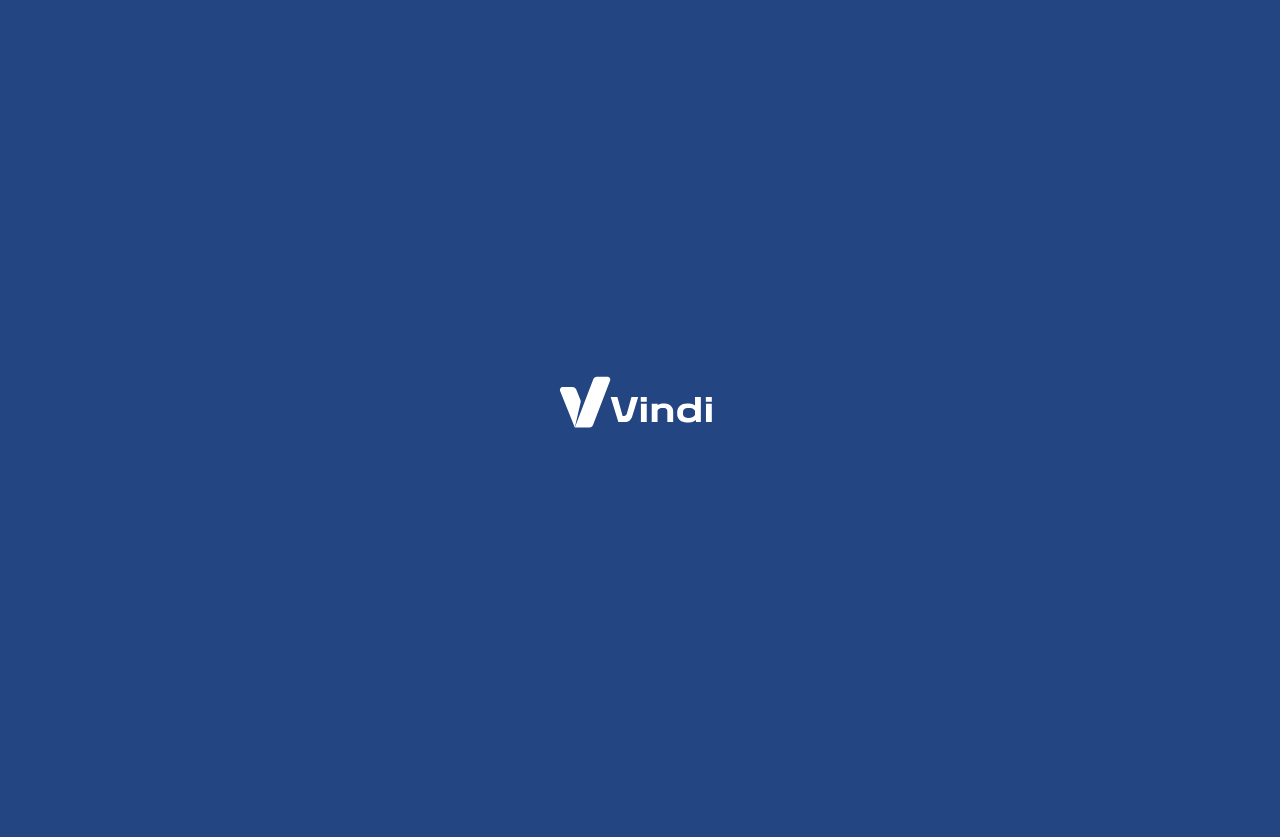 scroll, scrollTop: 0, scrollLeft: 0, axis: both 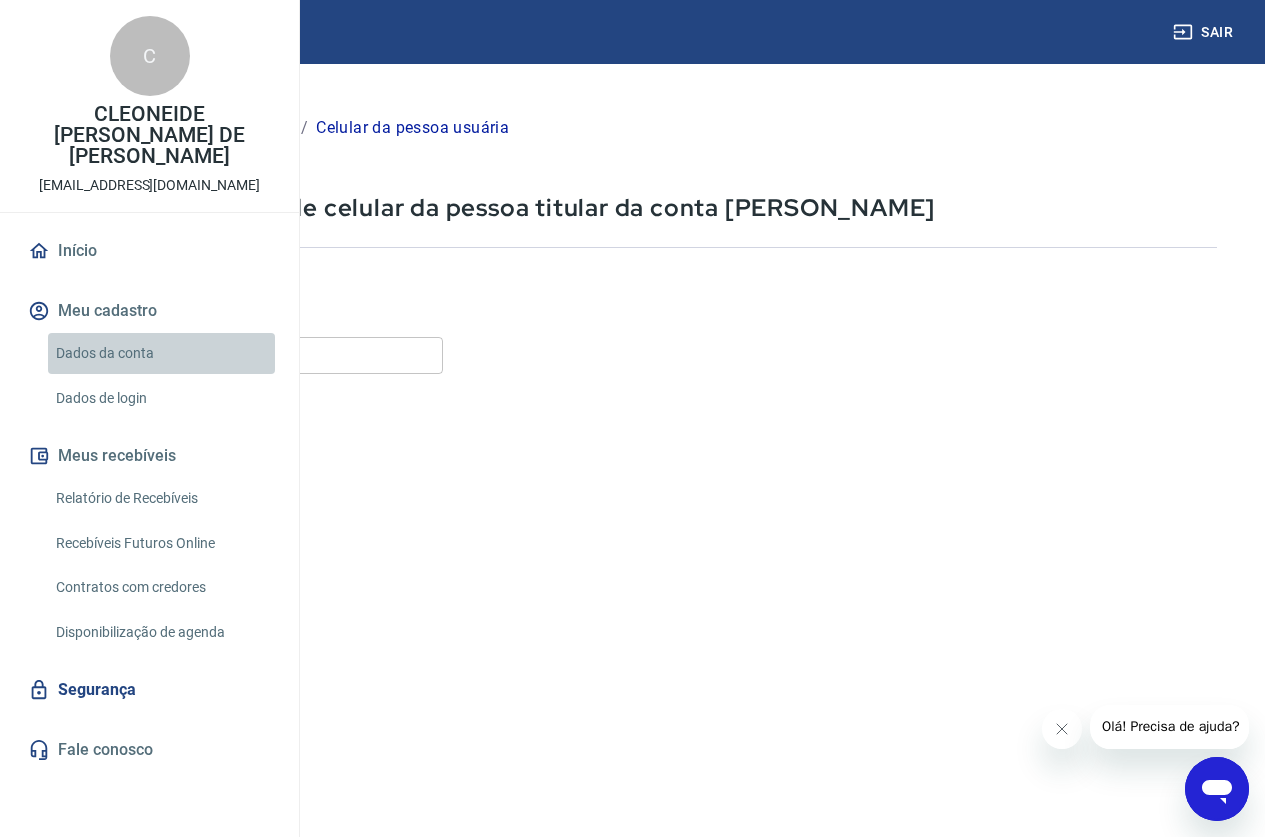 click on "Dados da conta" at bounding box center [161, 353] 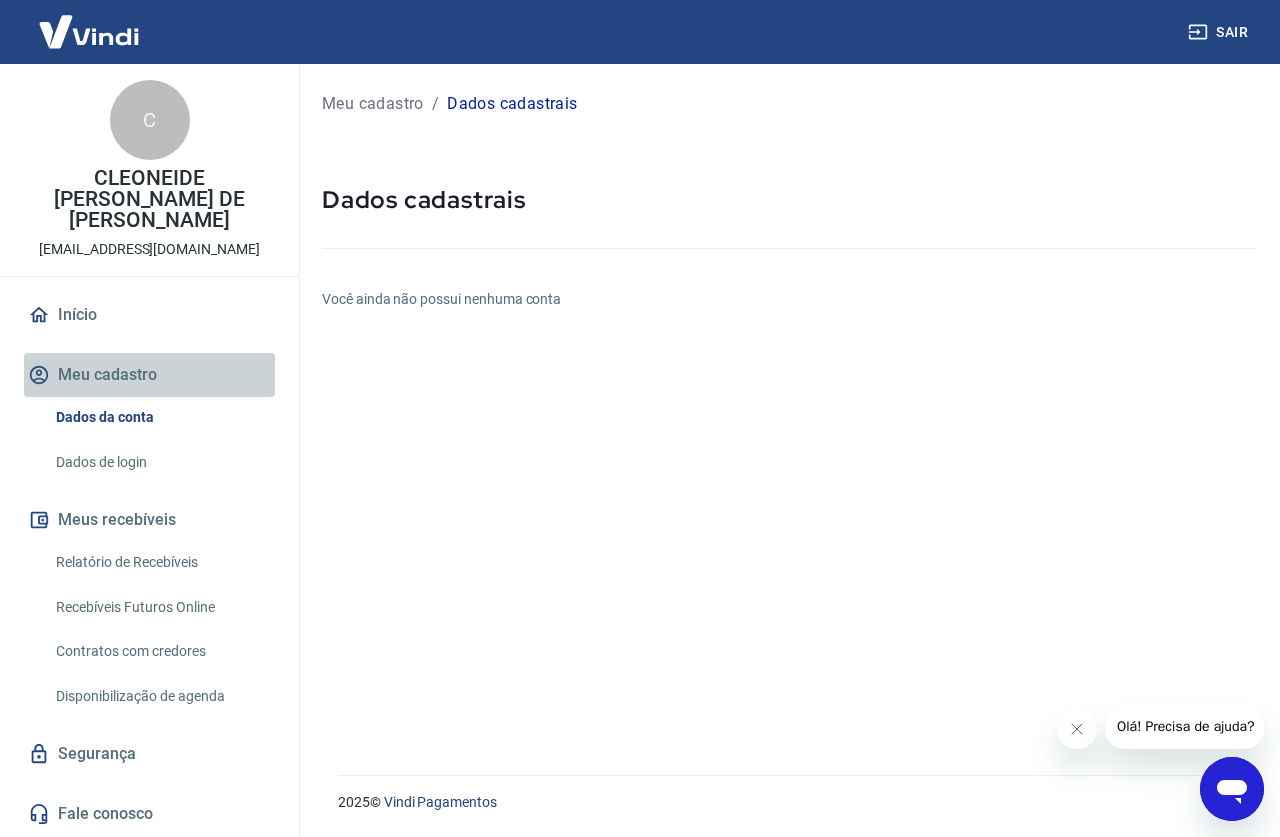 click on "Meu cadastro" at bounding box center [149, 375] 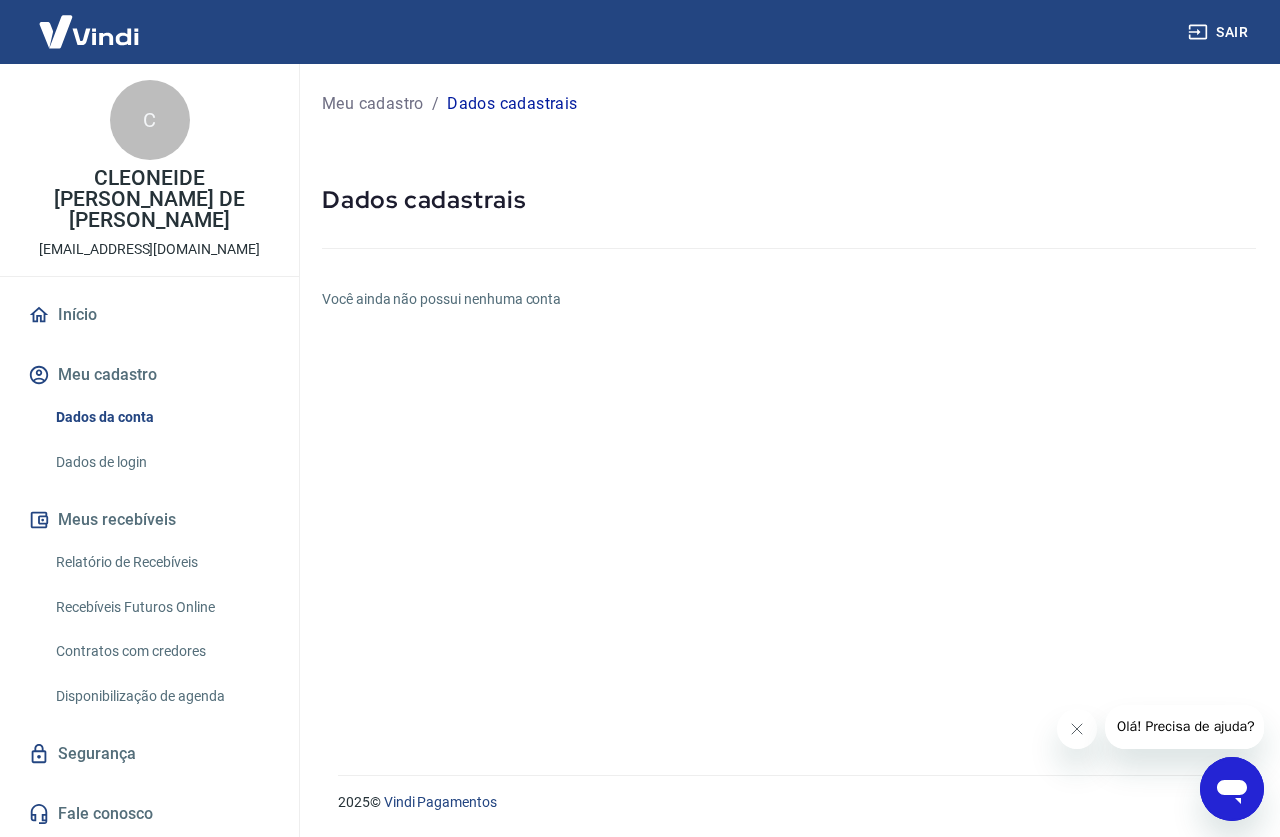 click 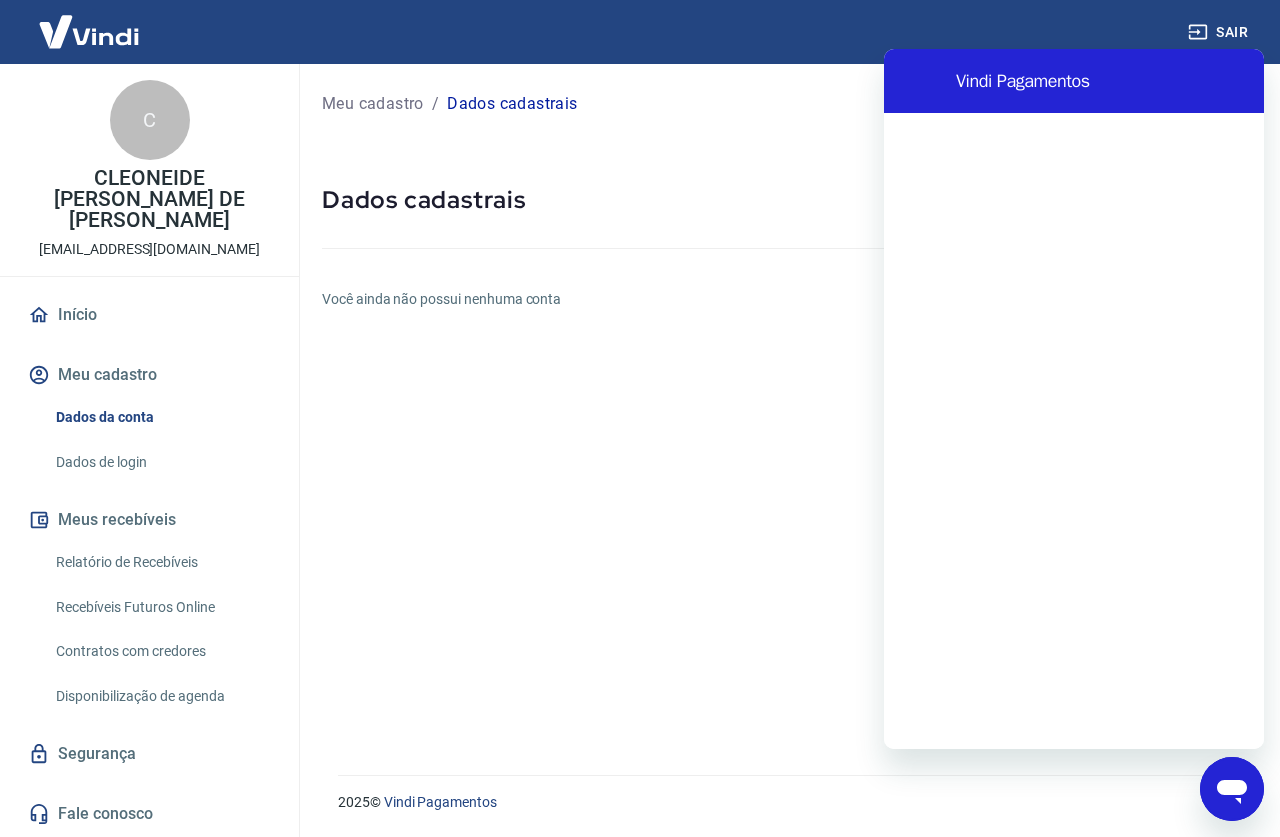 scroll, scrollTop: 0, scrollLeft: 0, axis: both 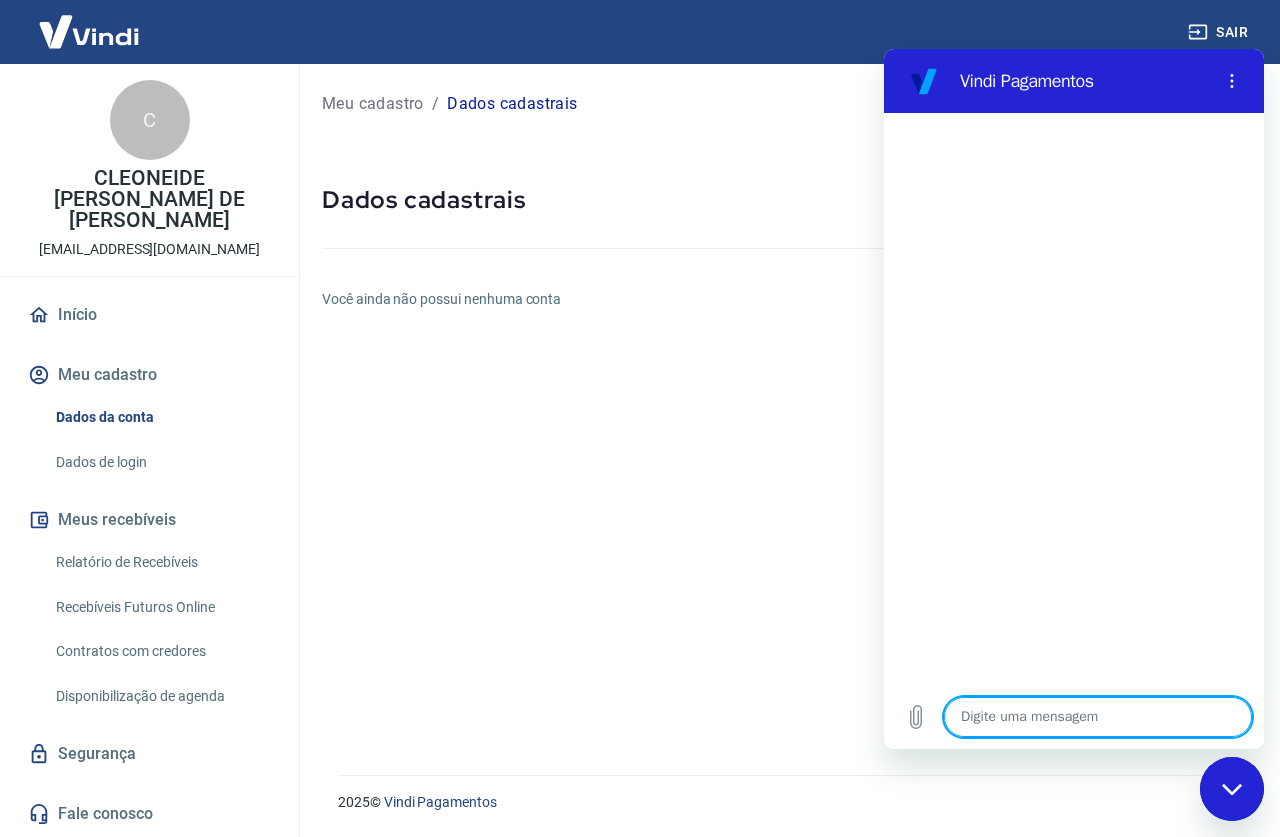 click at bounding box center [1098, 717] 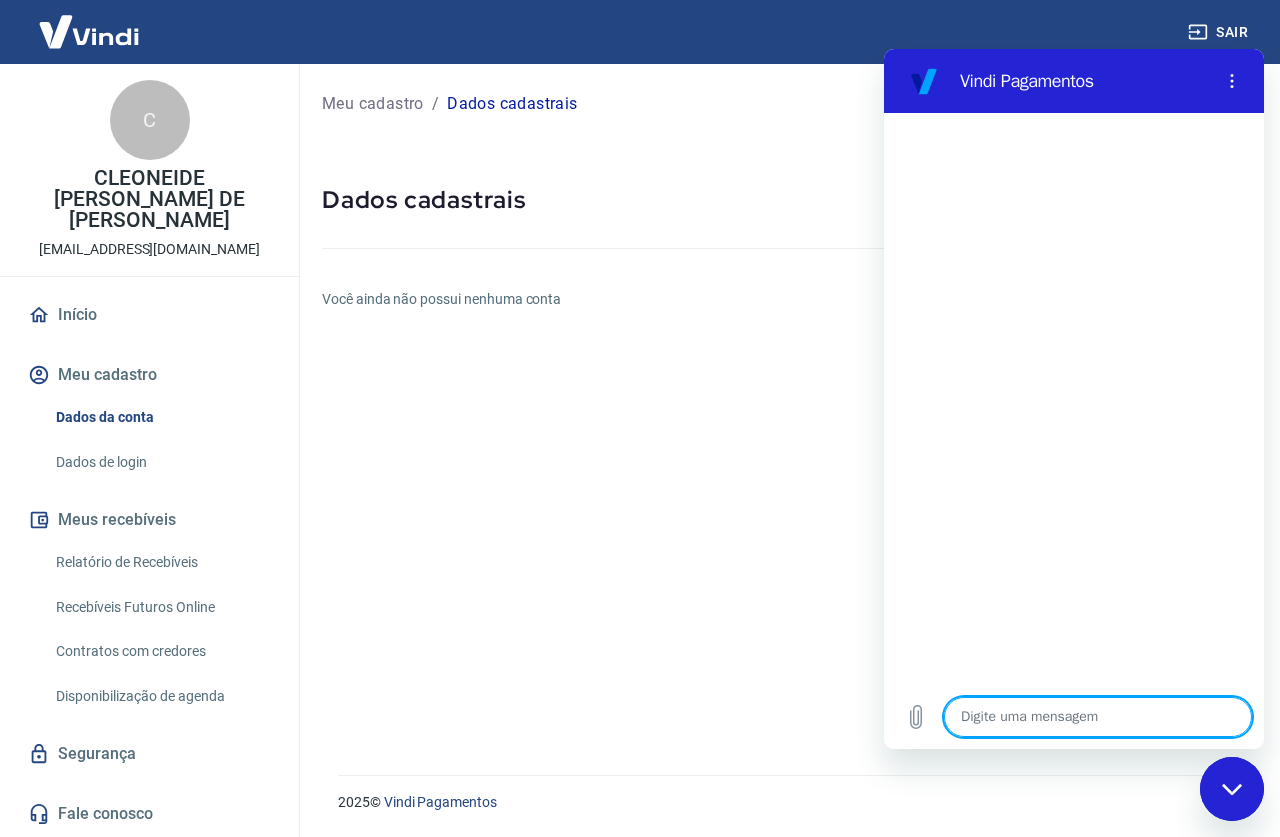 type on "B" 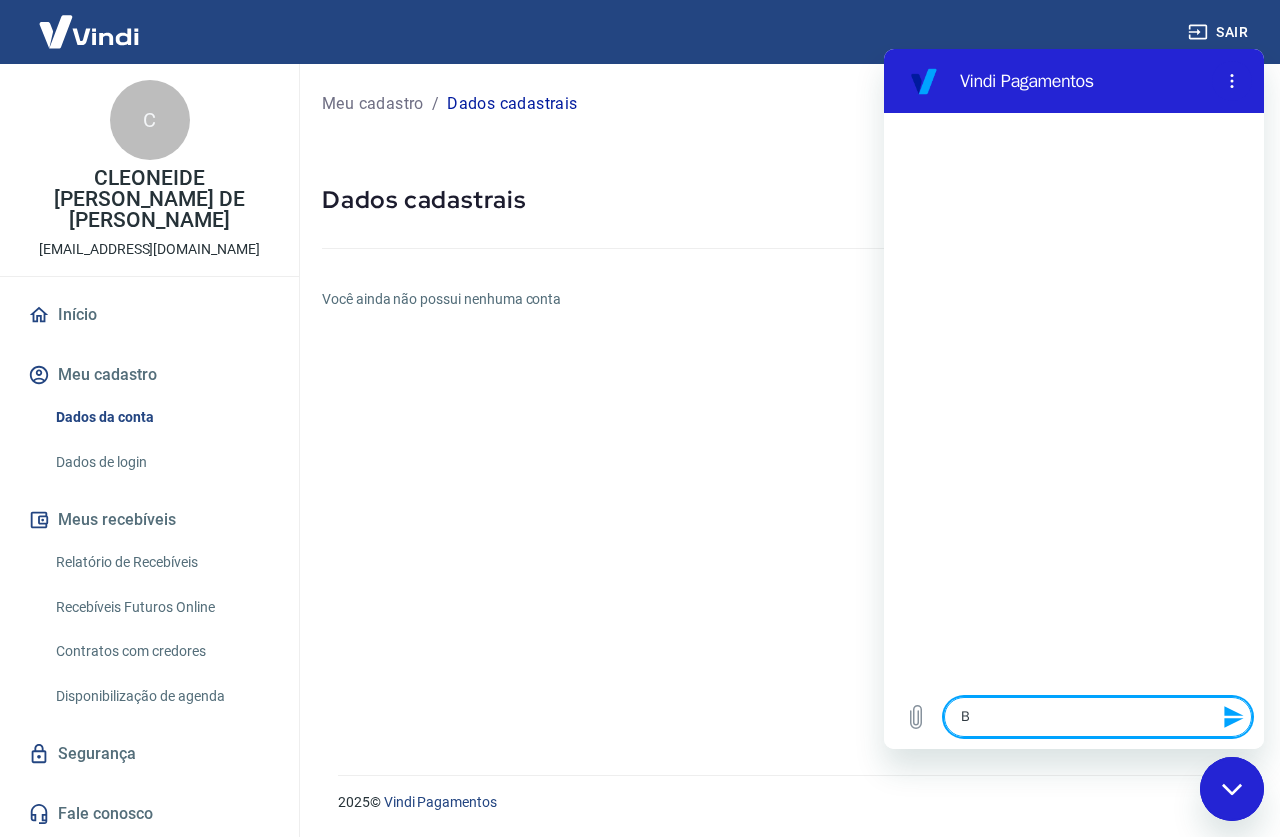 type on "Bo" 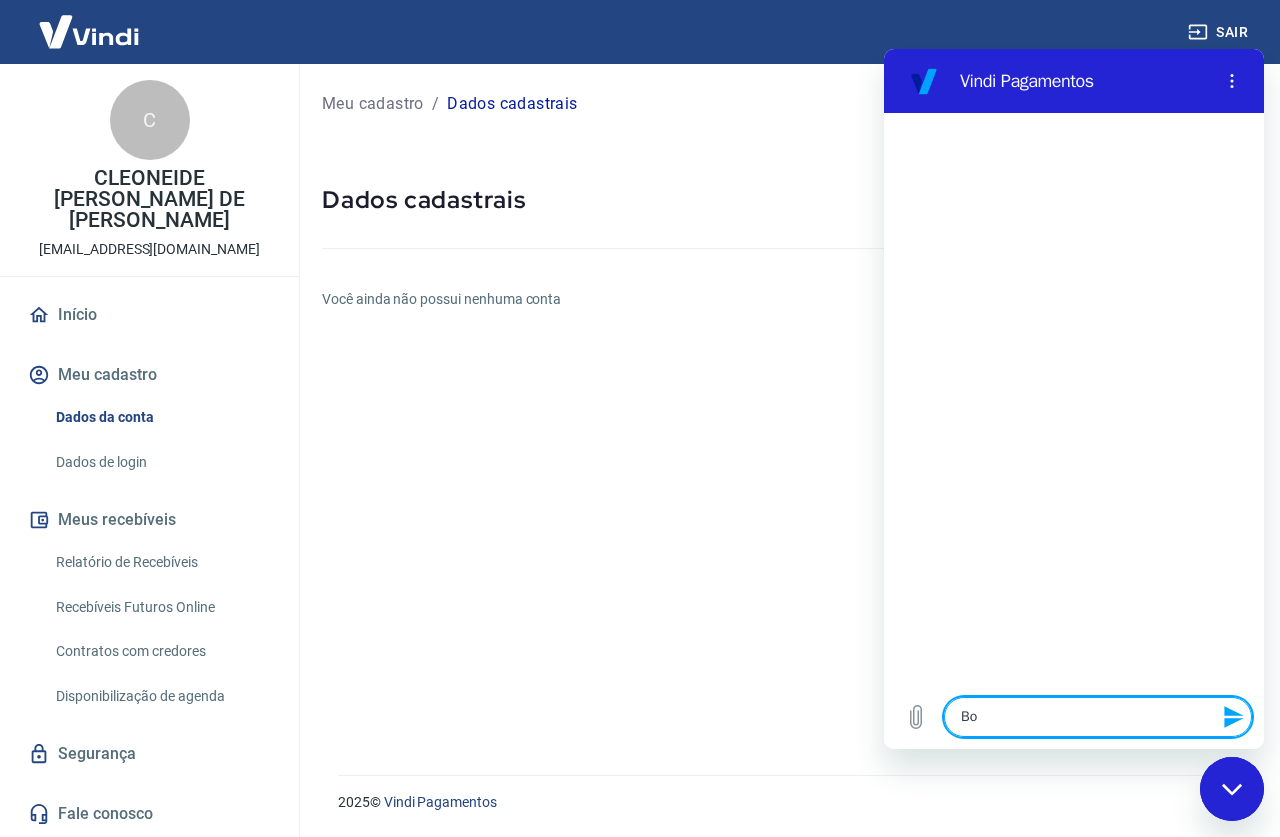 type on "Bom" 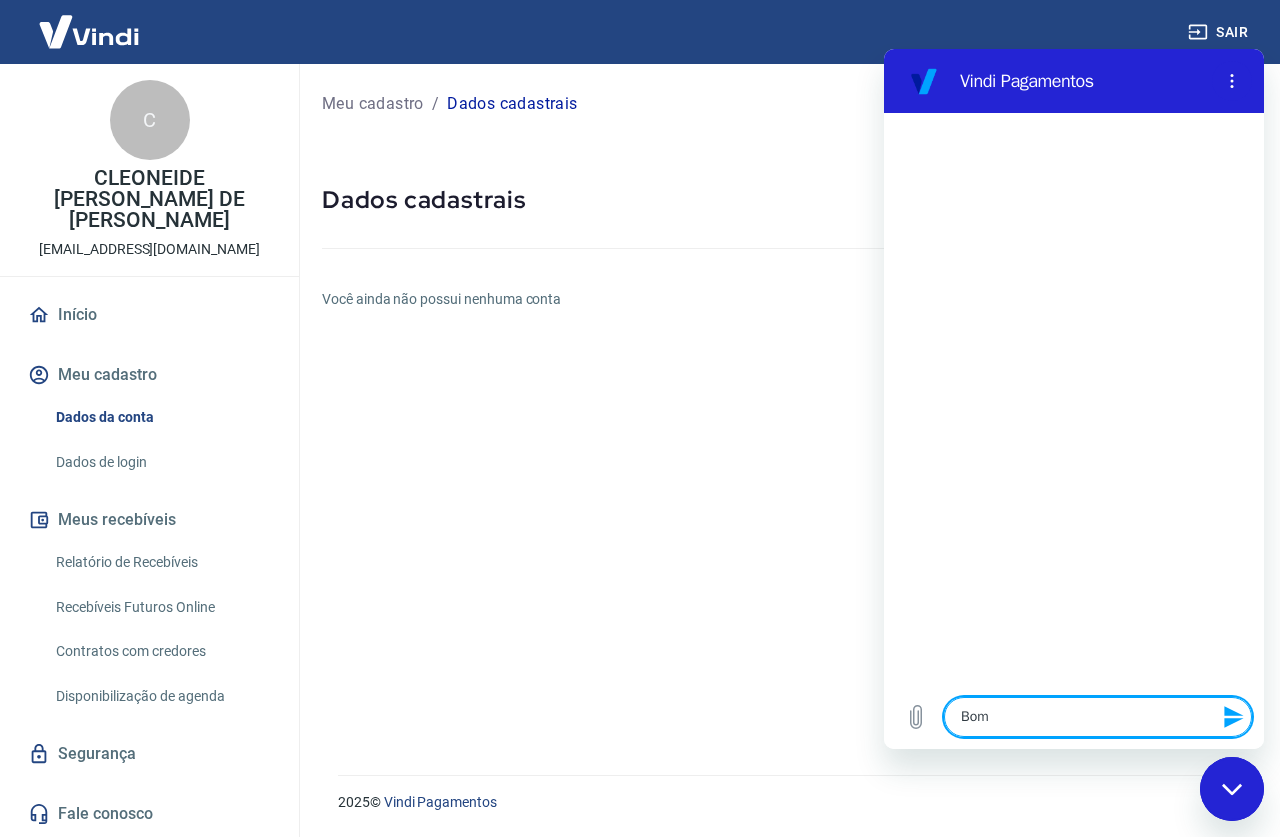 type on "Bom" 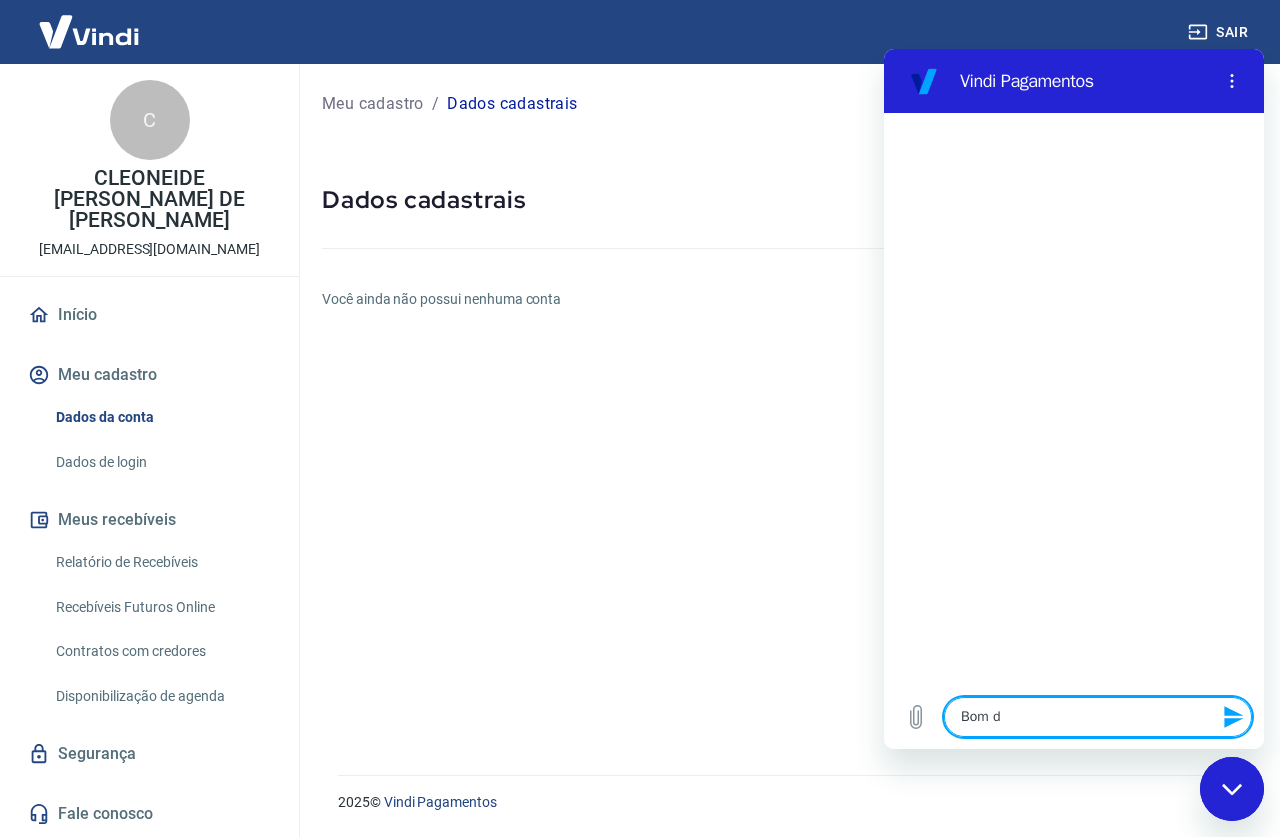 type on "Bom di" 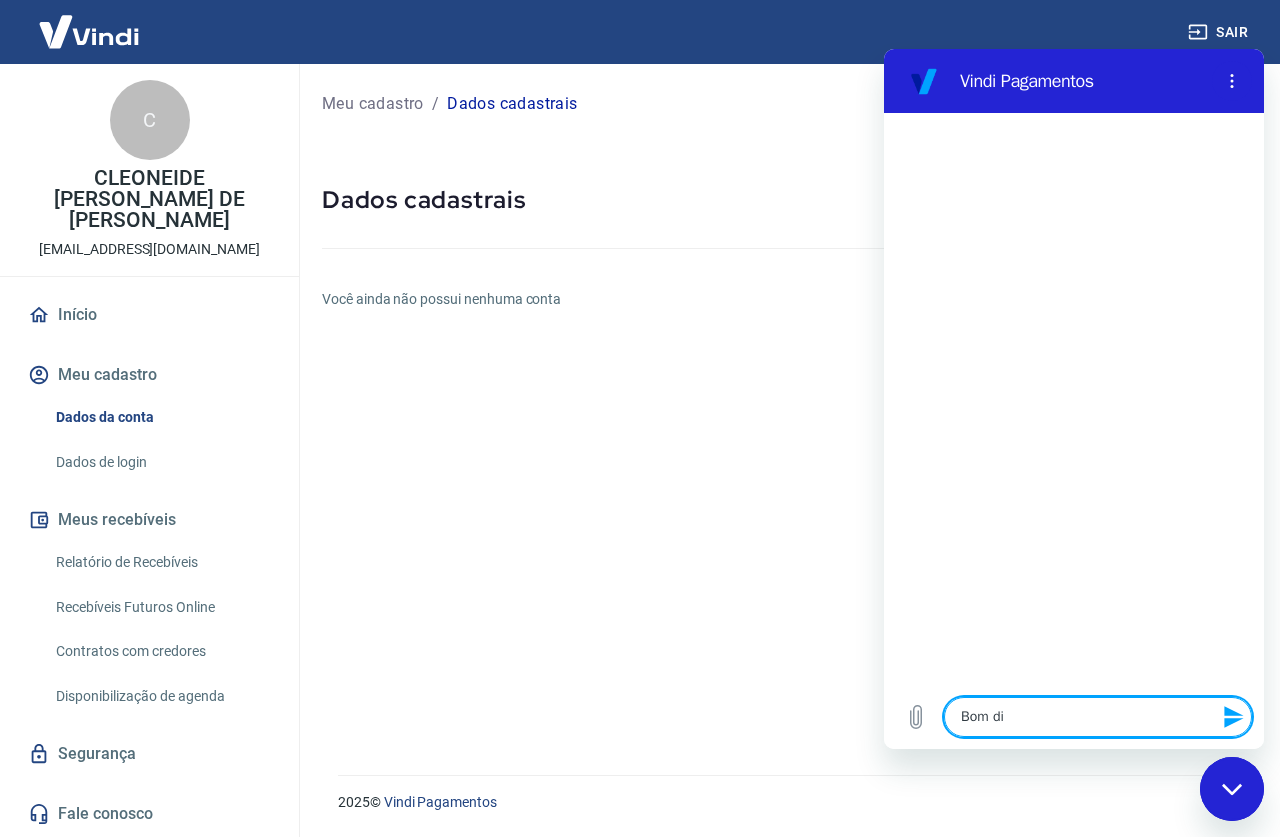 type on "Bom dia" 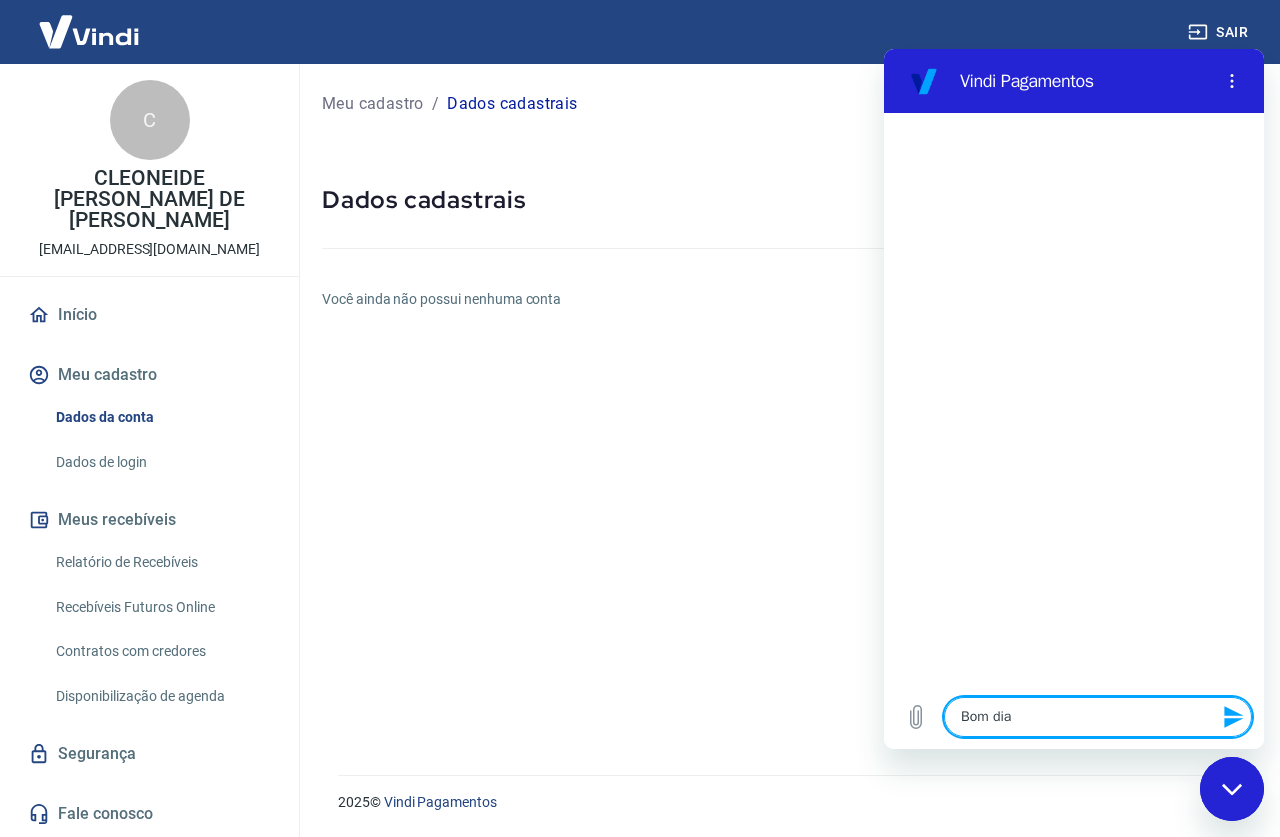 type 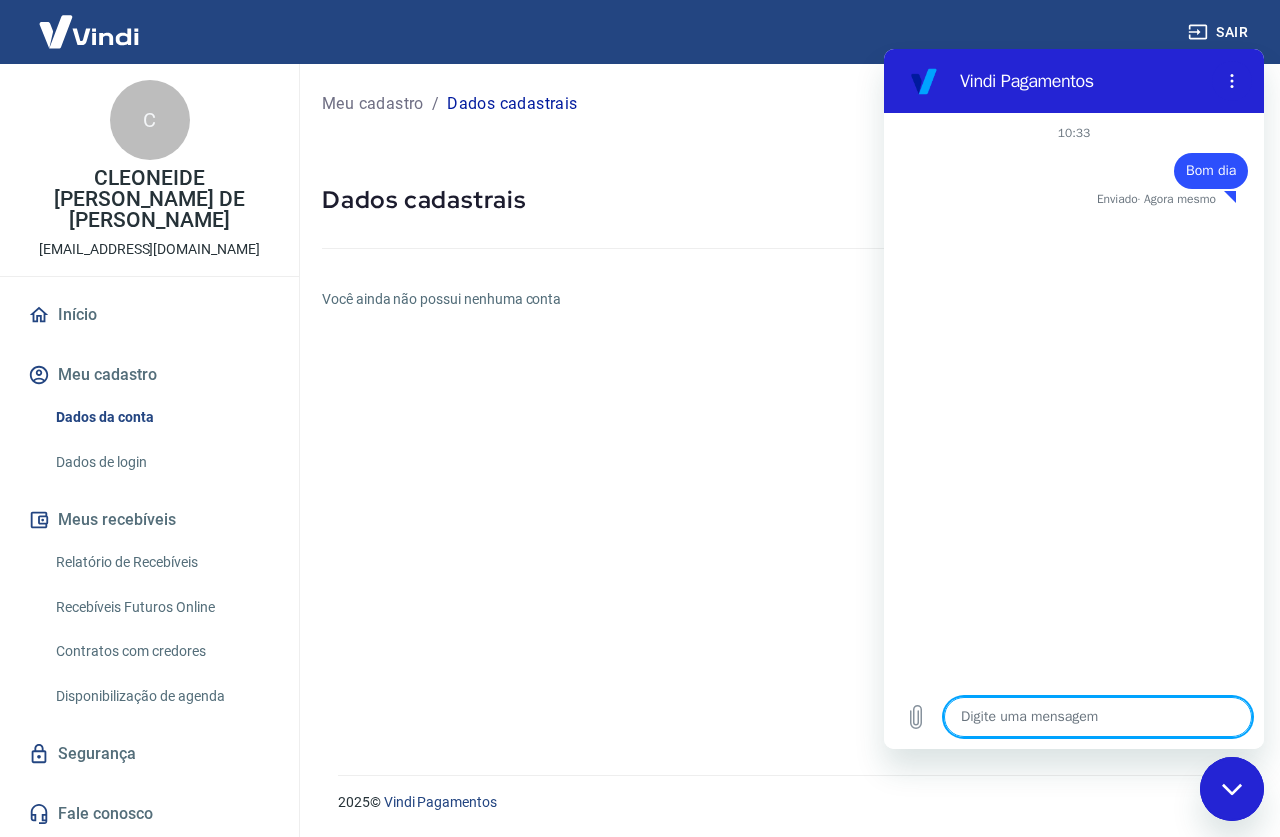 type on "x" 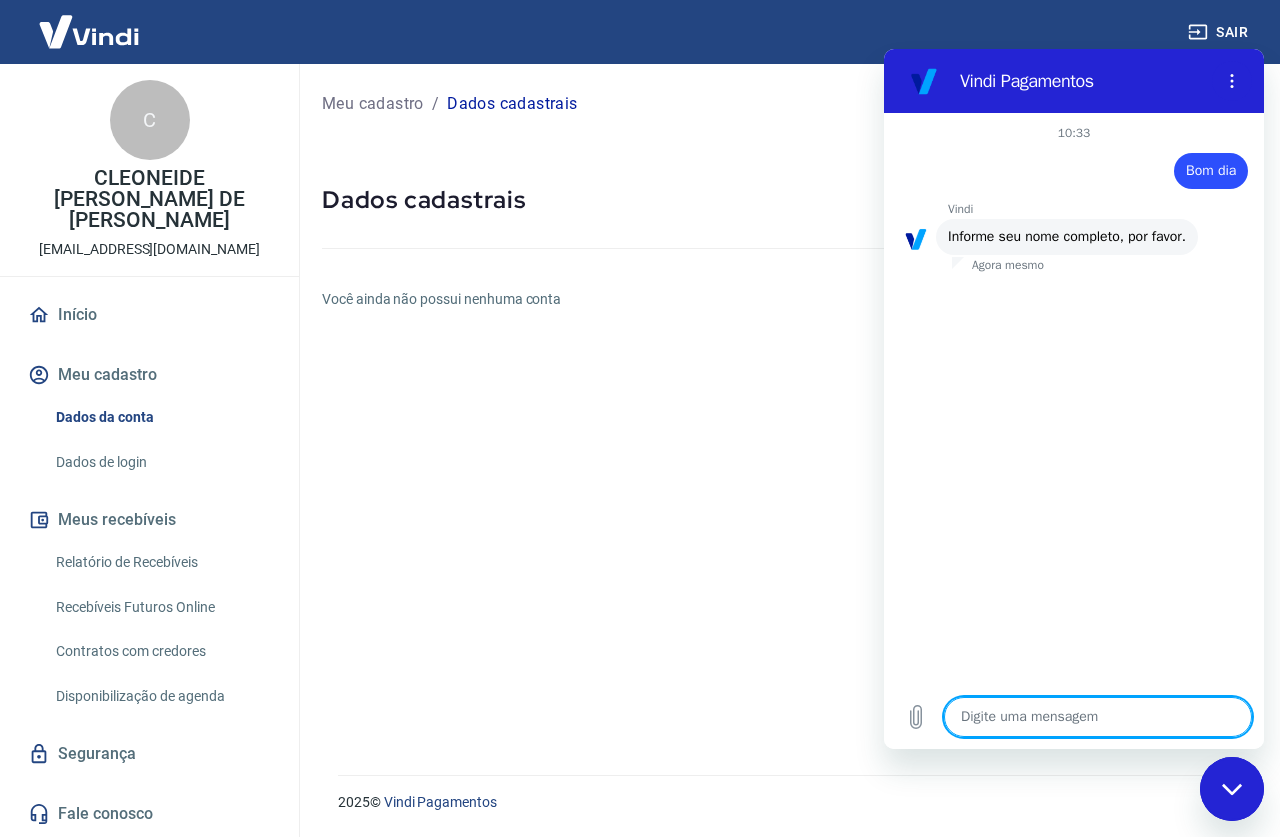 click at bounding box center [1098, 717] 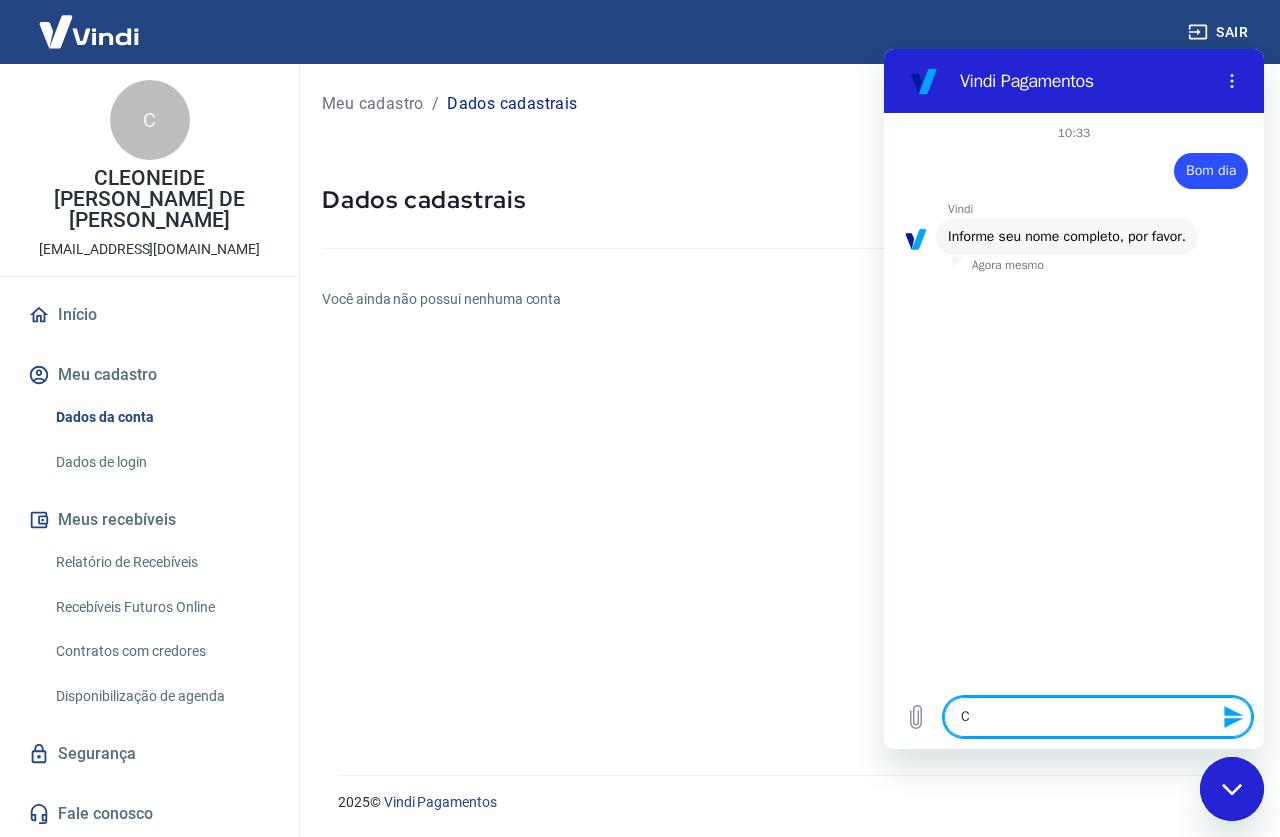 type on "Cl" 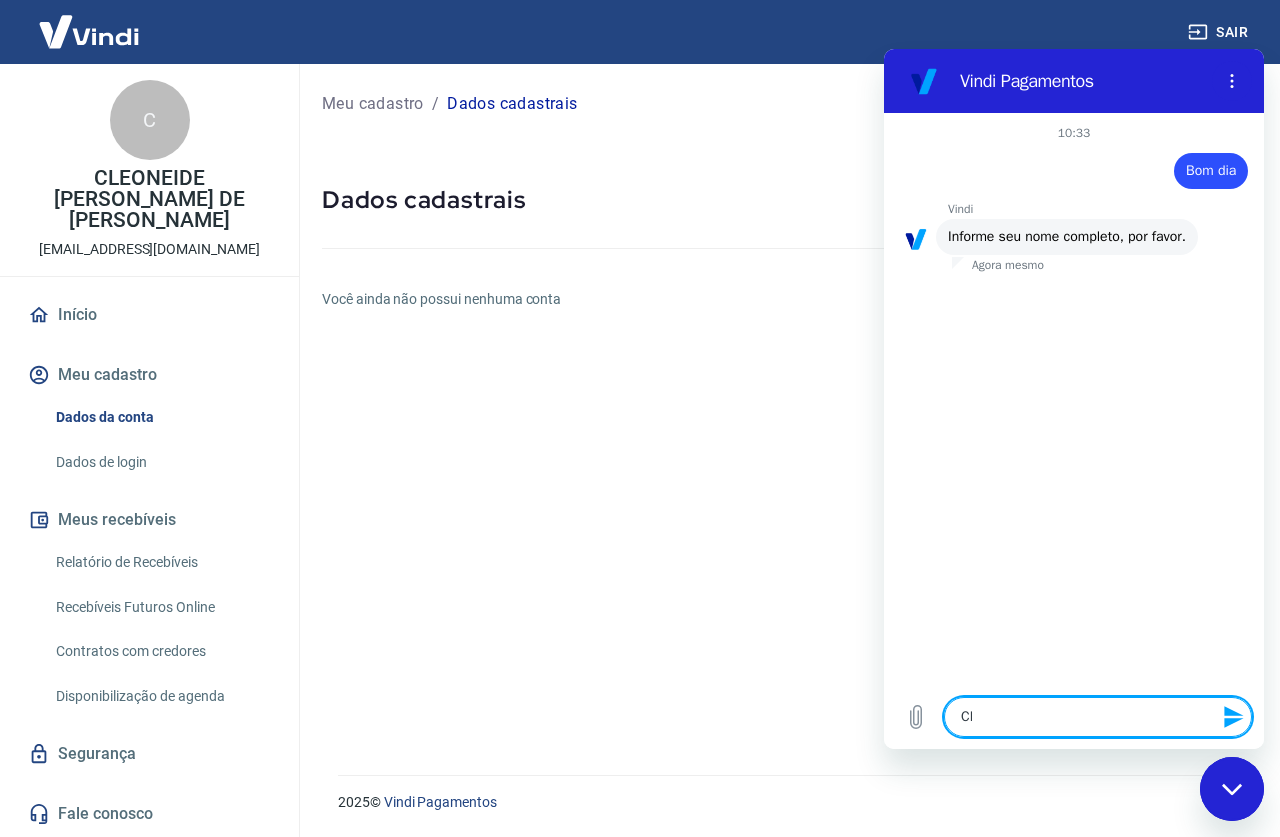 type on "Cle" 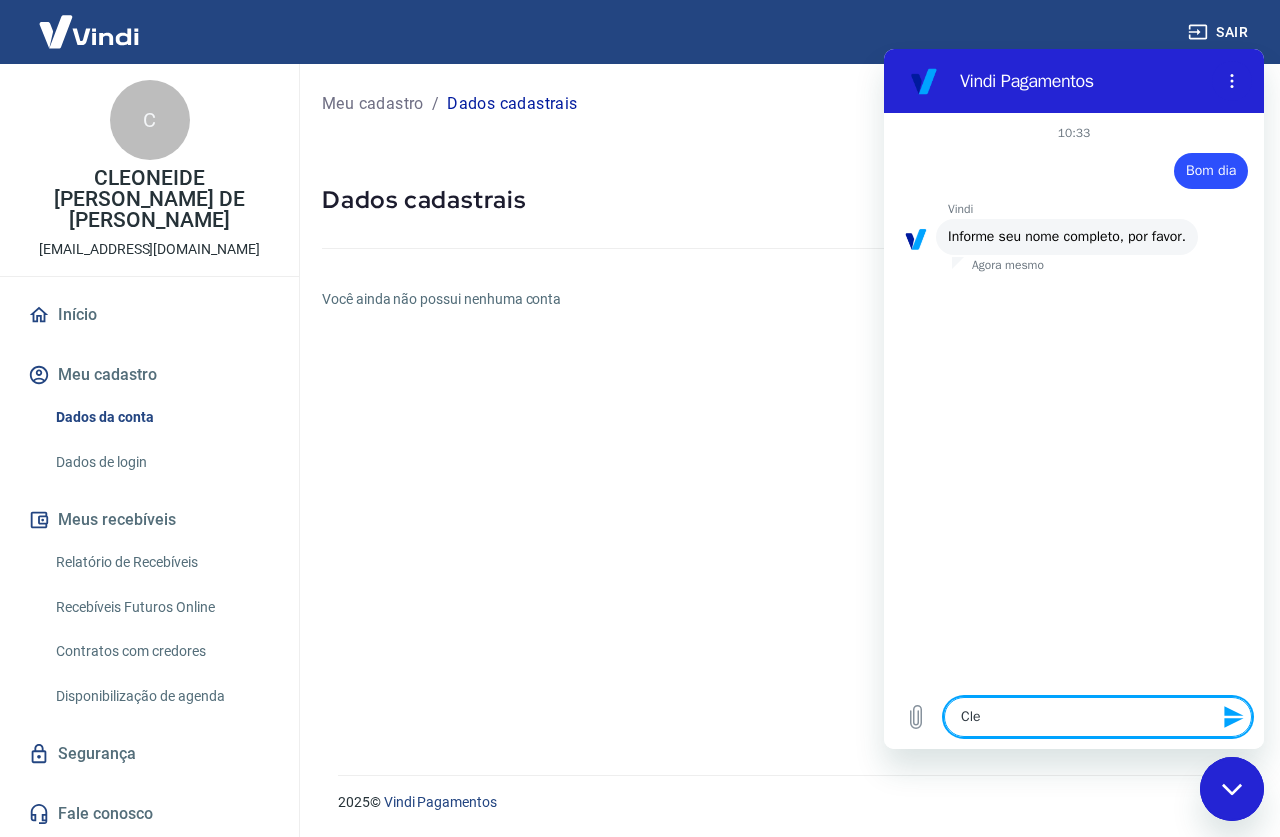 type on "[PERSON_NAME]" 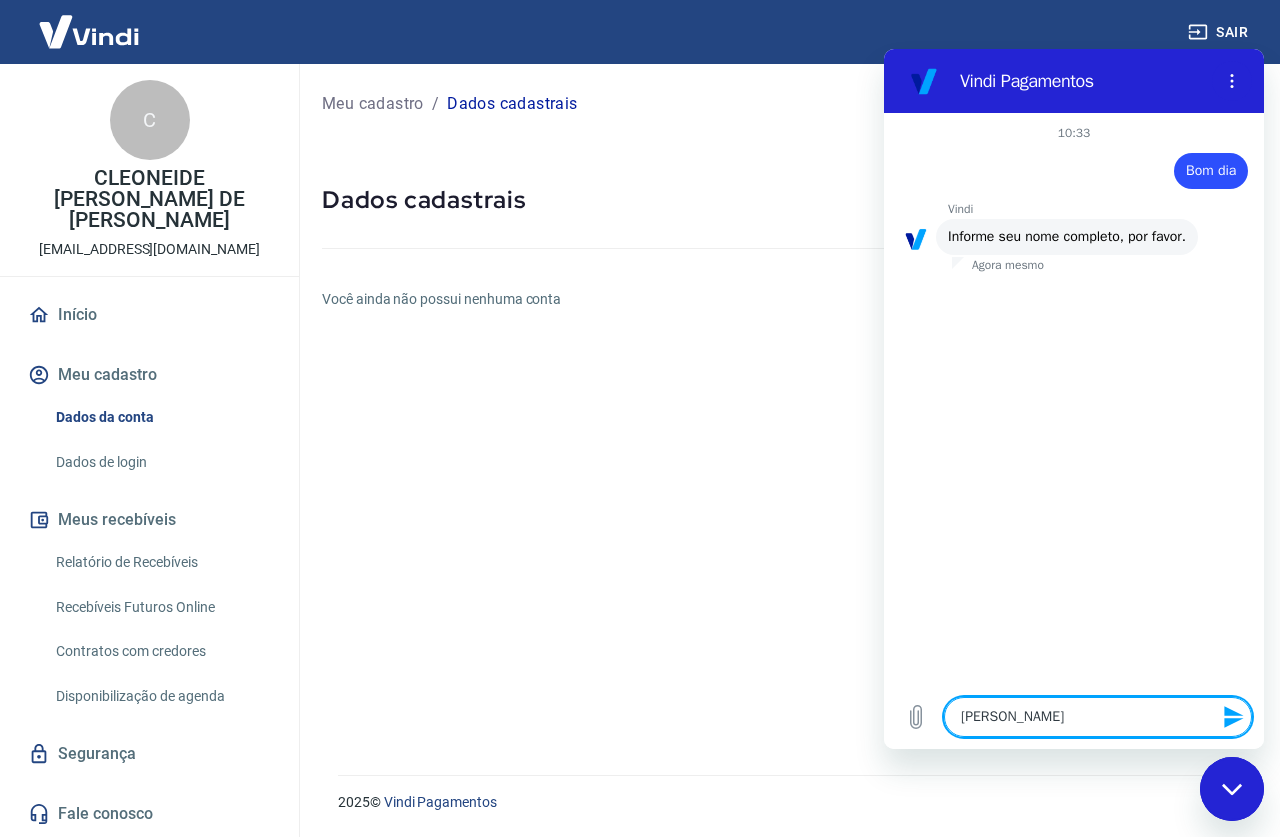 type on "[PERSON_NAME]" 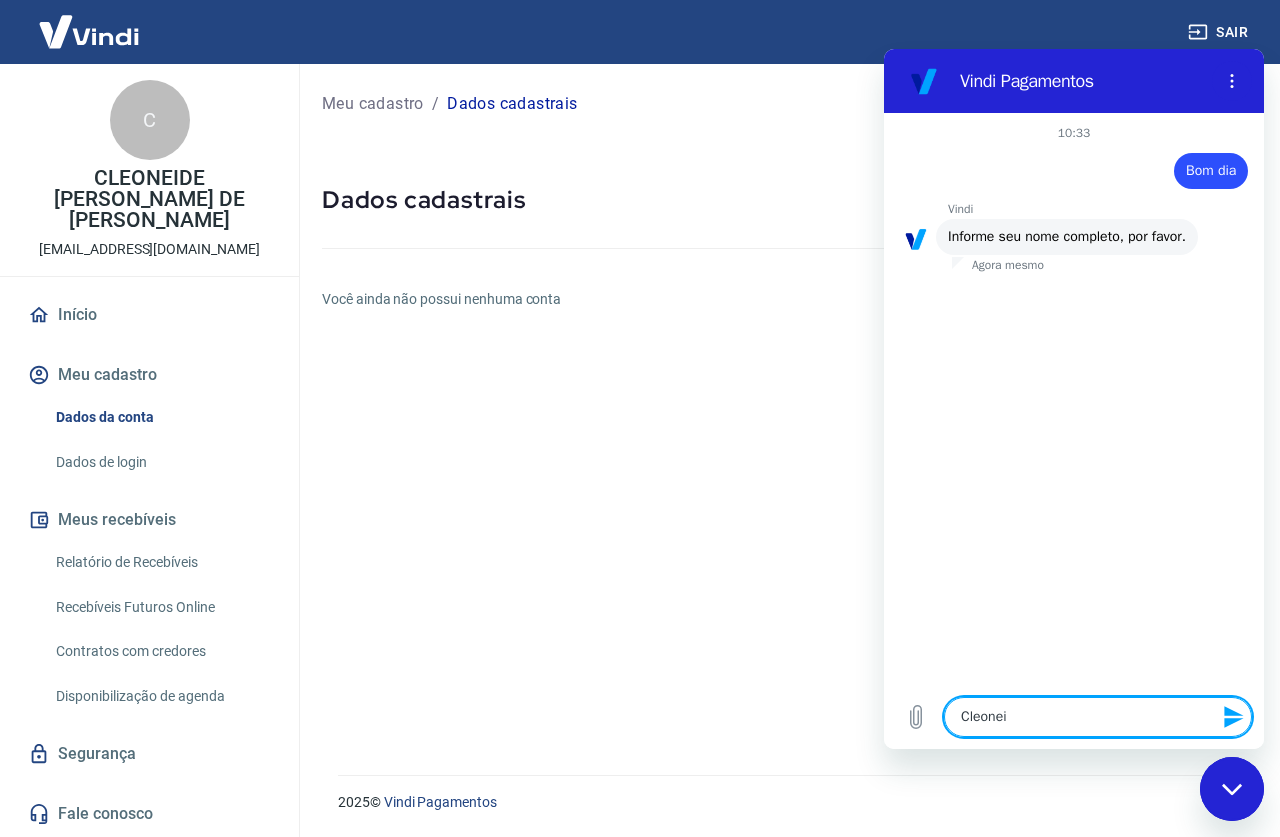 type on "Cleoneid" 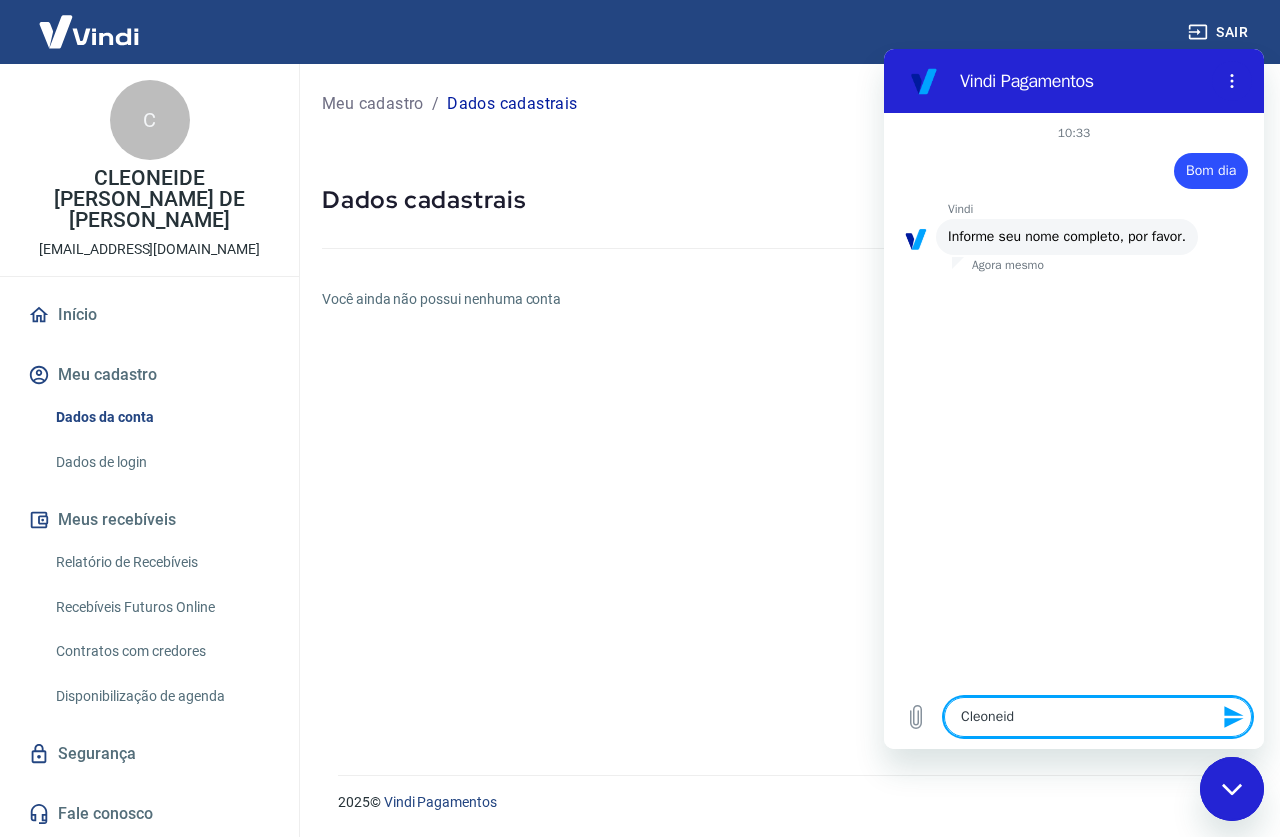 type on "Cleoneide" 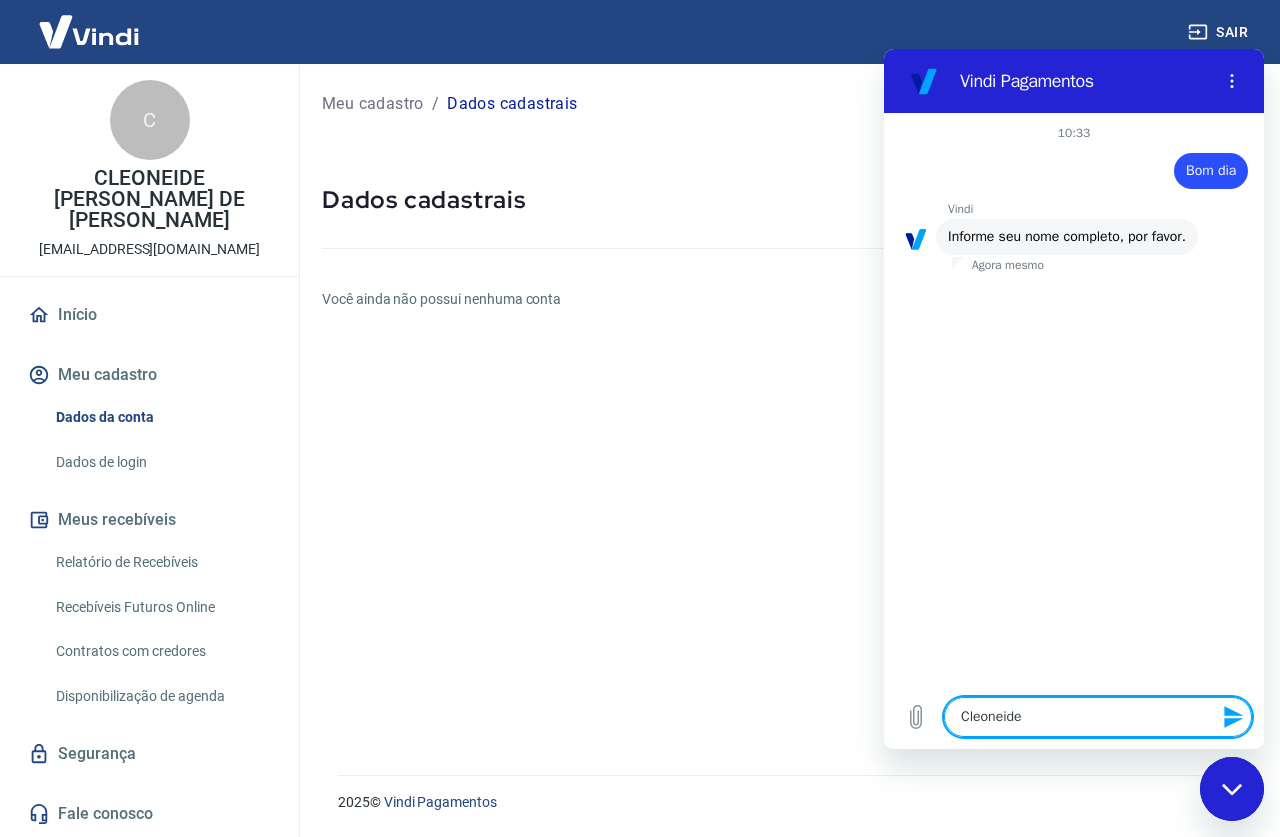 type on "Cleoneide" 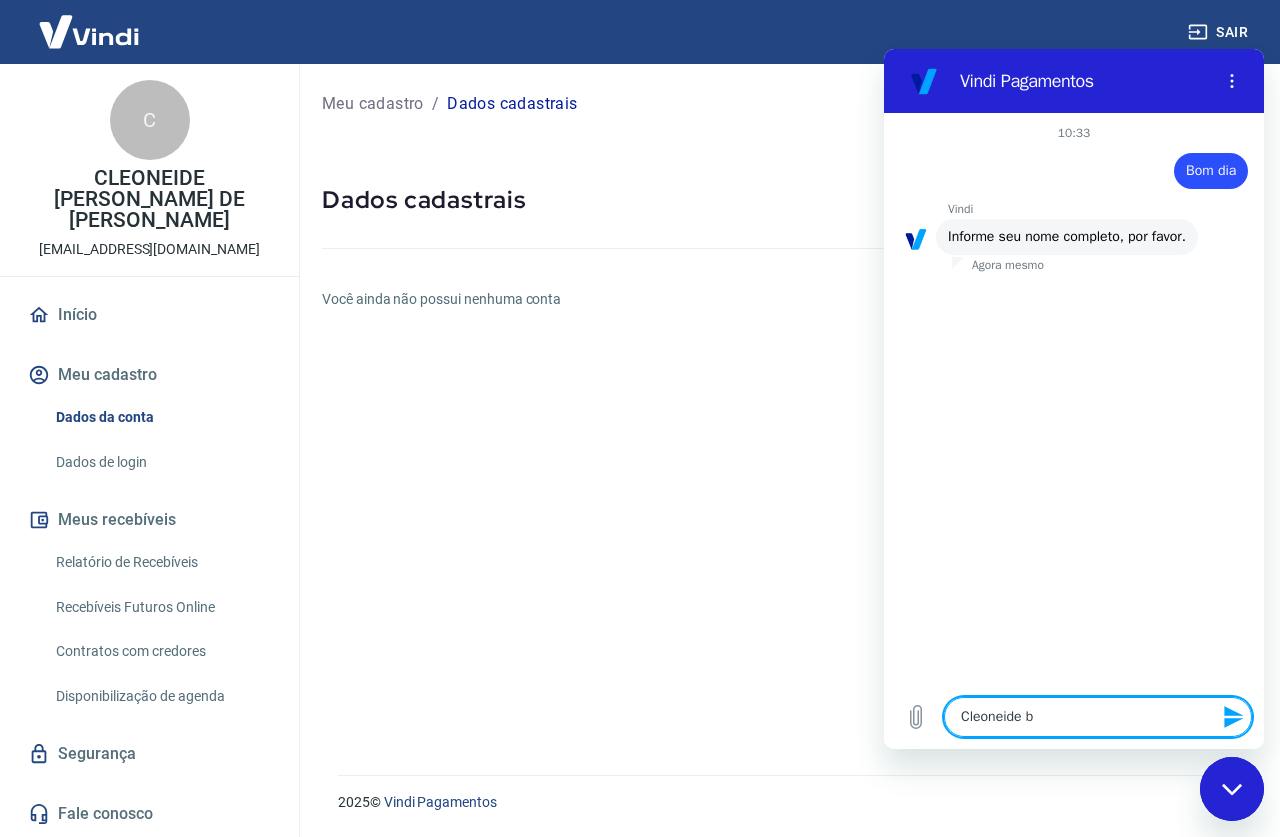 type on "Cleoneide ba" 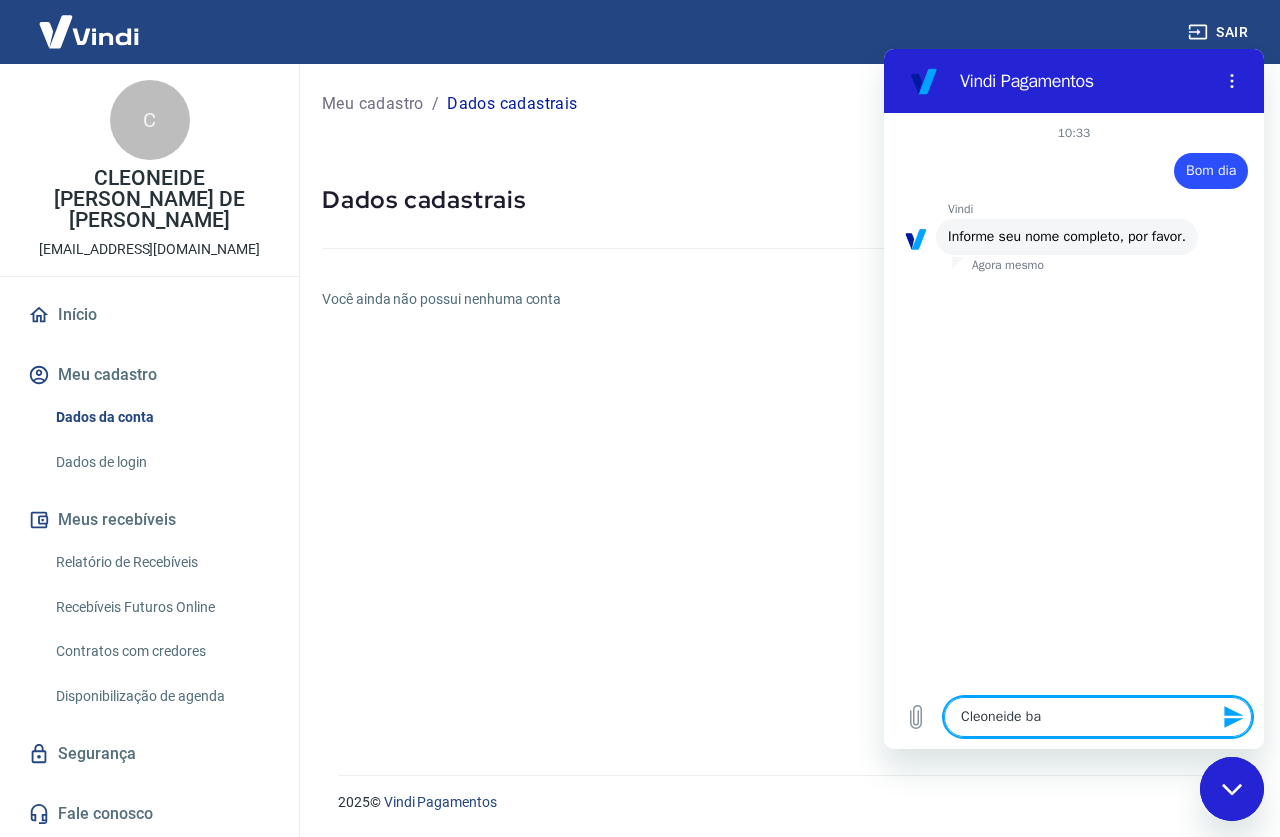 type on "Cleoneide bat" 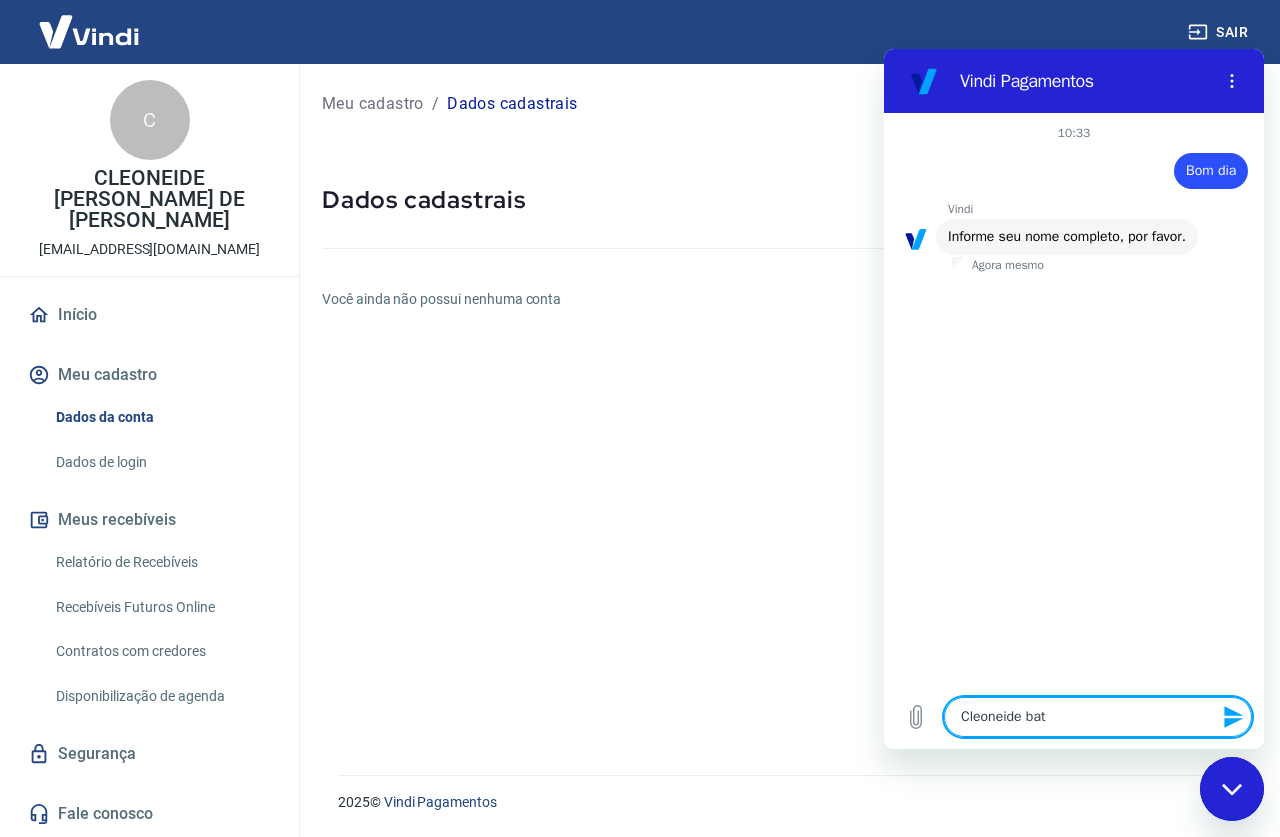 type on "Cleoneide bati" 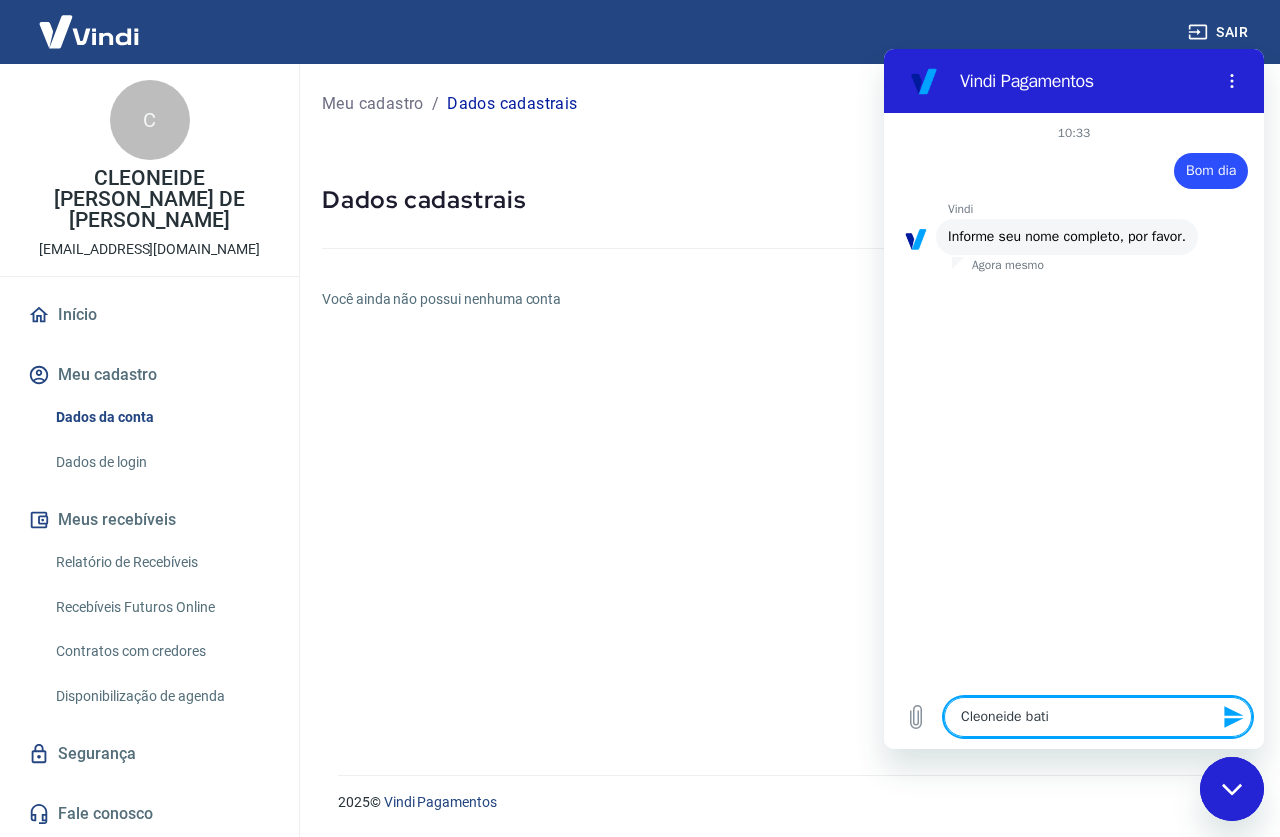 type on "Cleoneide [PERSON_NAME]" 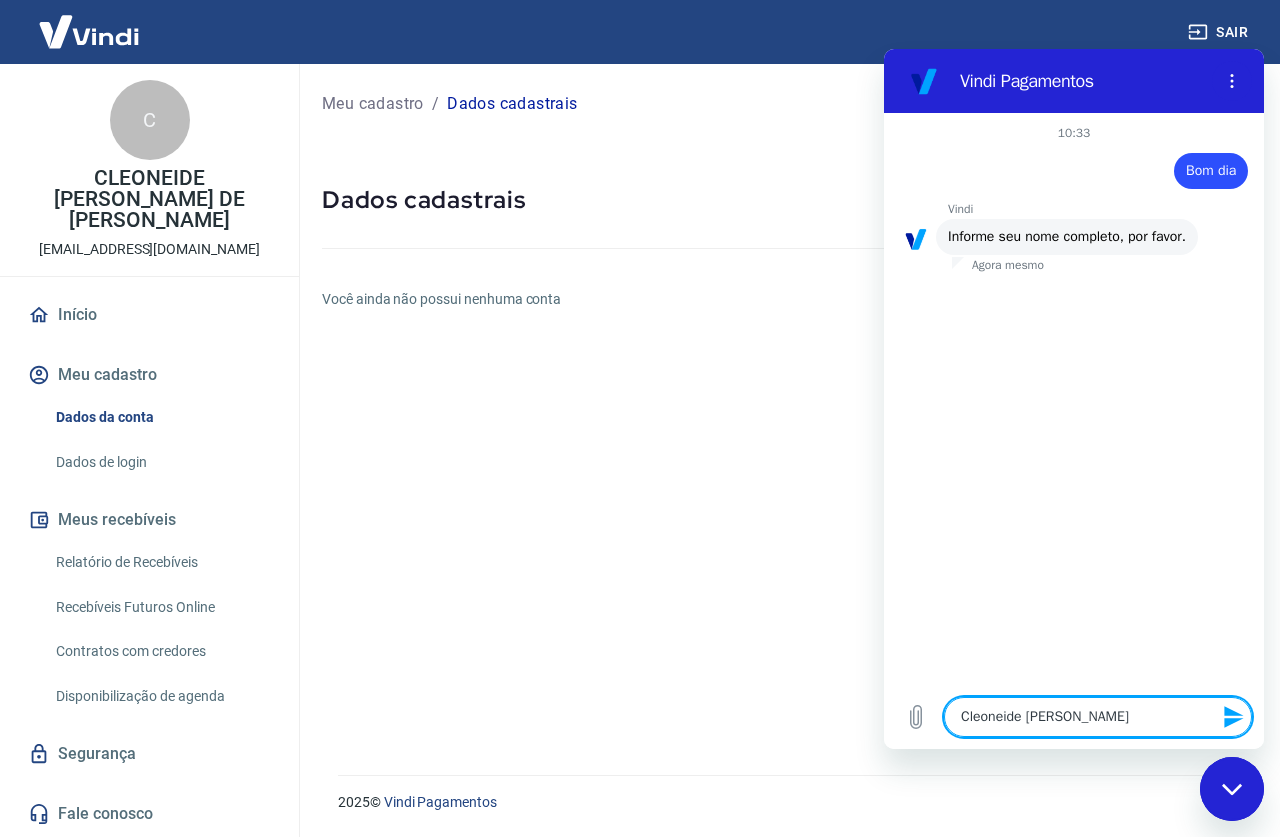 type on "Cleoneide batist" 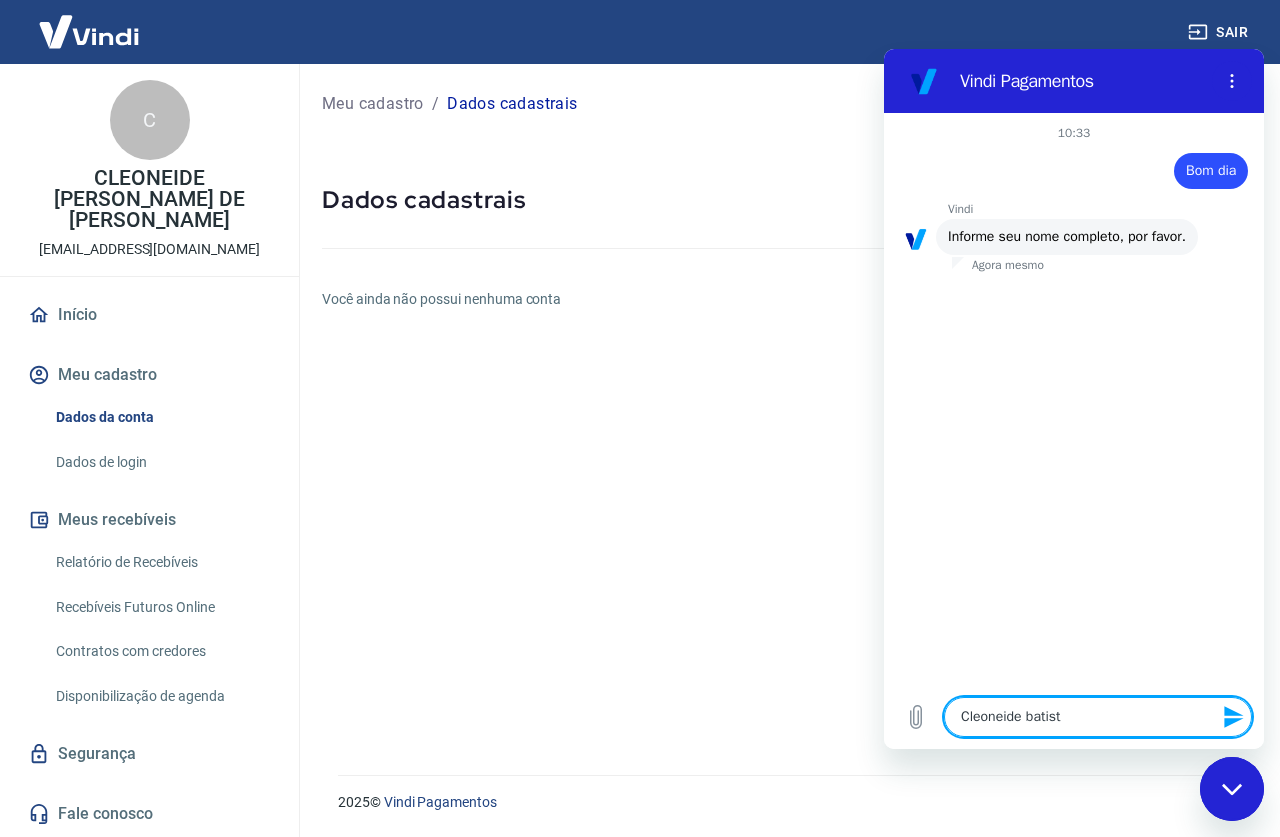type on "[PERSON_NAME]" 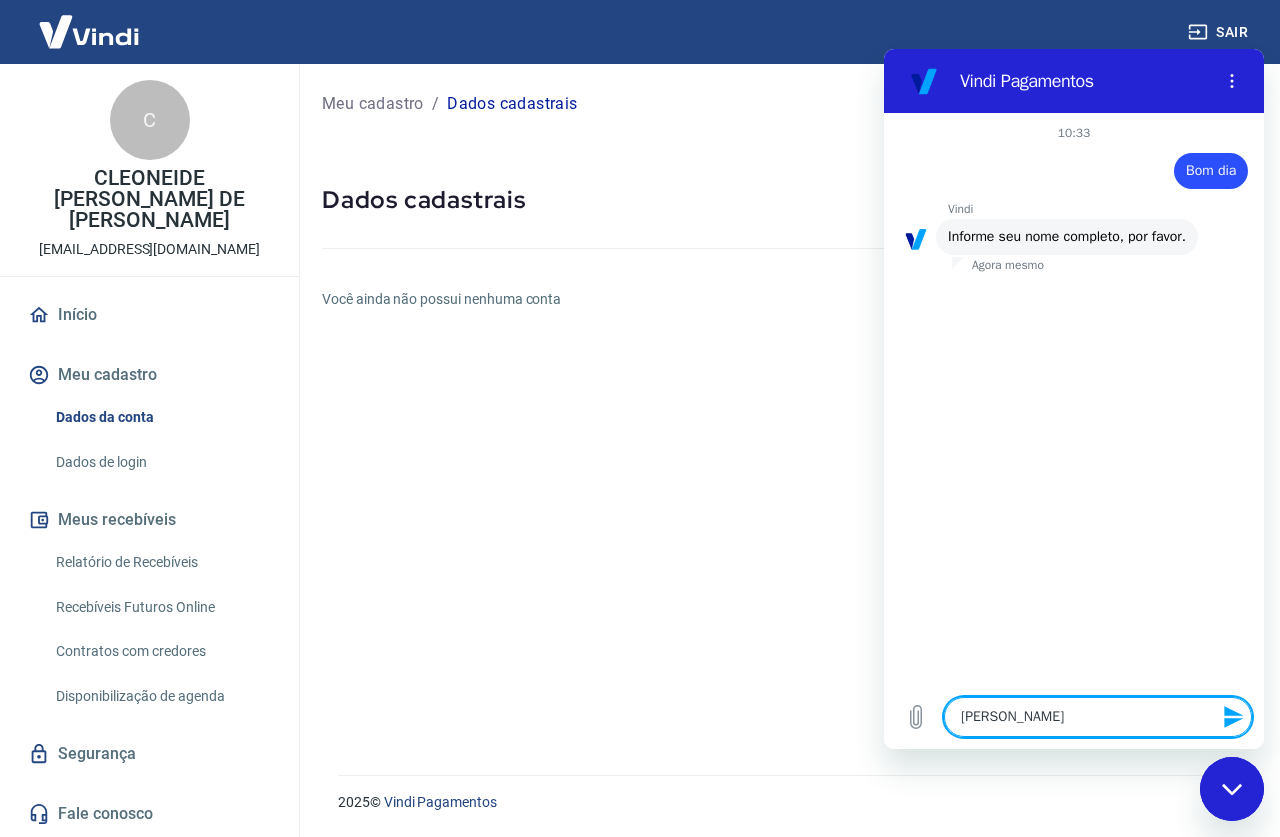 type on "[PERSON_NAME]" 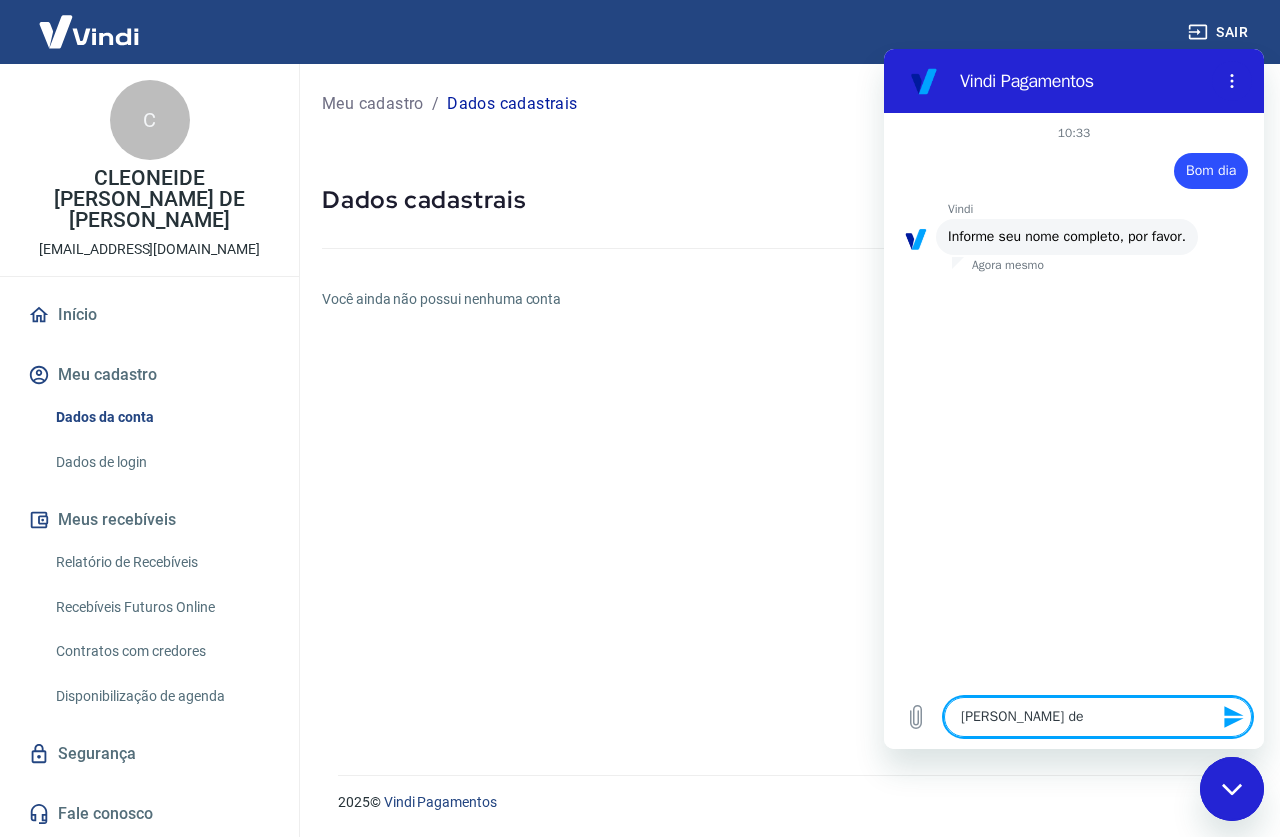 type on "[PERSON_NAME] de" 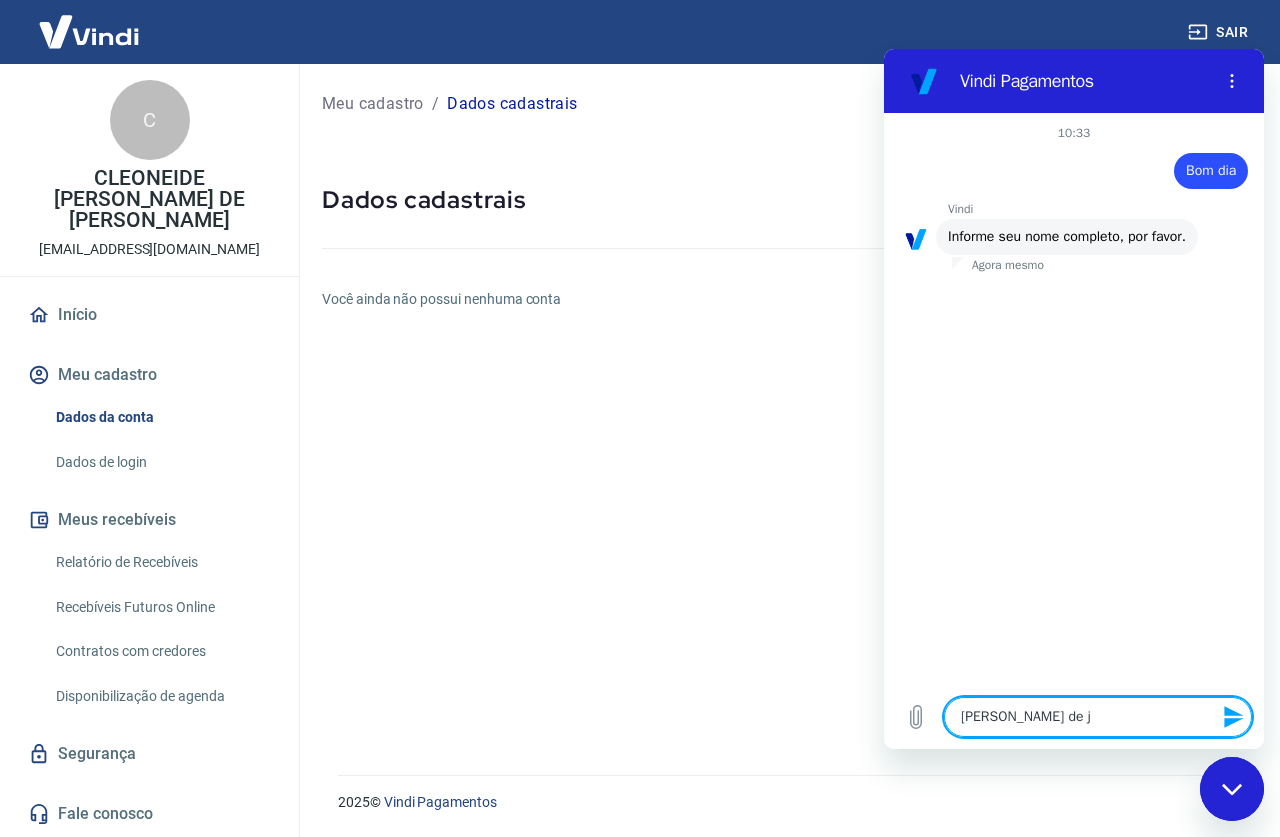 type on "[PERSON_NAME] de je" 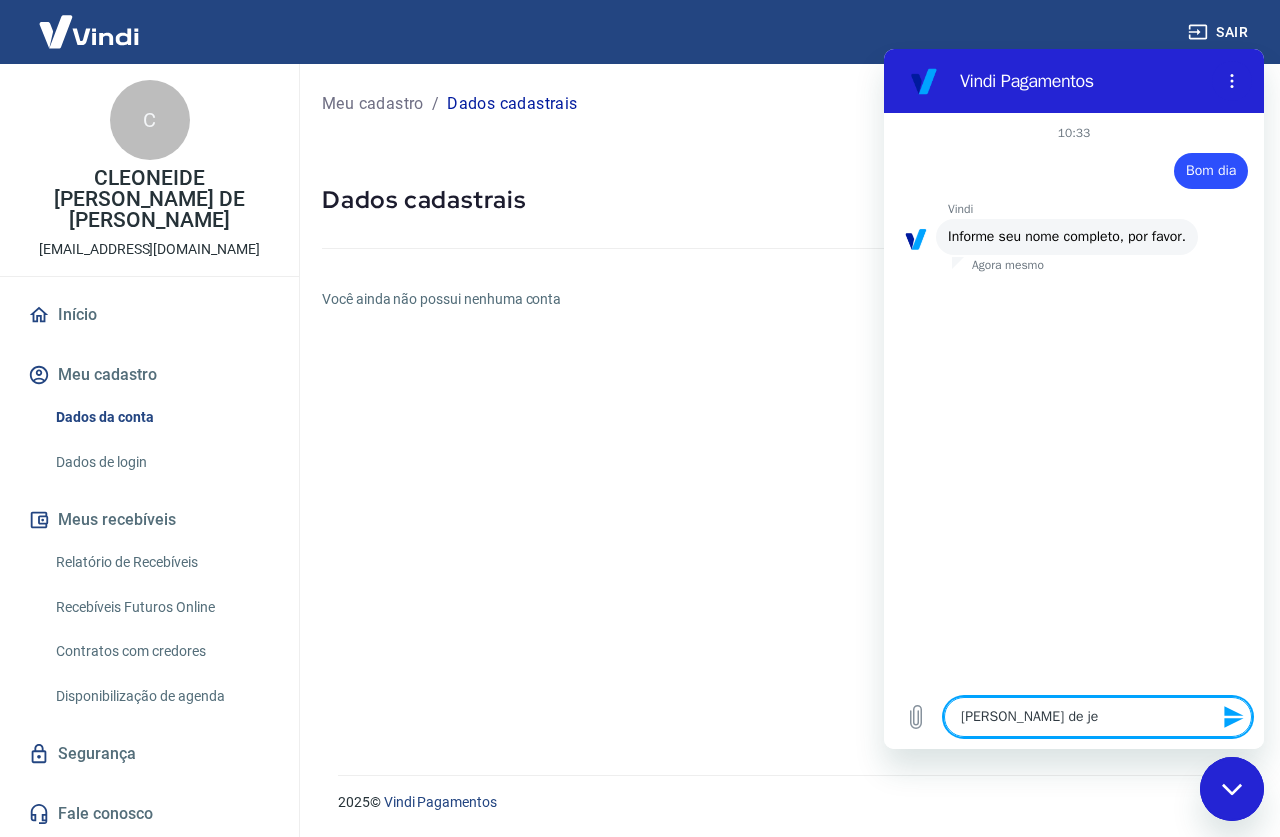 type on "[PERSON_NAME] de jes" 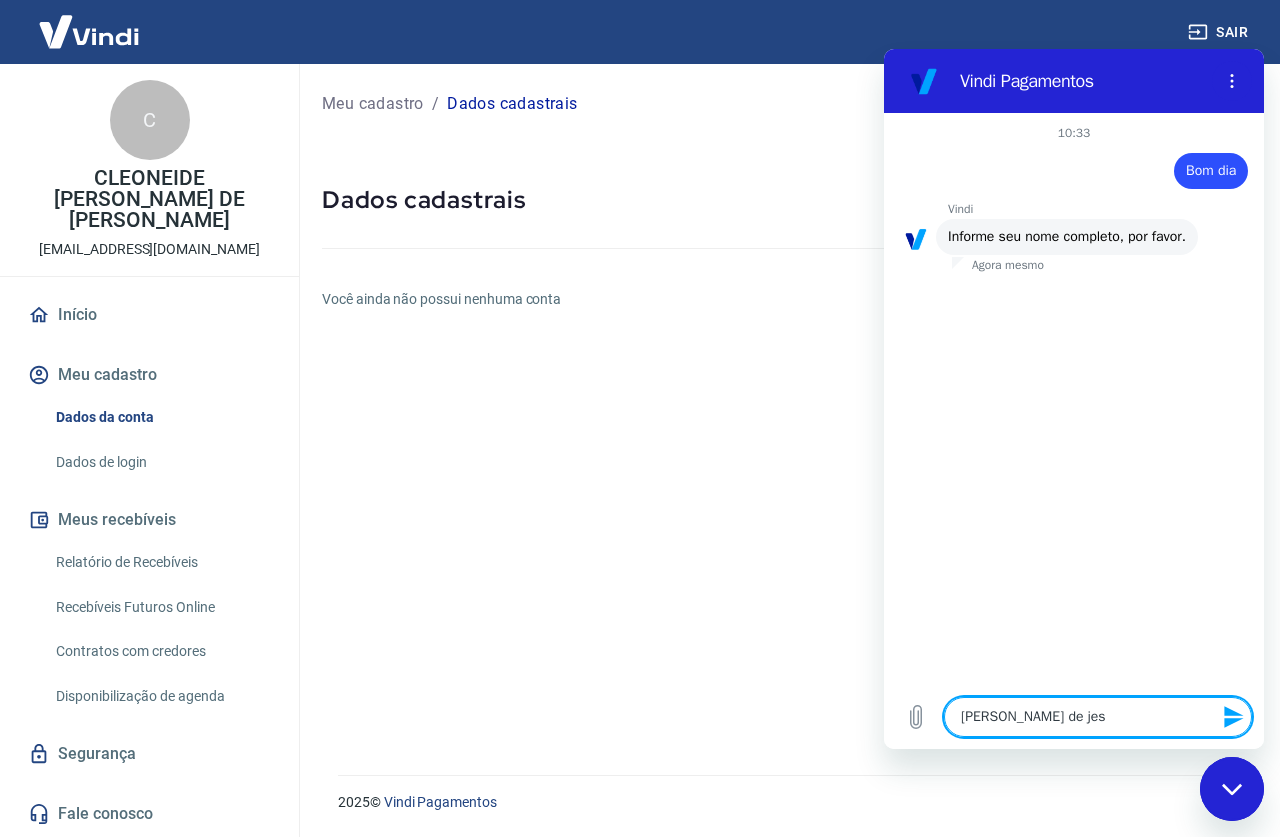type on "Cleoneide [PERSON_NAME] de [DEMOGRAPHIC_DATA]" 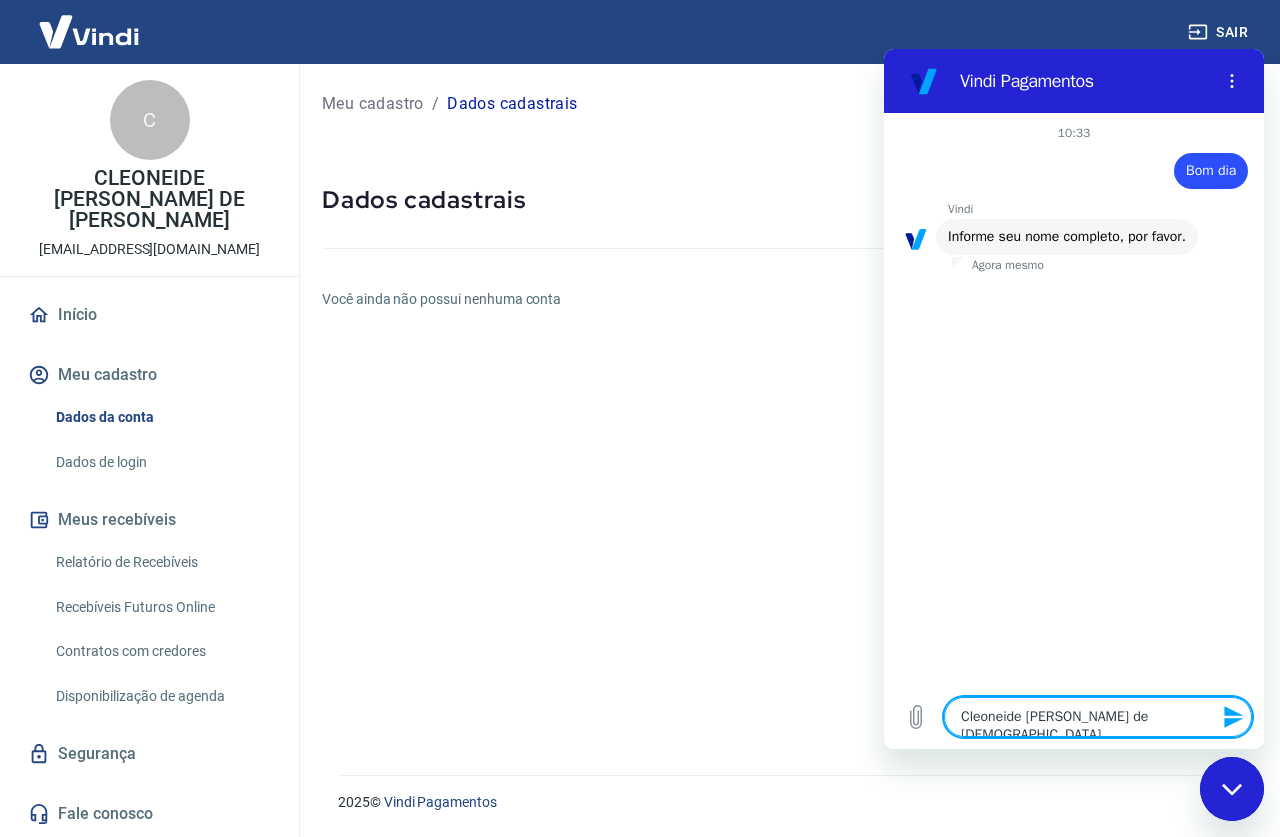 type on "Cleoneide [PERSON_NAME] de [PERSON_NAME]" 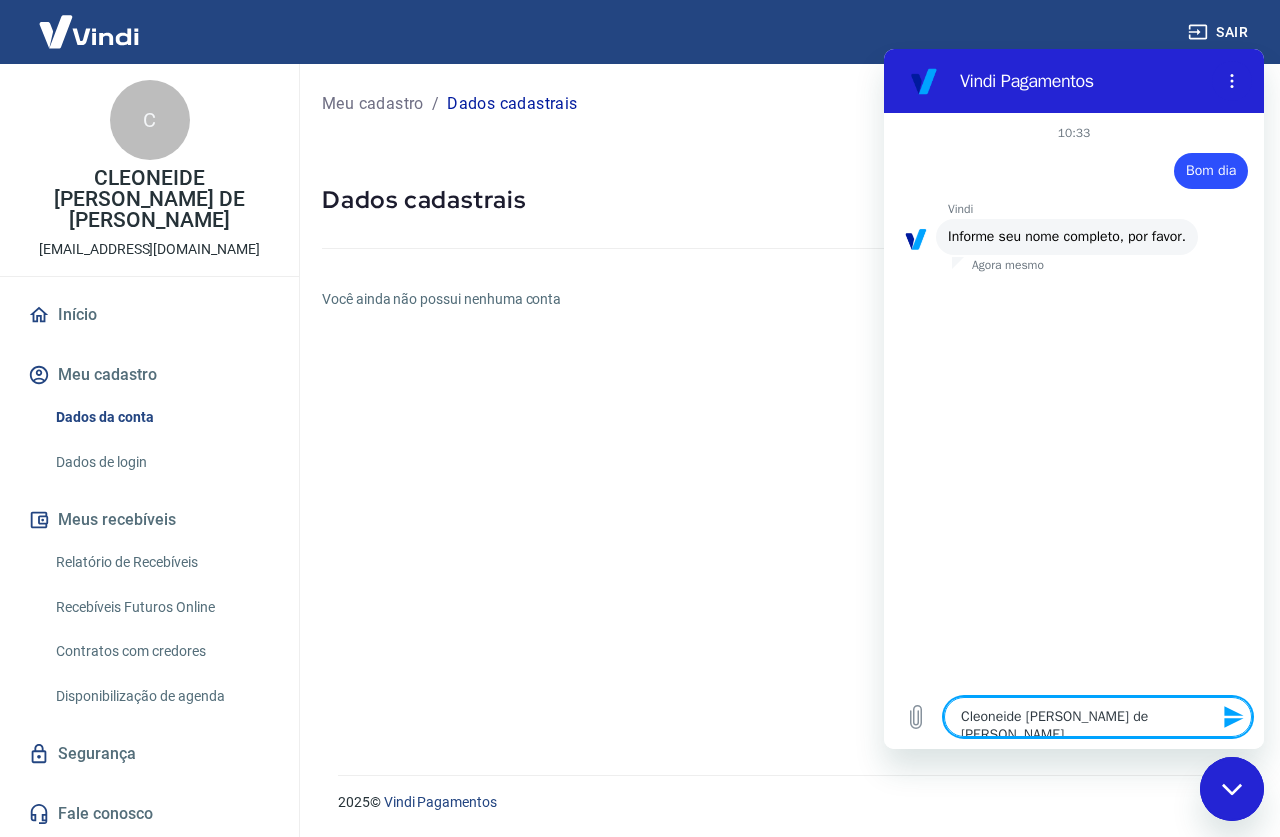 click on "Cleoneide [PERSON_NAME] de [PERSON_NAME]" at bounding box center [1098, 717] 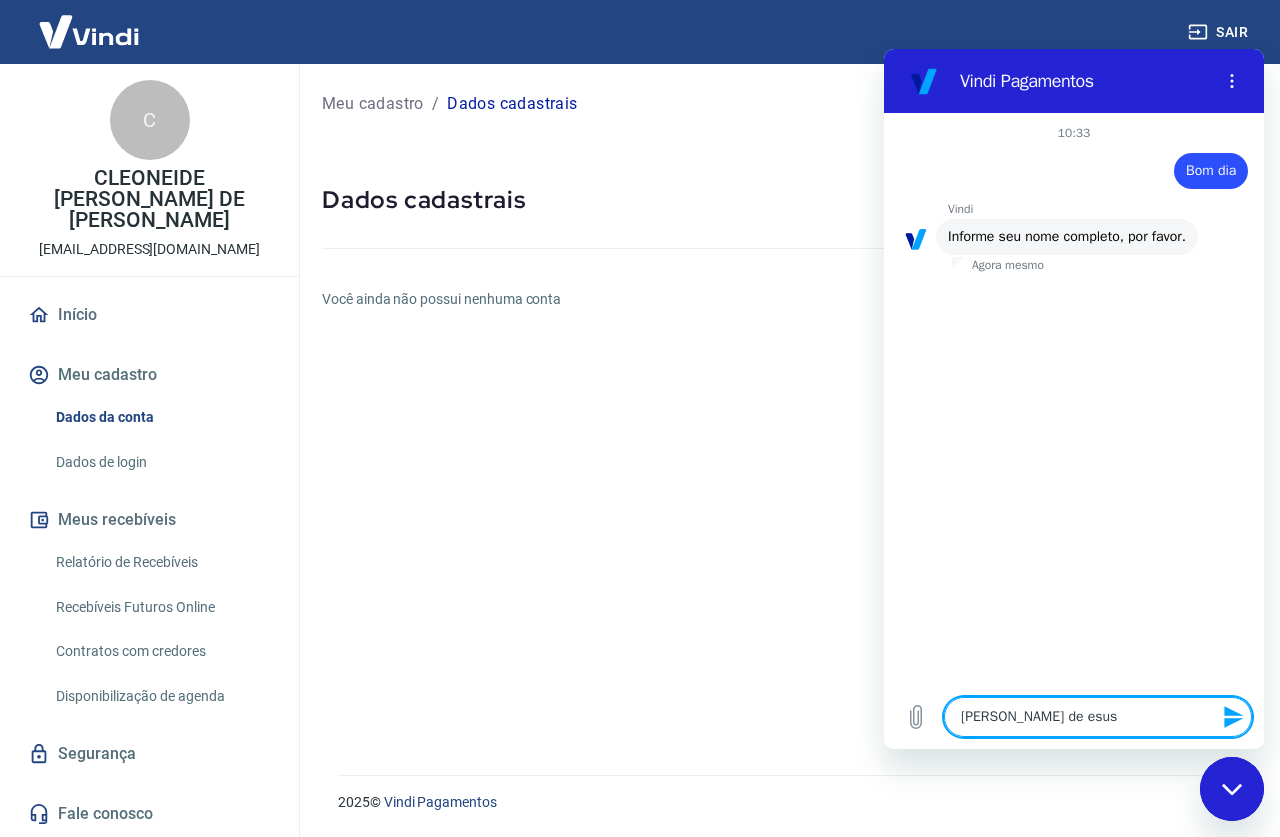type on "[PERSON_NAME] de [PERSON_NAME]" 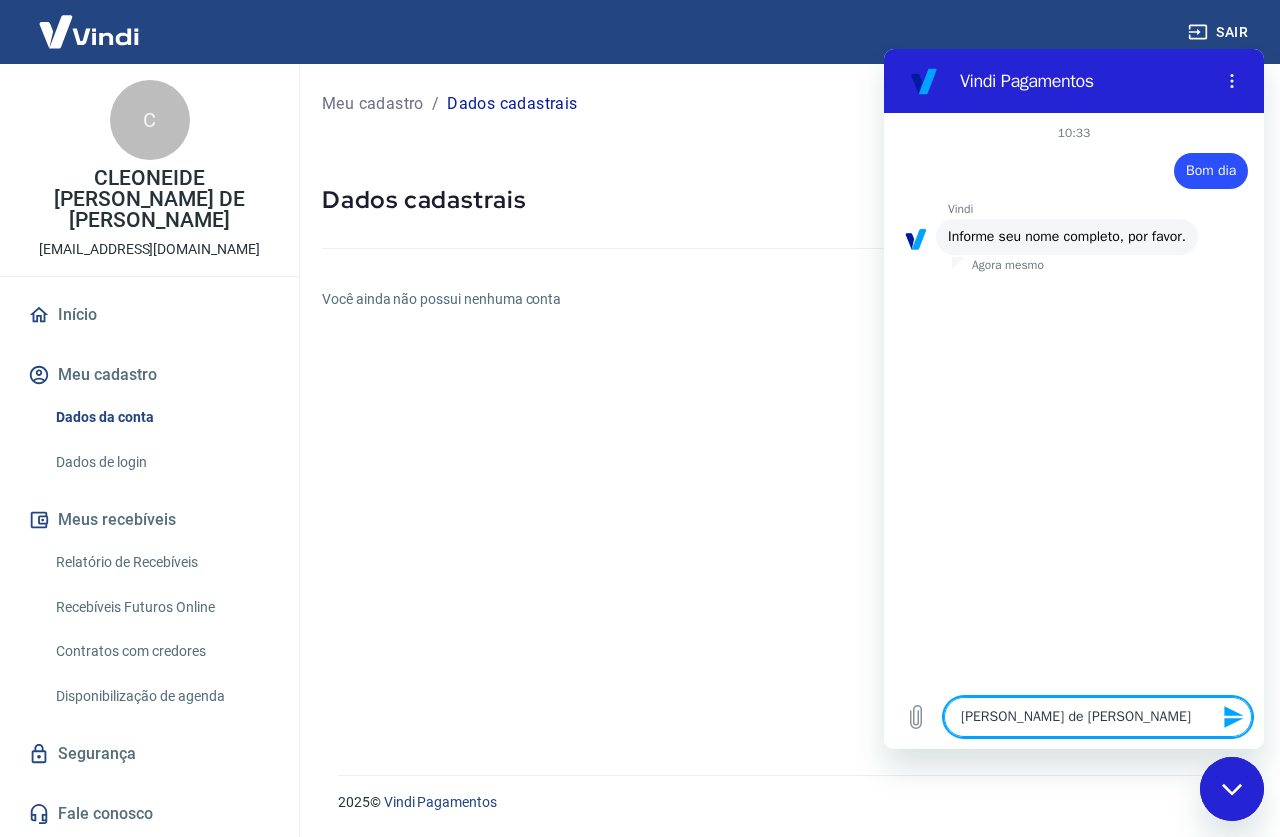 type on "[PERSON_NAME] de [PERSON_NAME]" 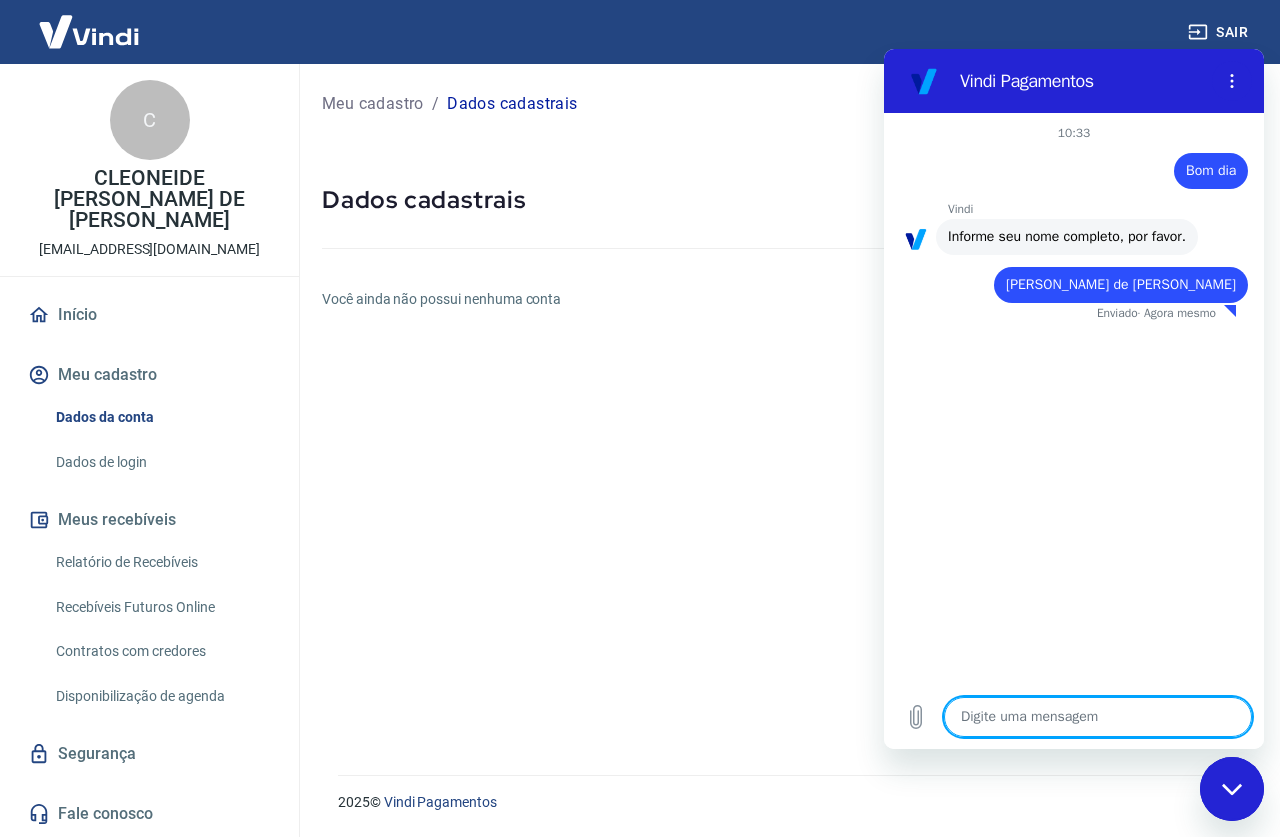 type on "x" 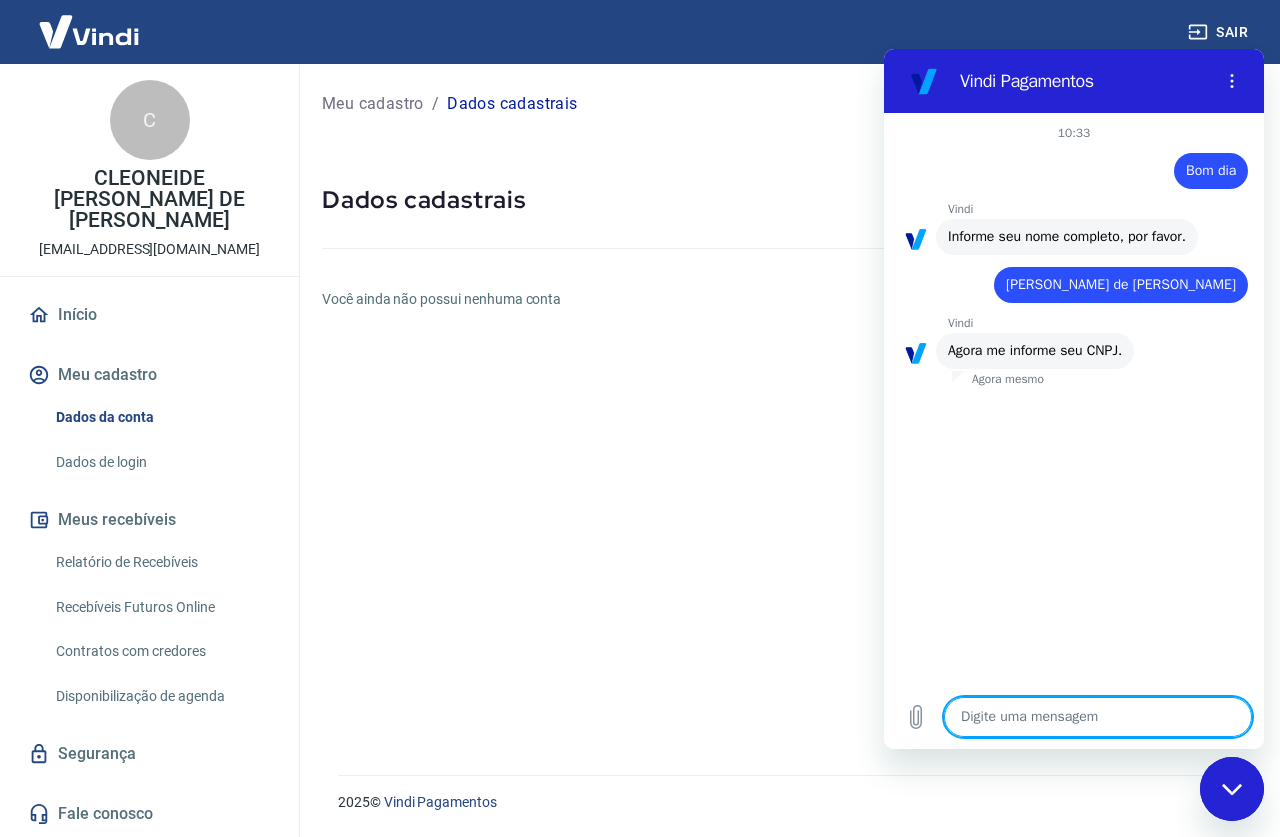 click at bounding box center (1098, 717) 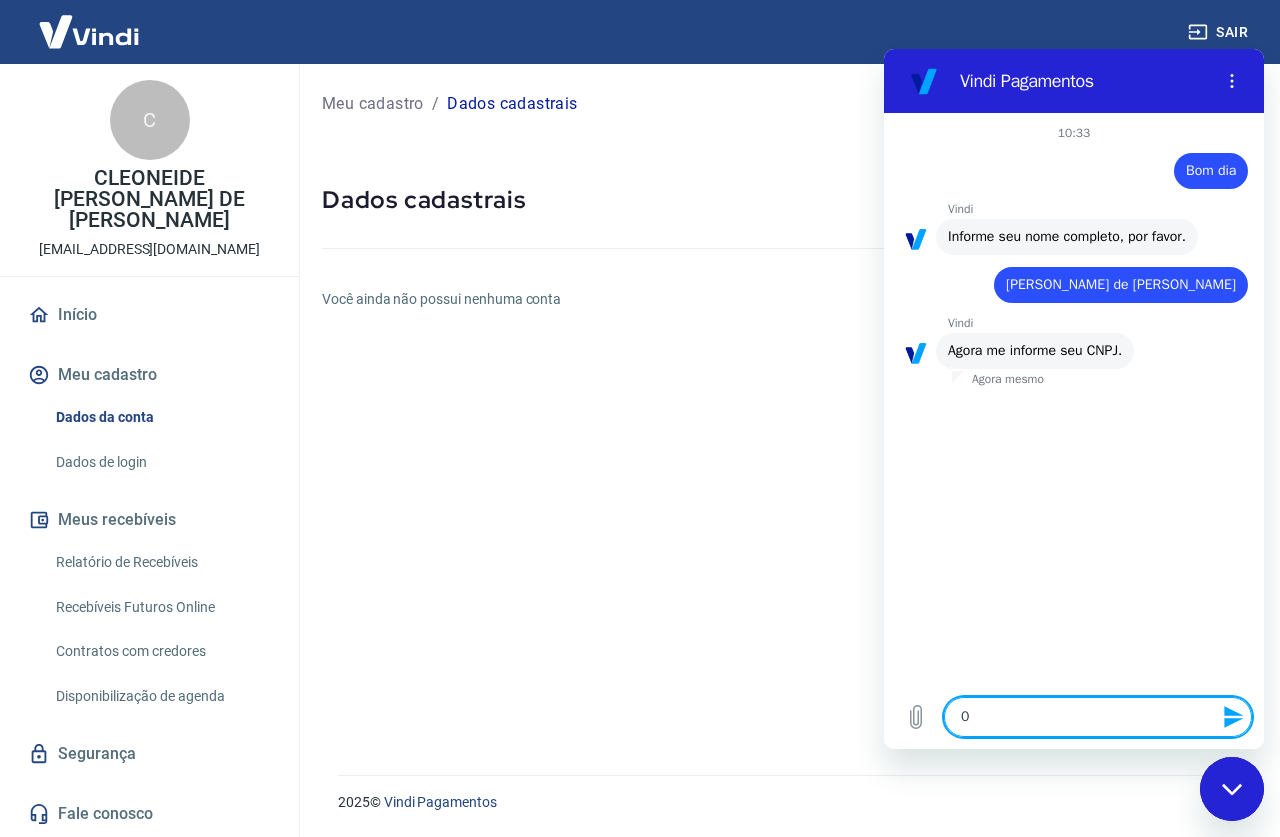 type on "06" 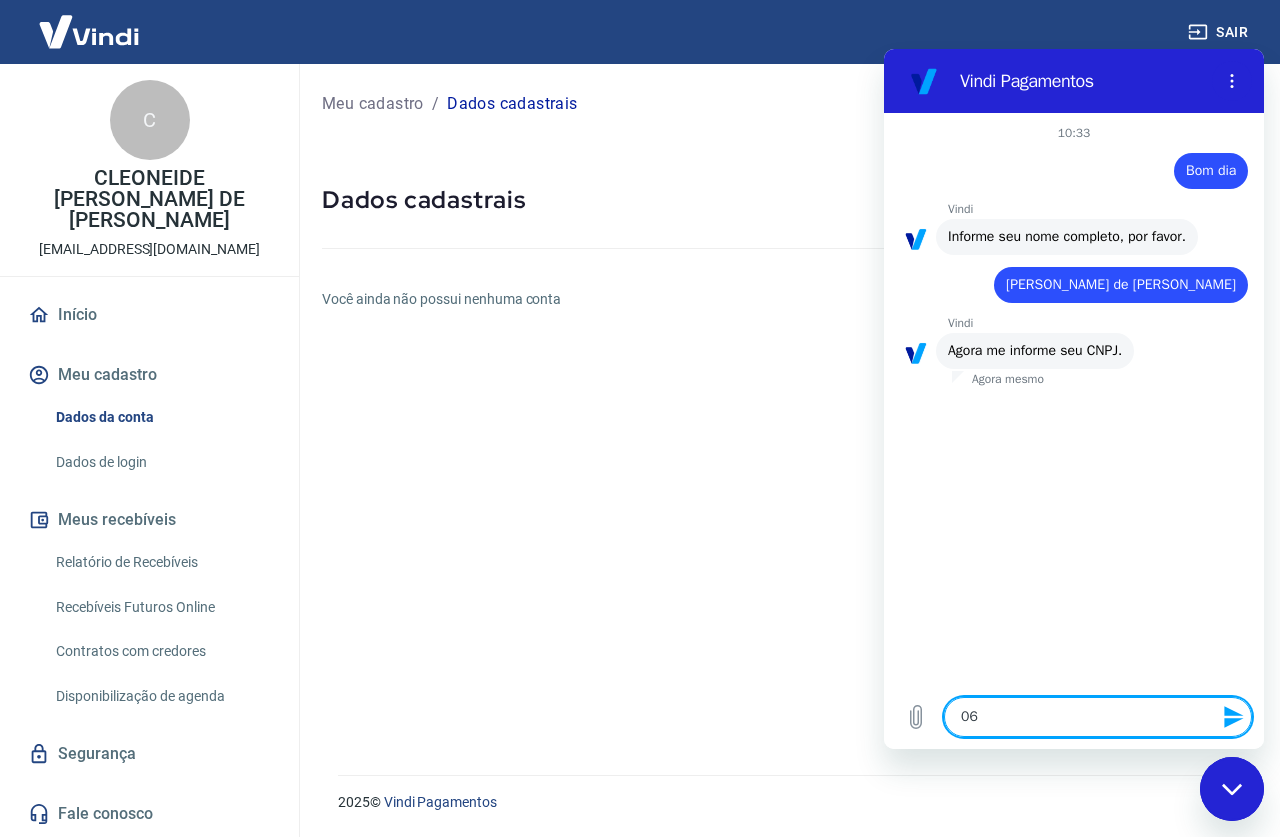 type on "065" 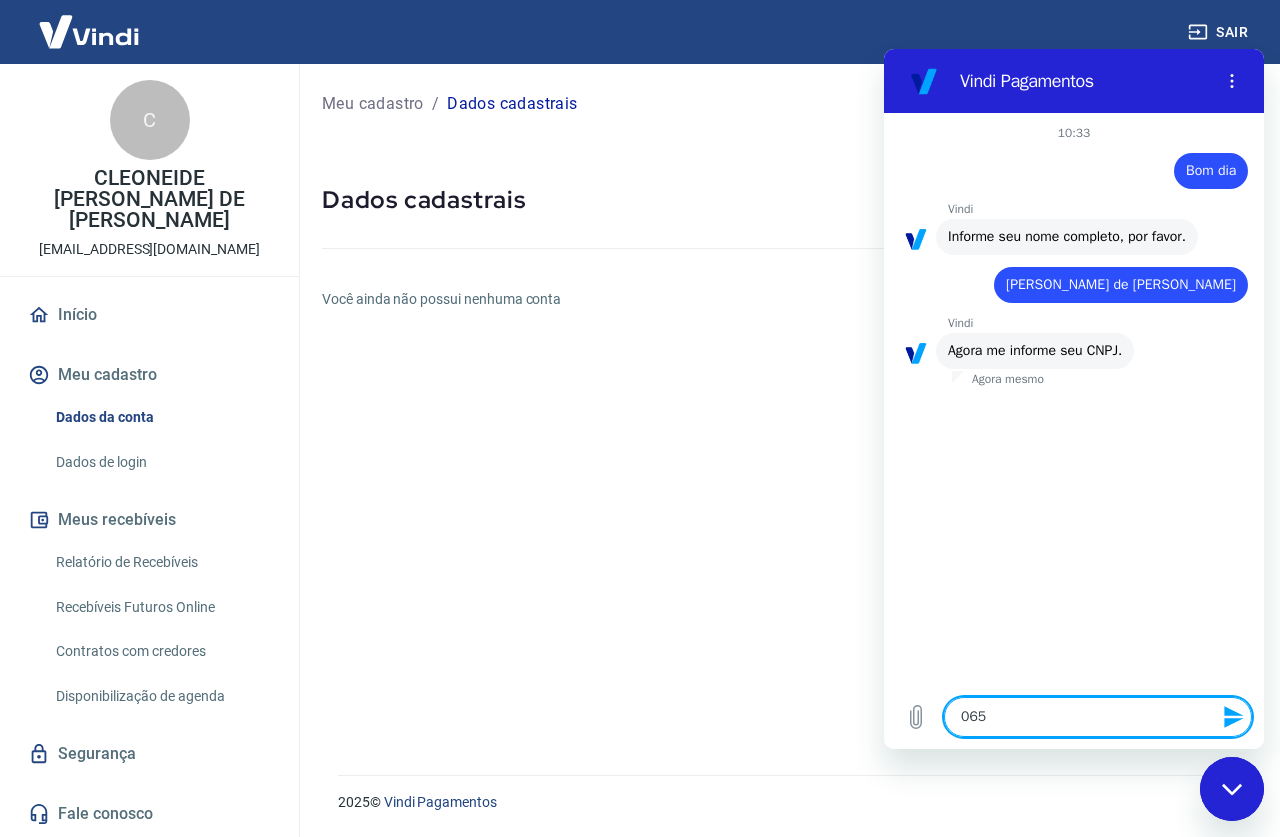 type on "0653" 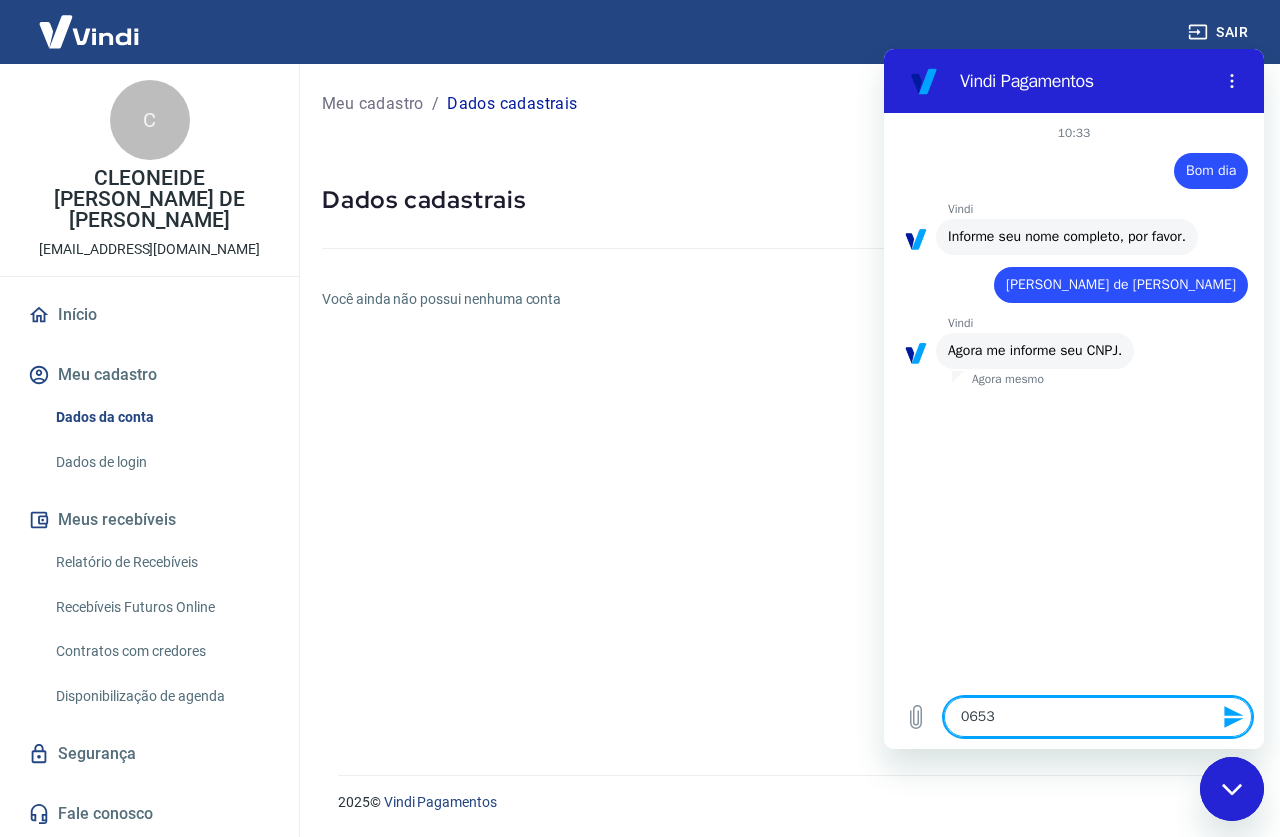 type on "06539" 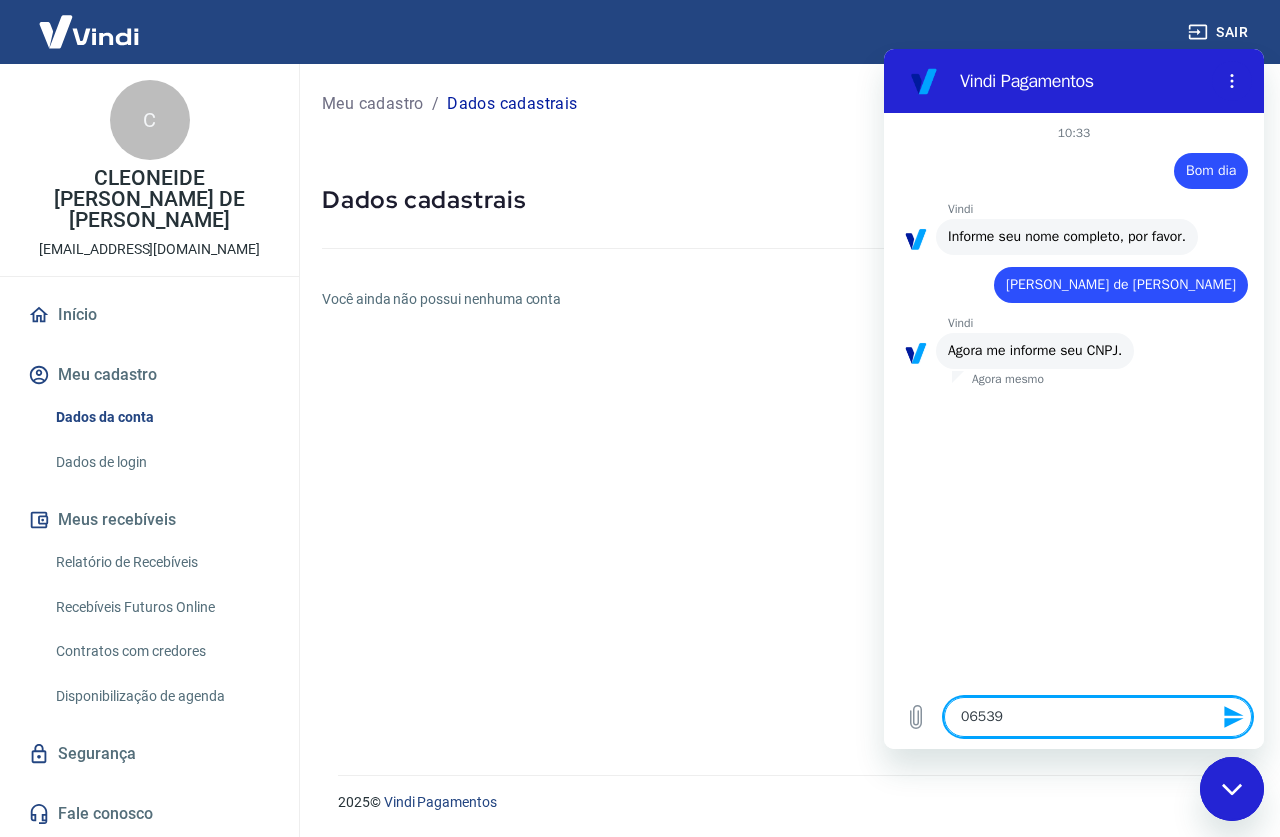 type on "x" 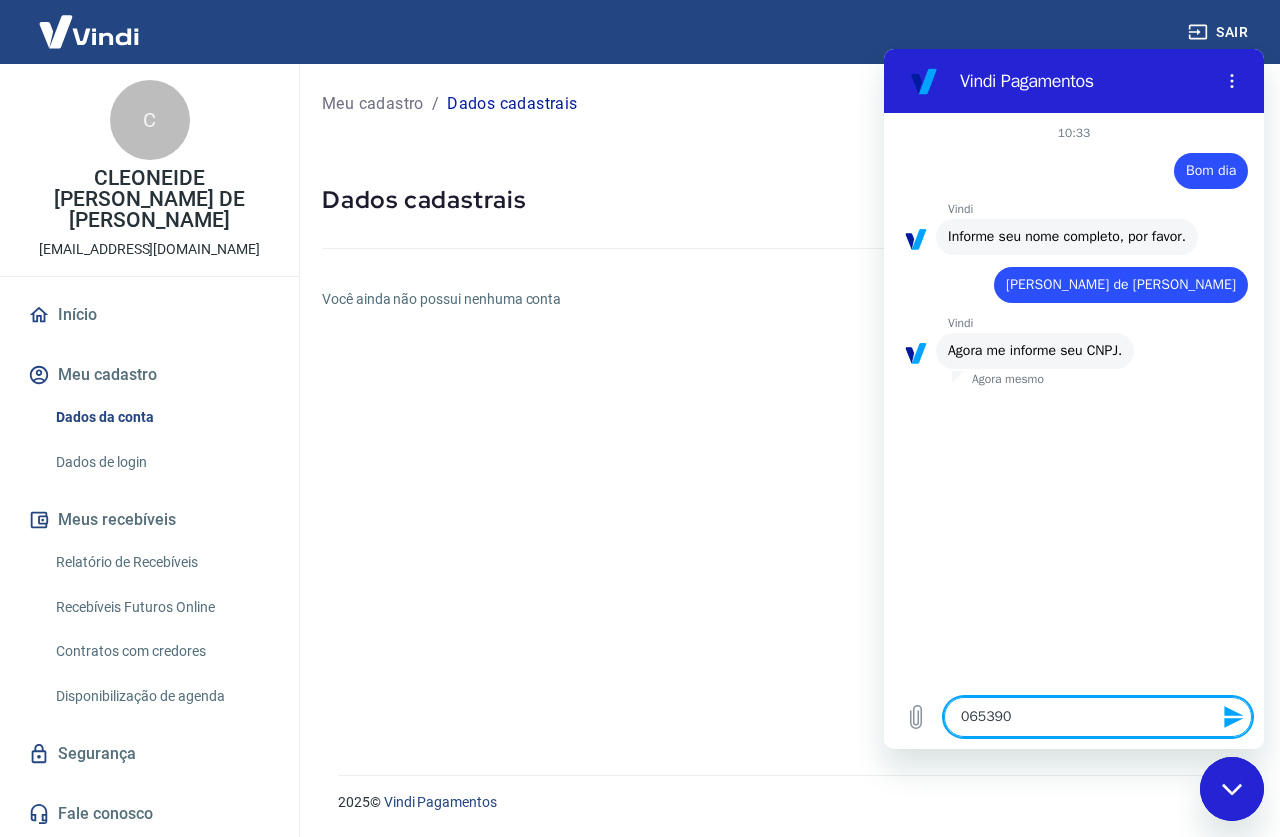 type on "0653906" 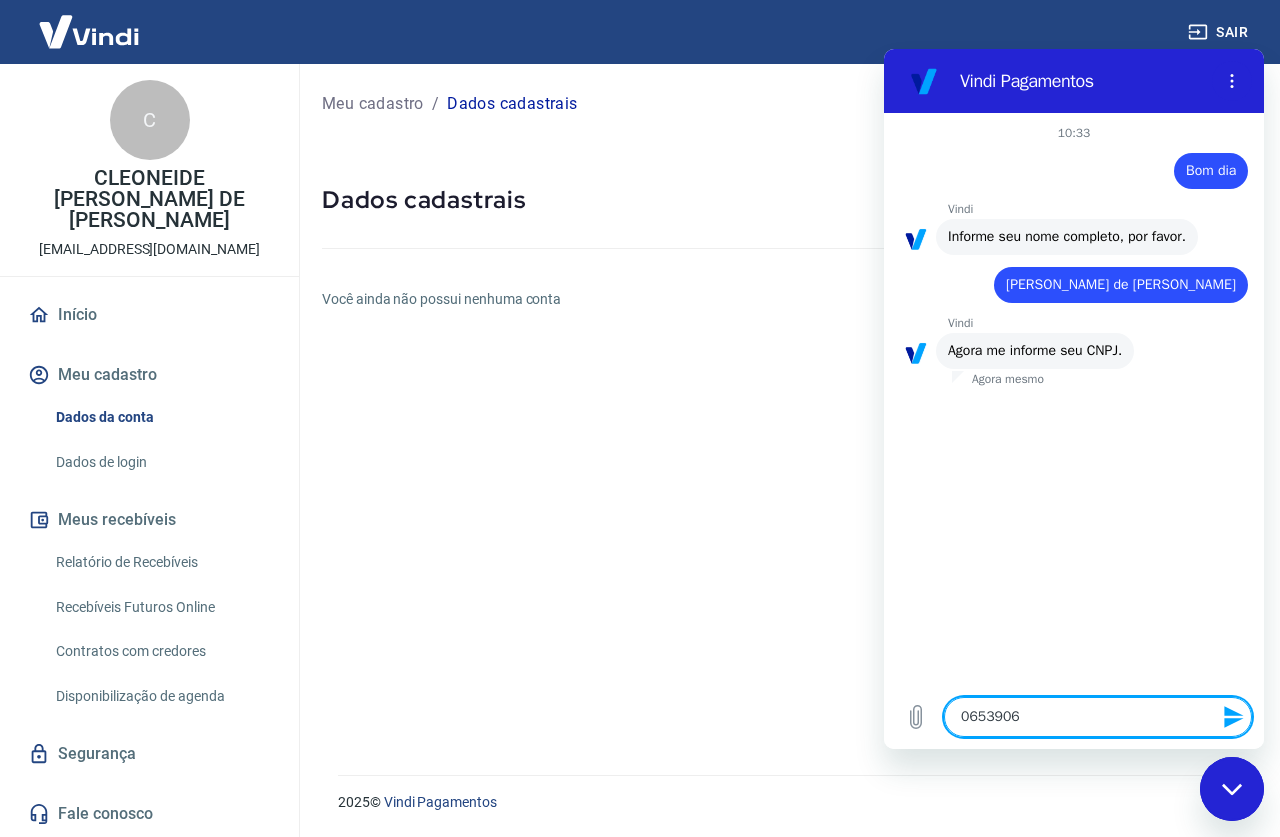 type on "06539062" 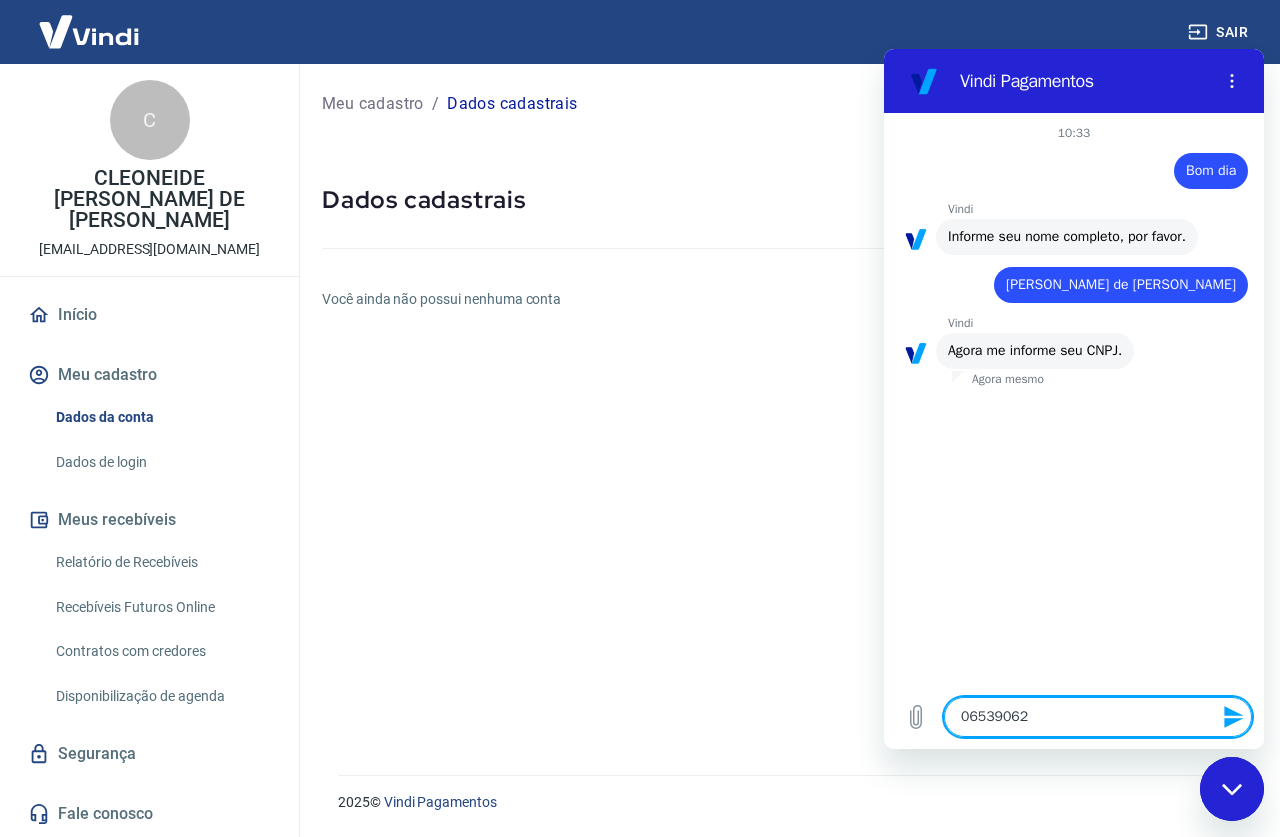 type on "065390629" 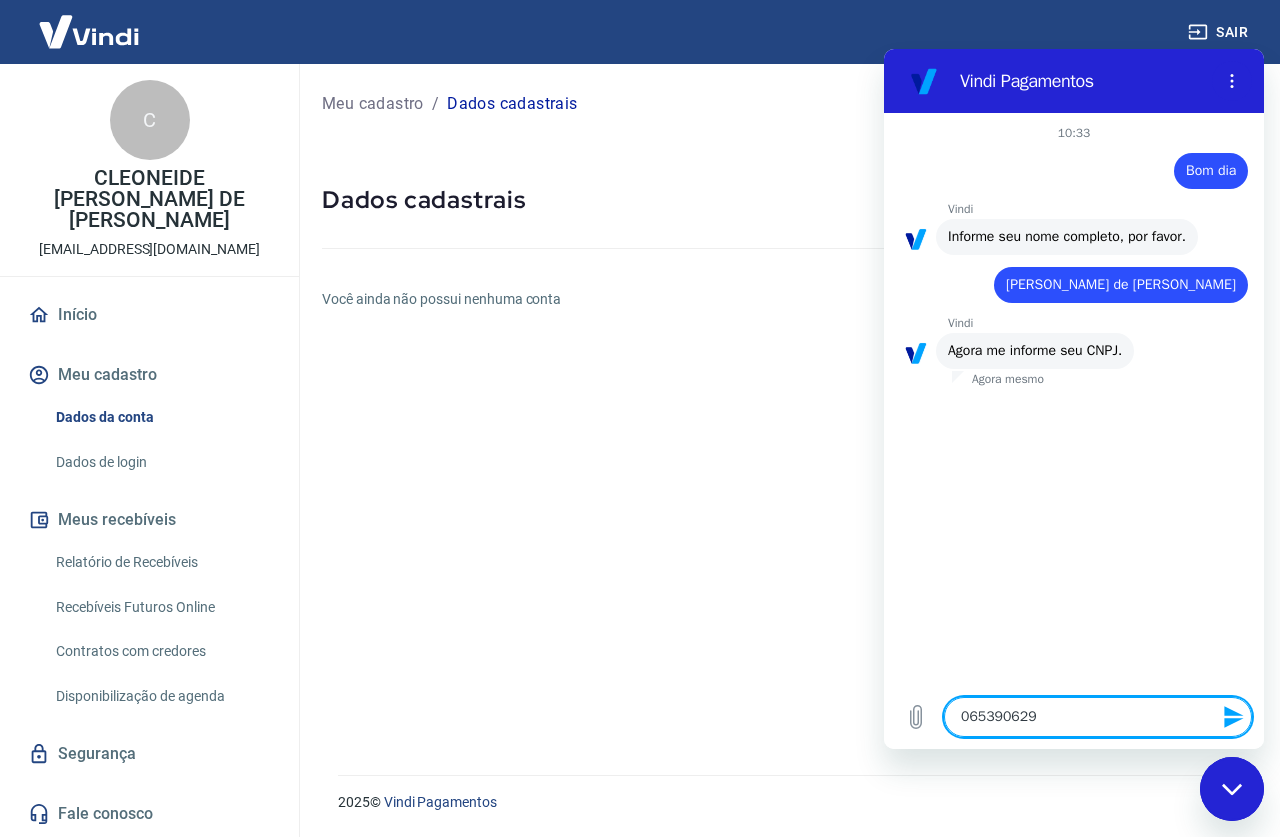 type on "0653906293" 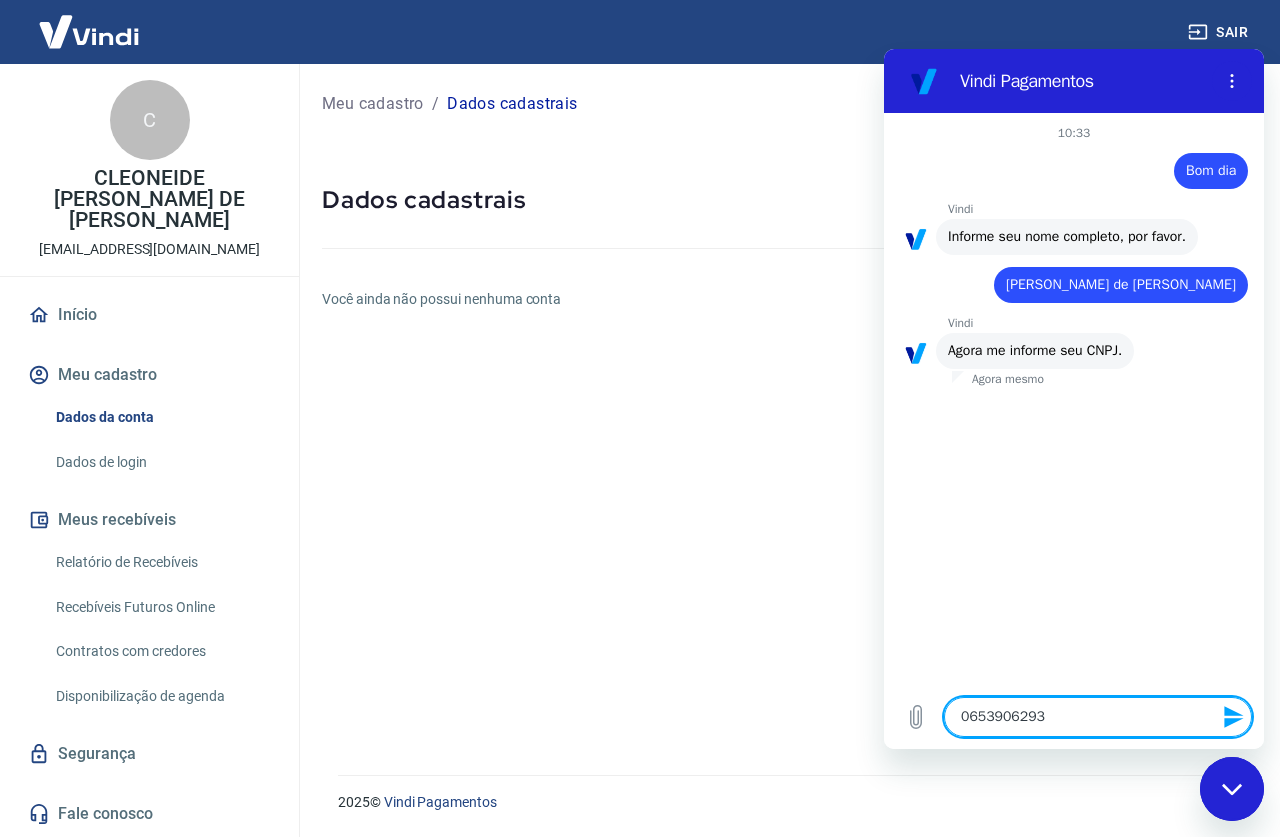 type on "06539062931" 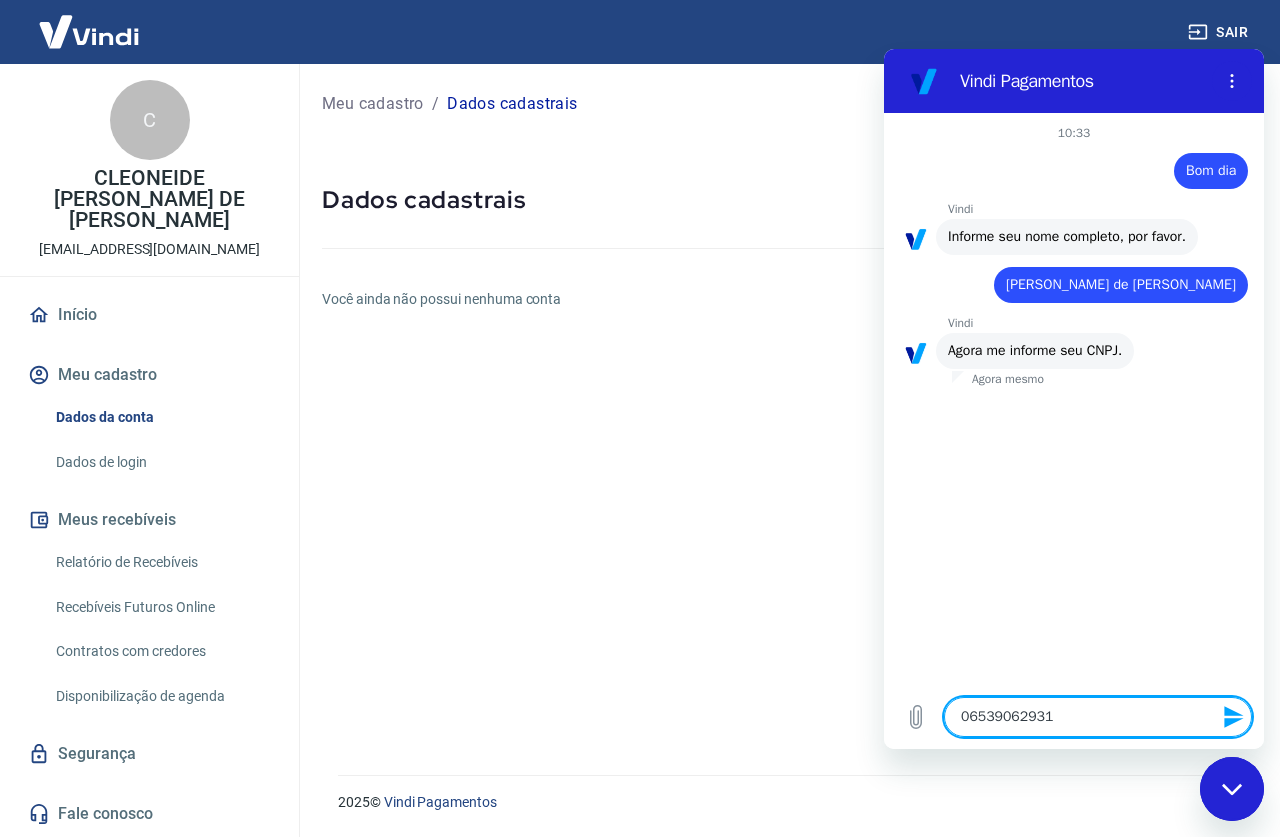 type on "06539062931" 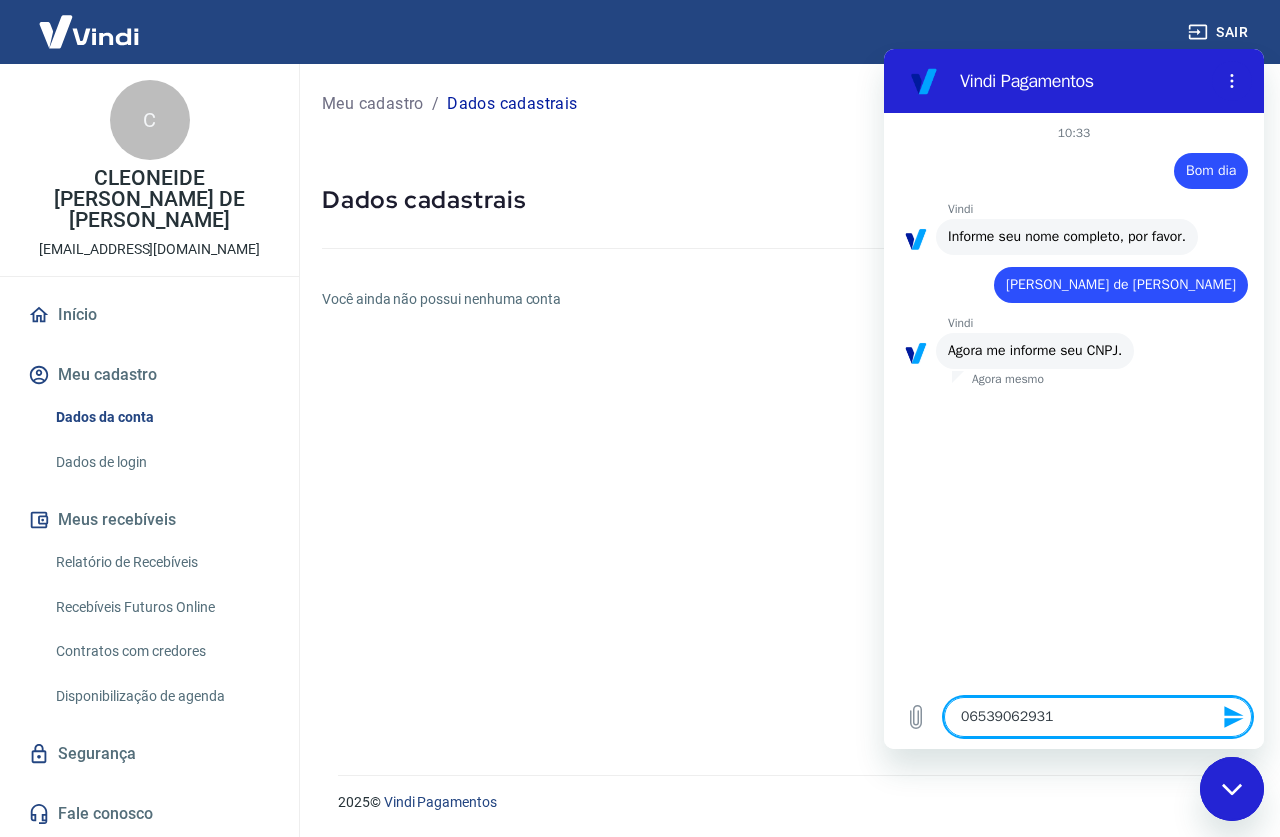 click 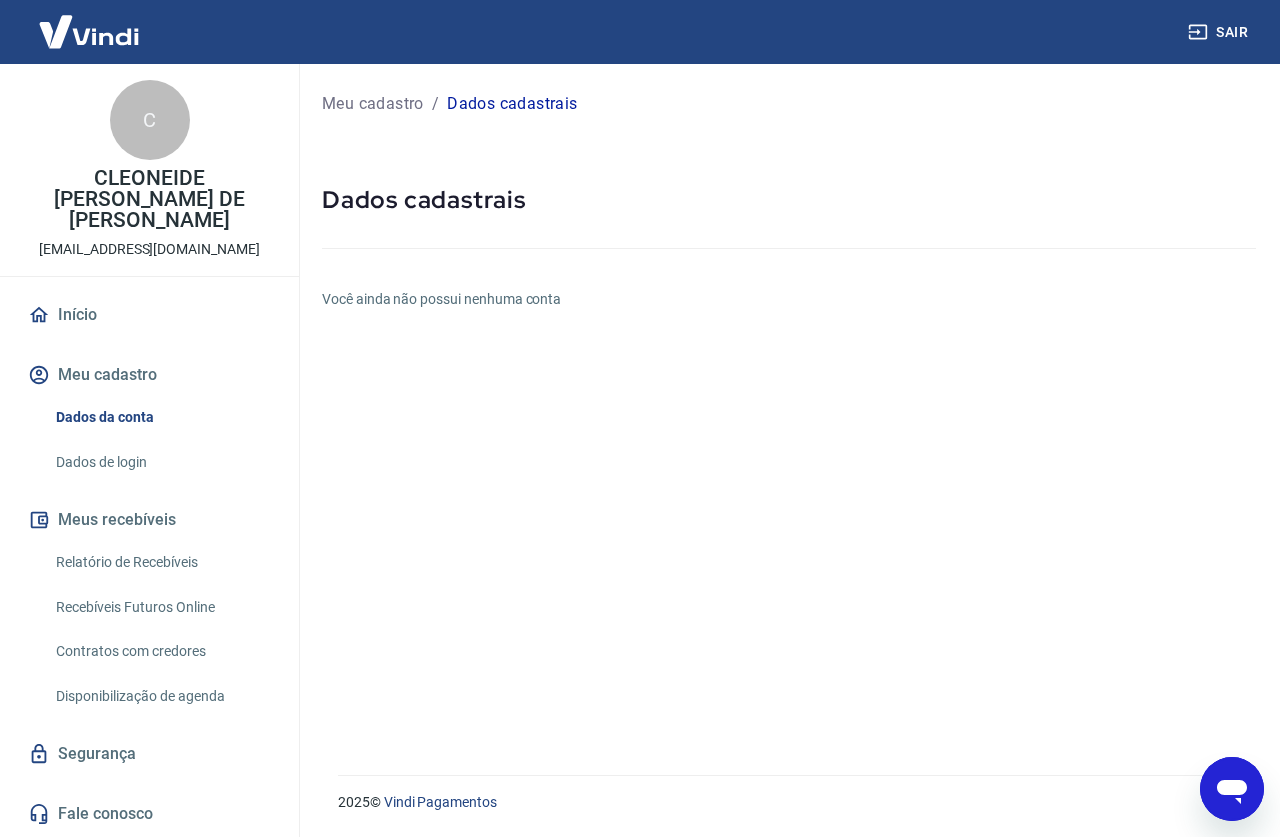 click 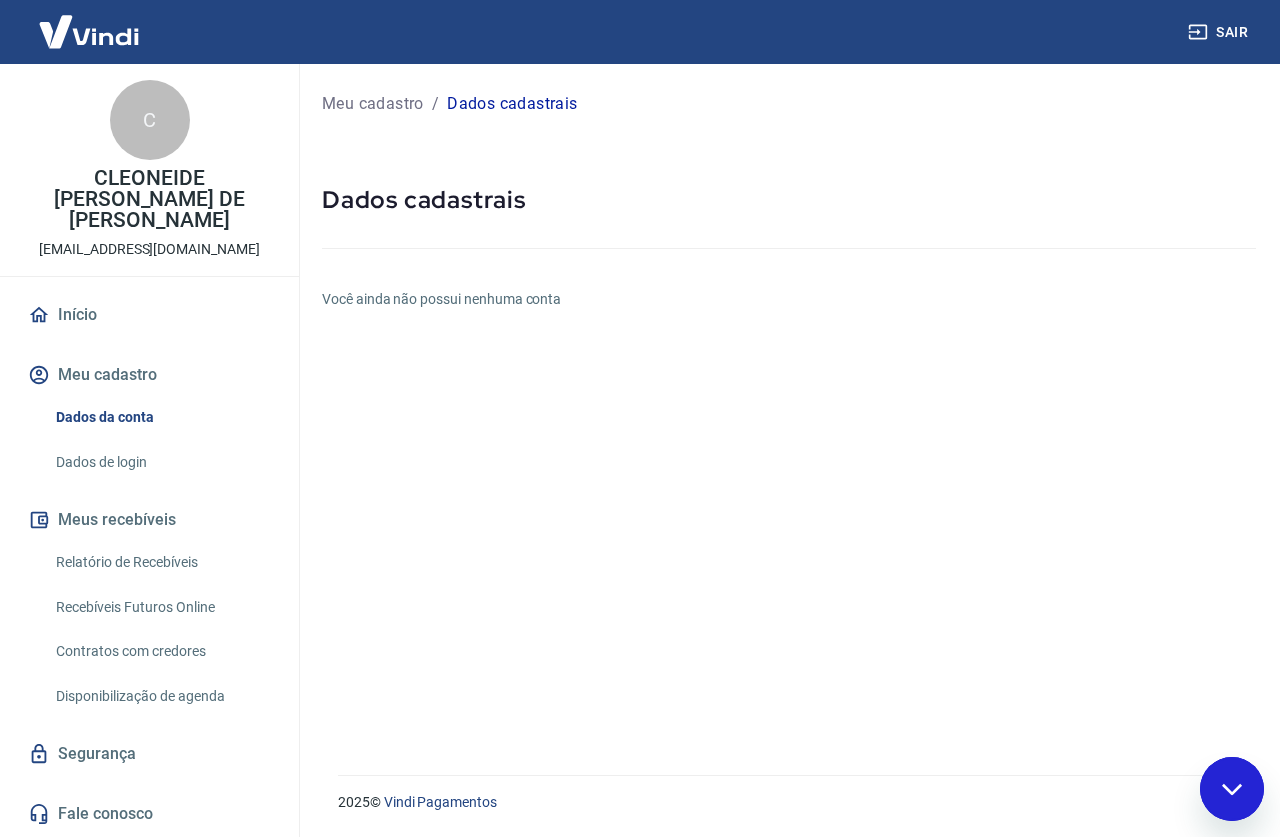 scroll, scrollTop: 0, scrollLeft: 0, axis: both 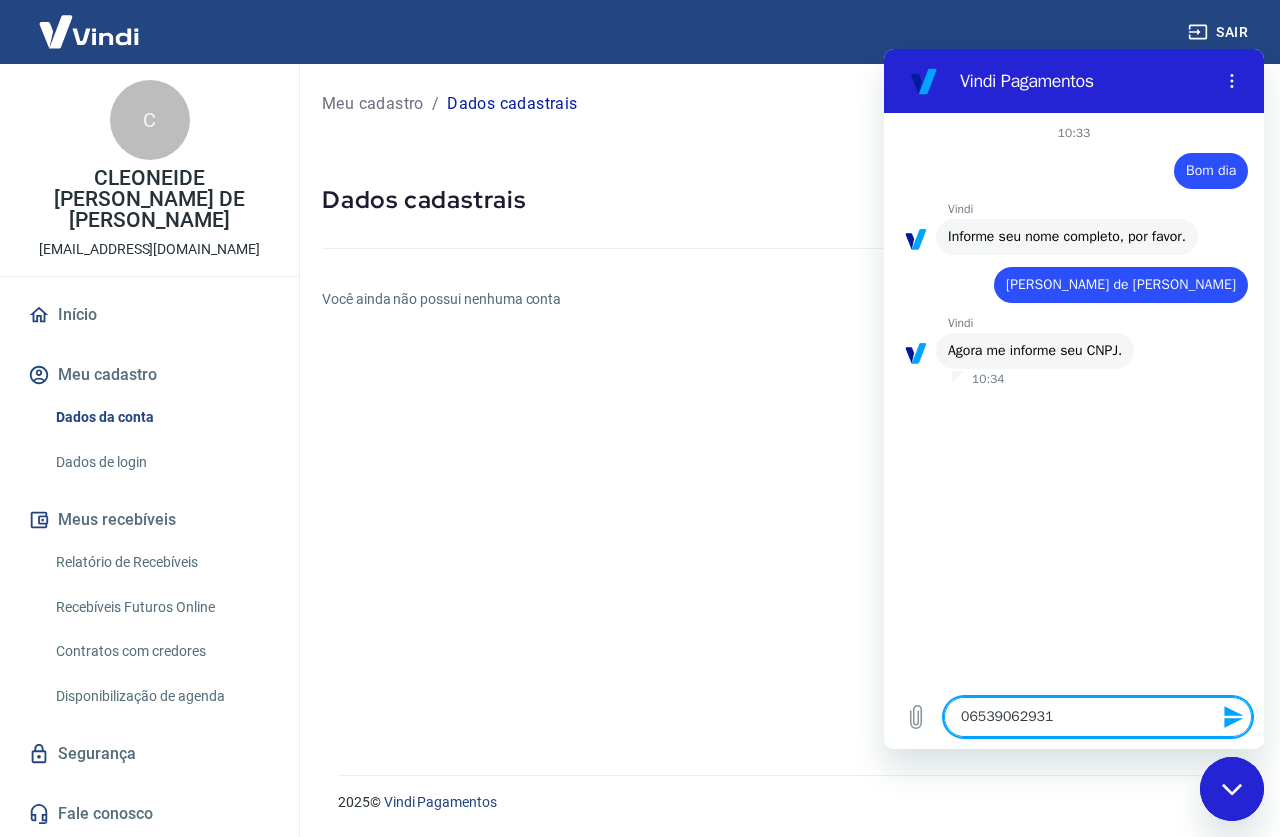 click 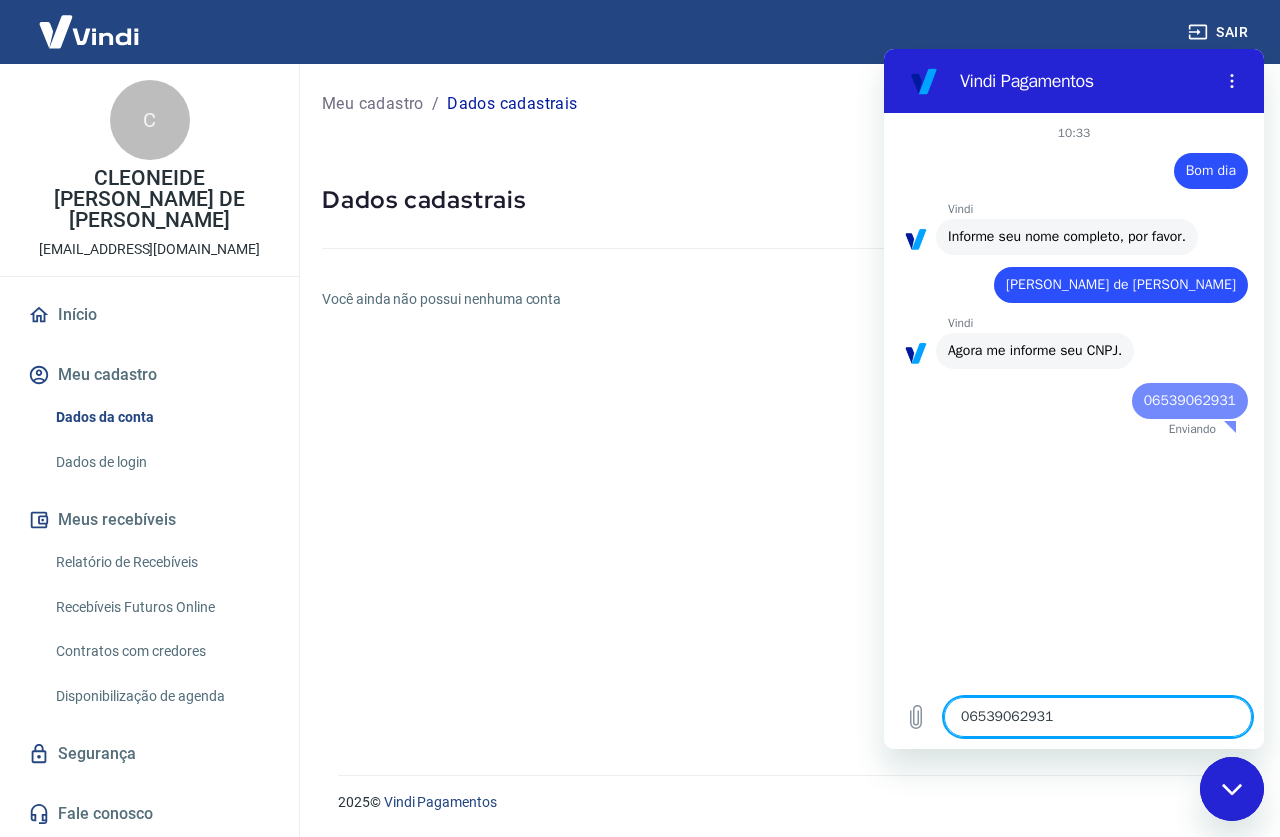 type 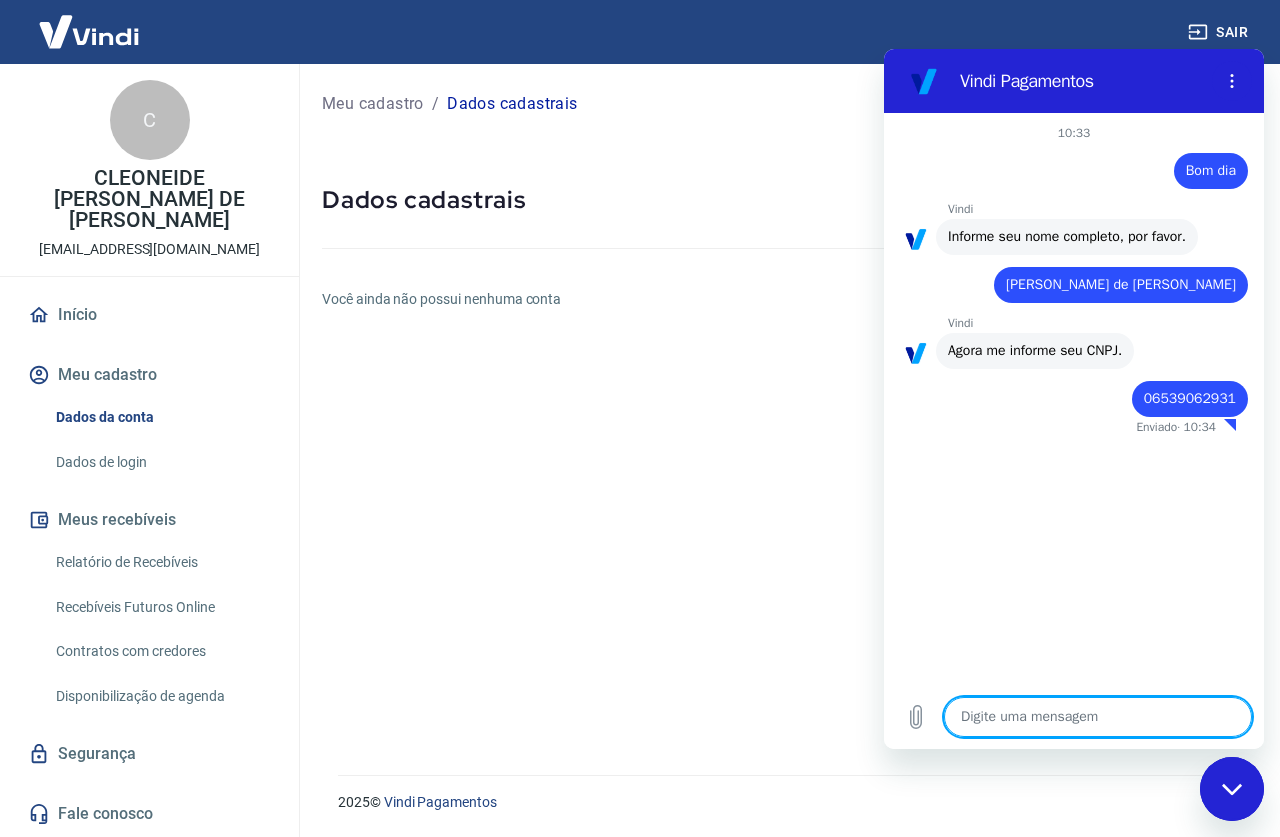 type on "x" 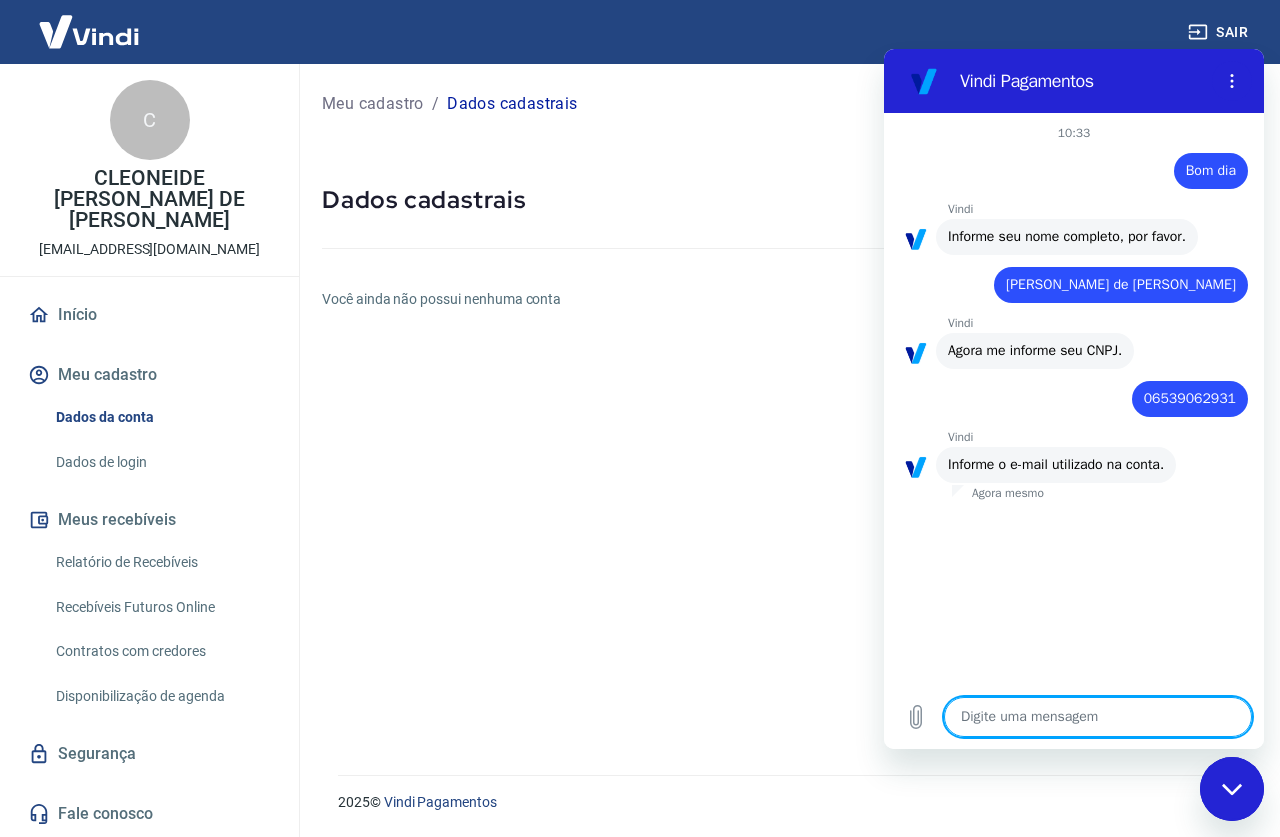 type on "c" 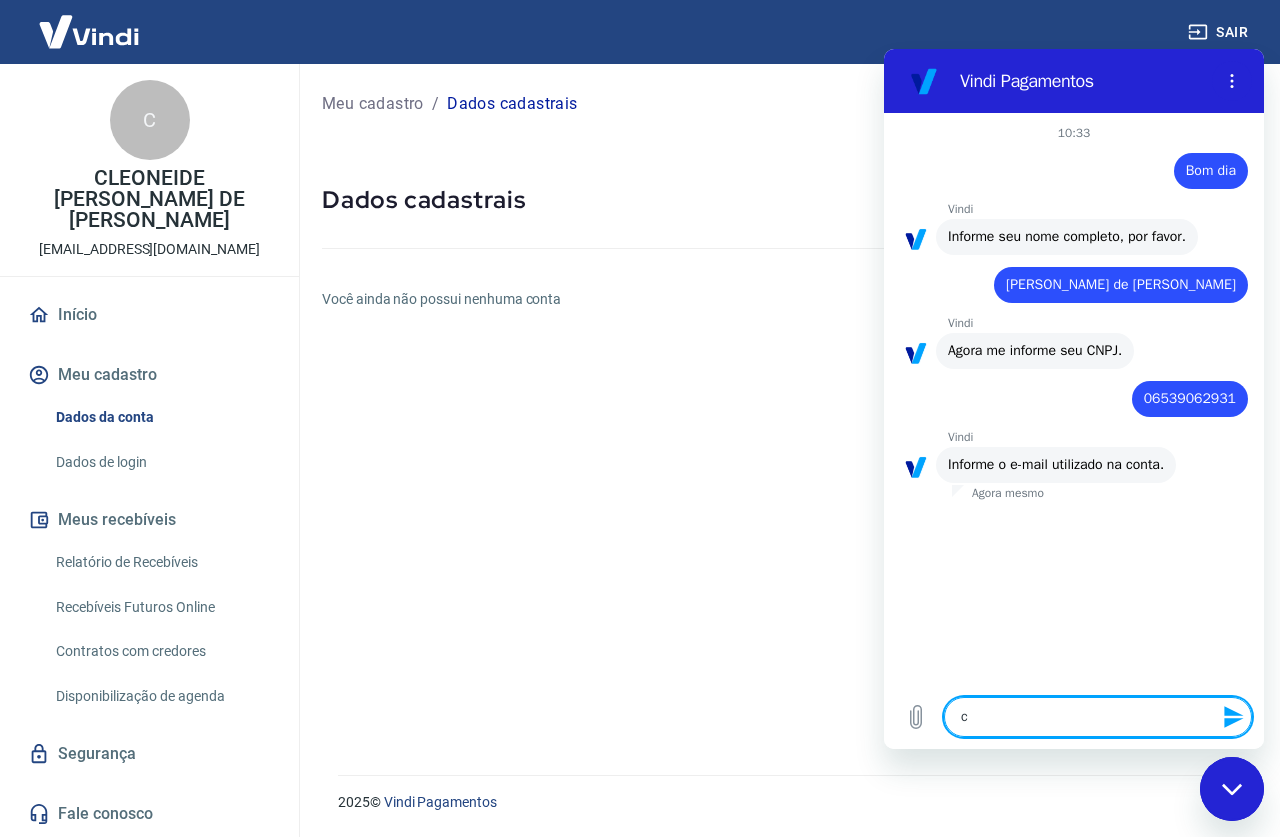 type on "cl" 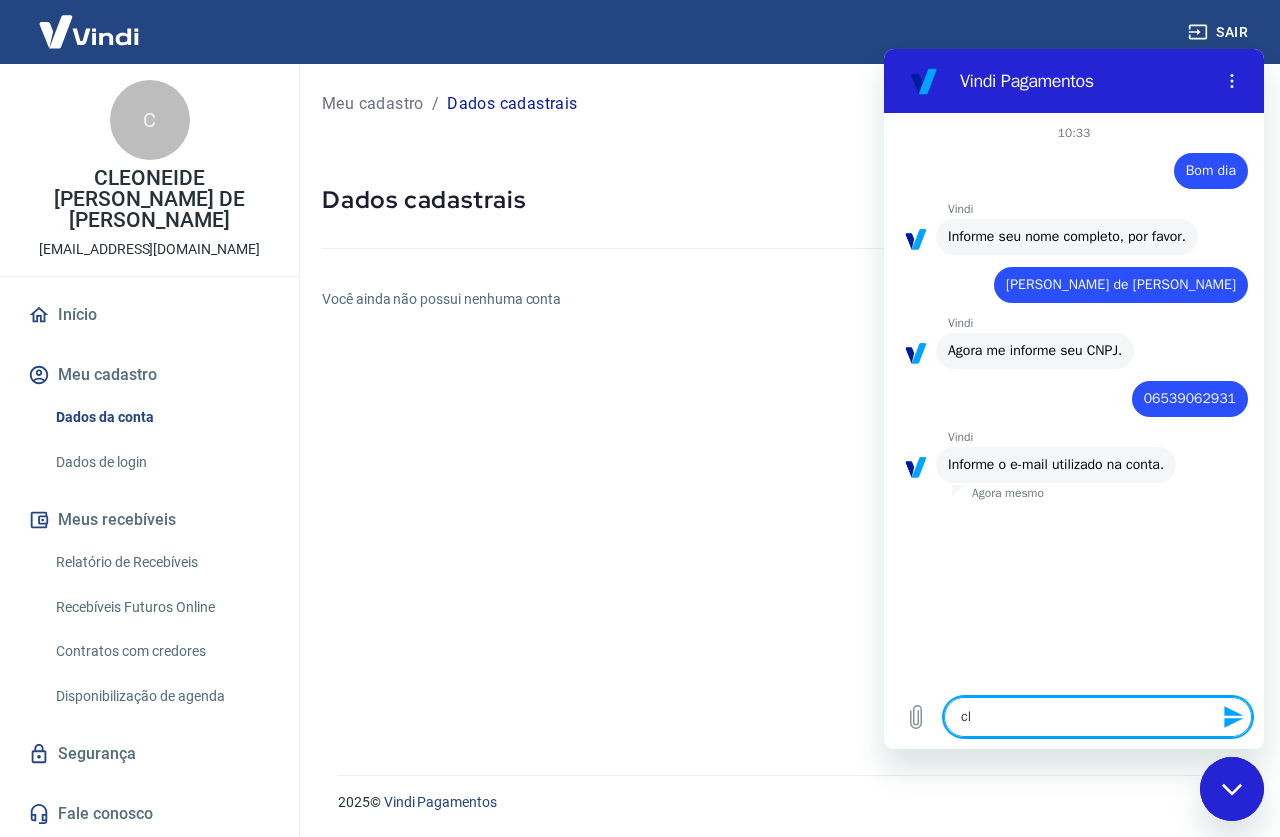 type on "cle" 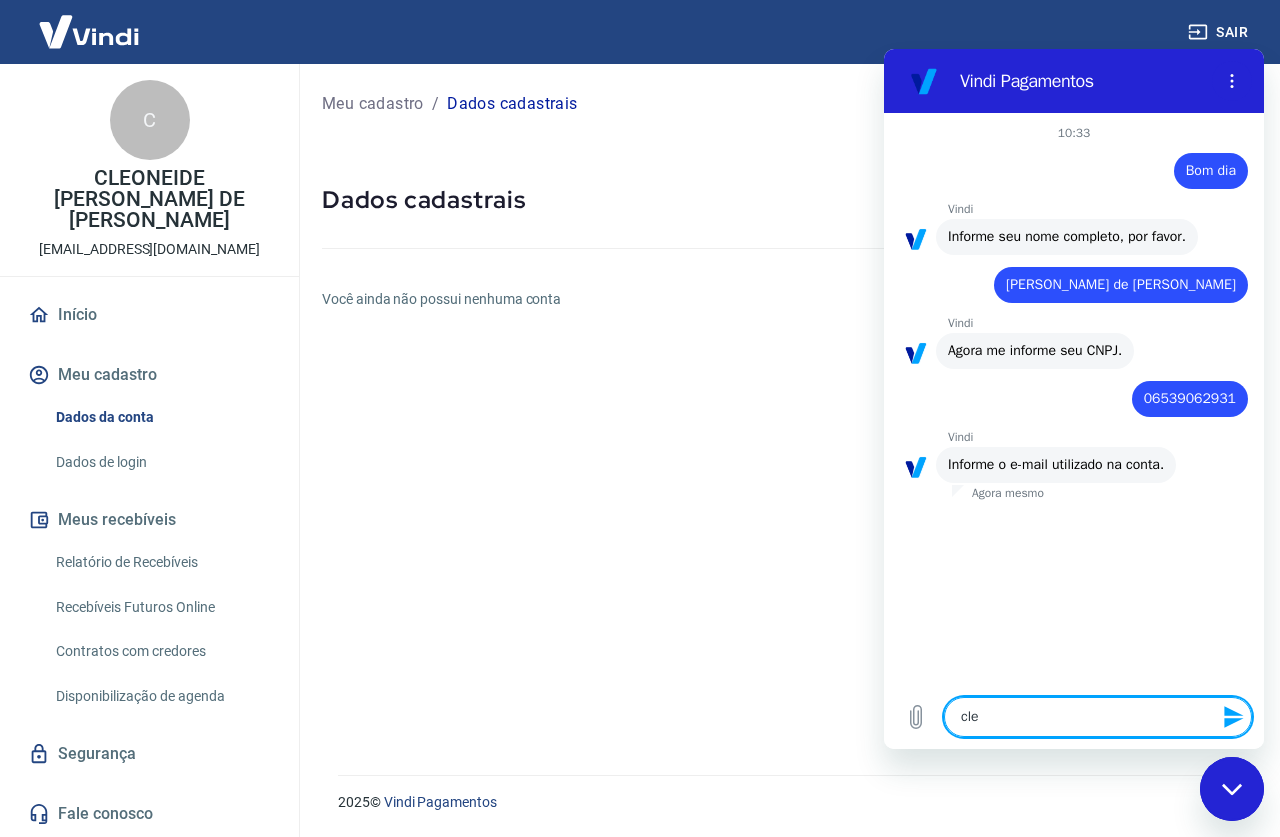 type on "[PERSON_NAME]" 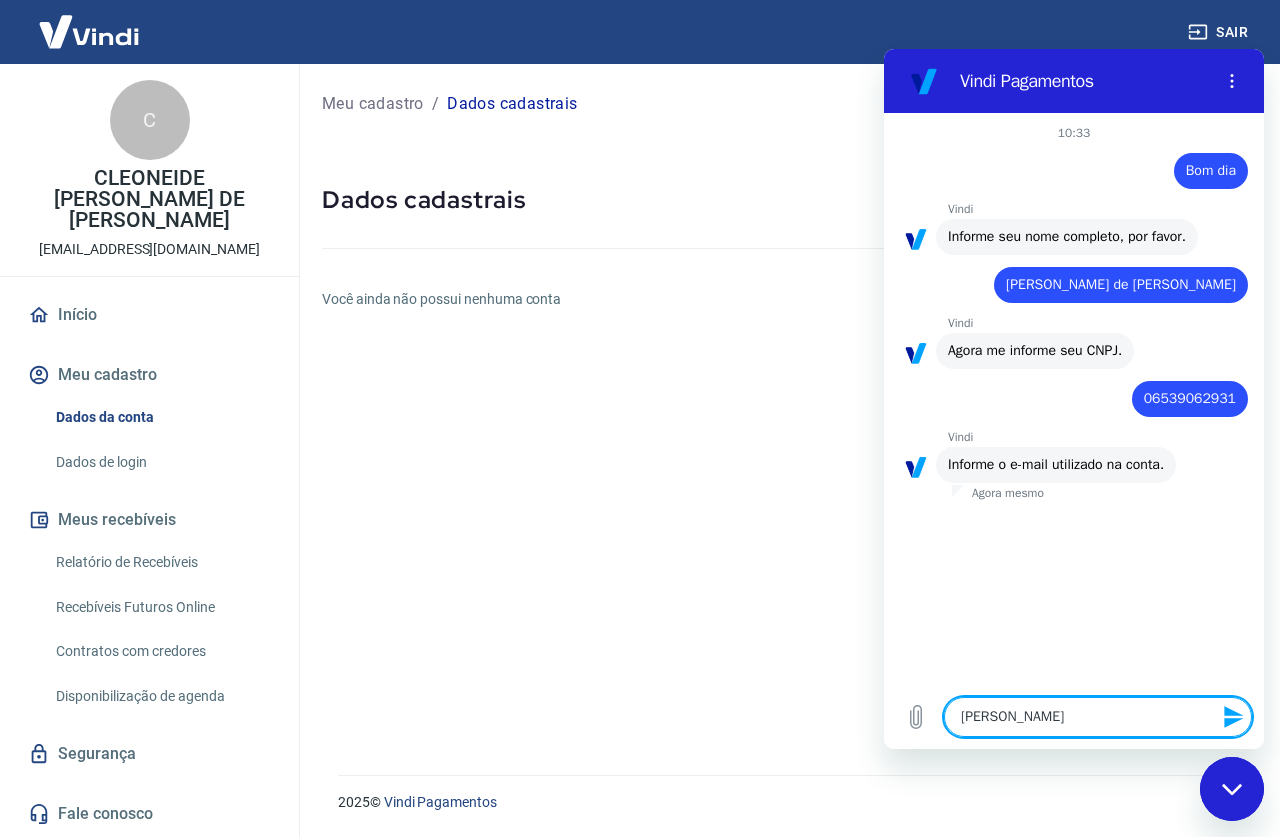 type on "[PERSON_NAME]" 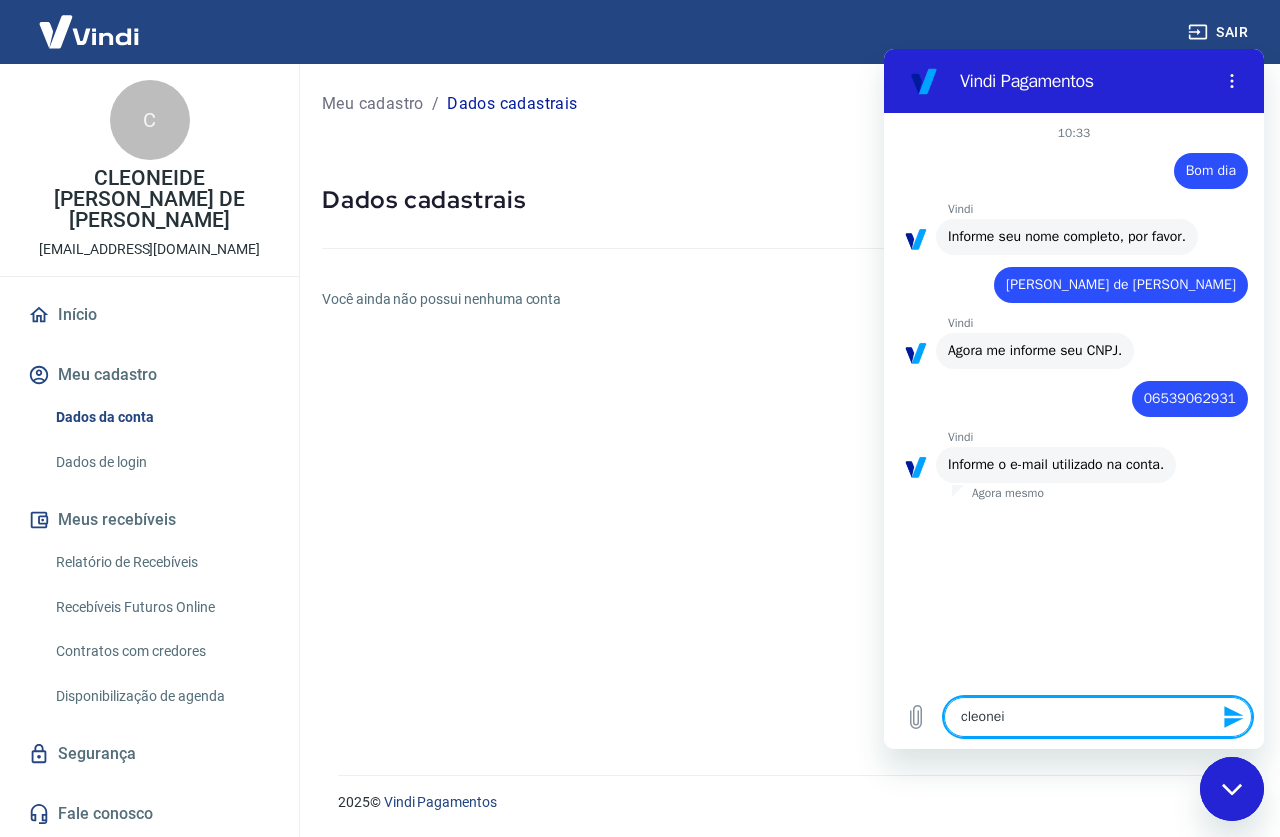 type on "cleoneid" 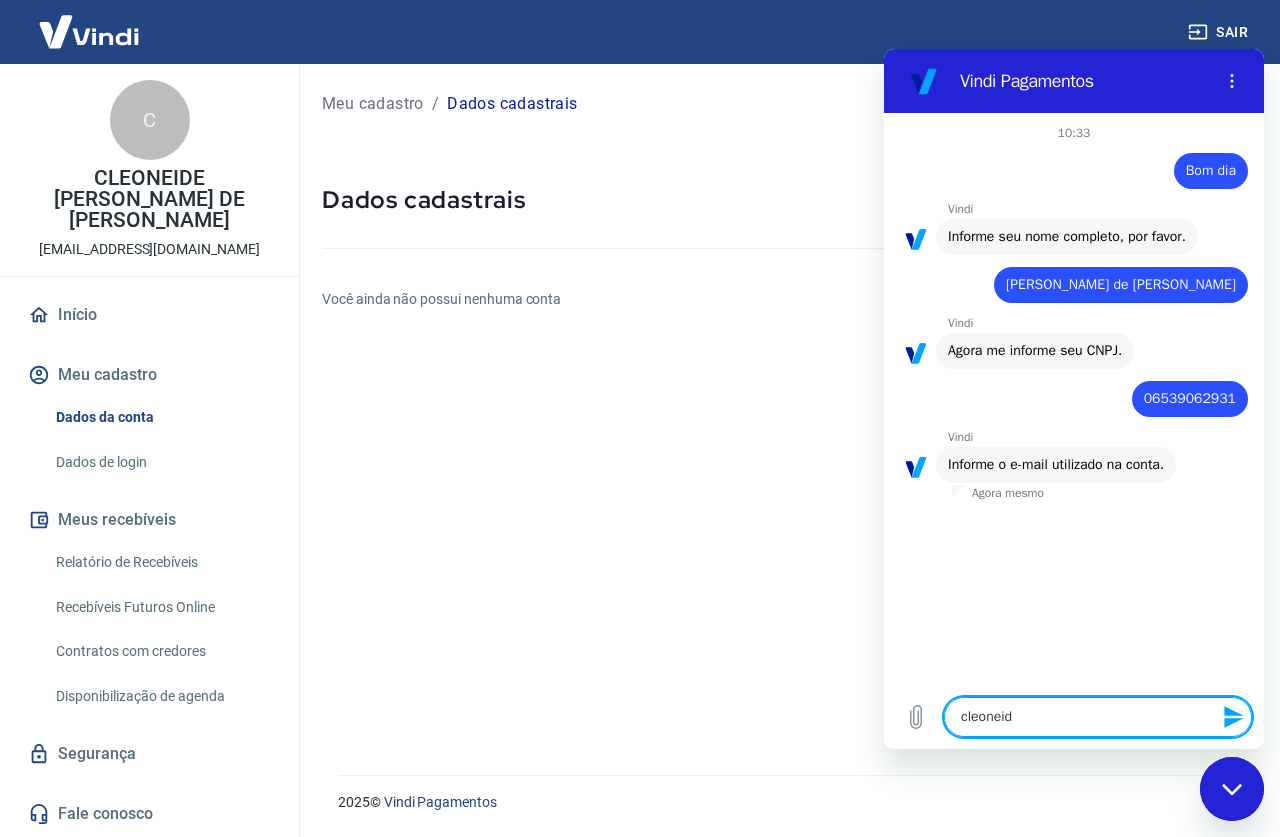 type on "cleoneide" 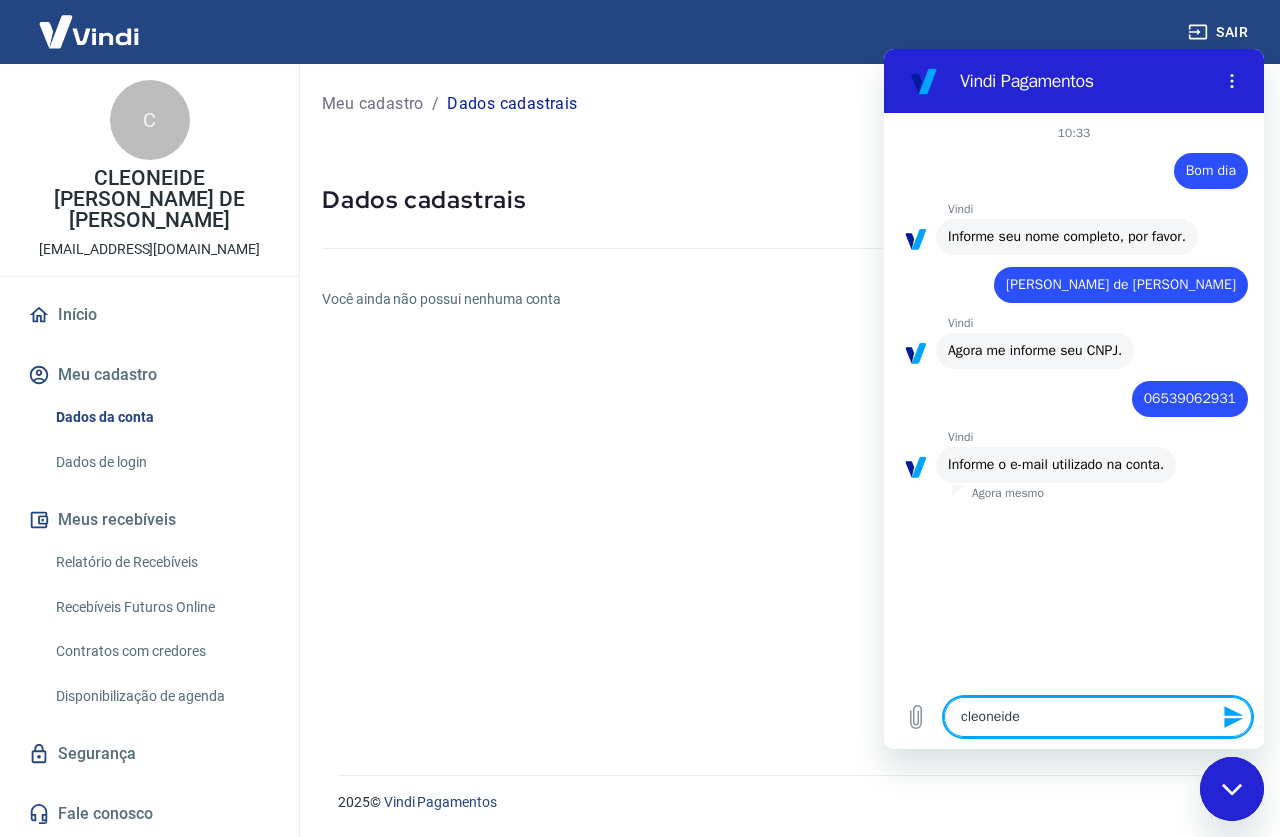type on "cleoneide." 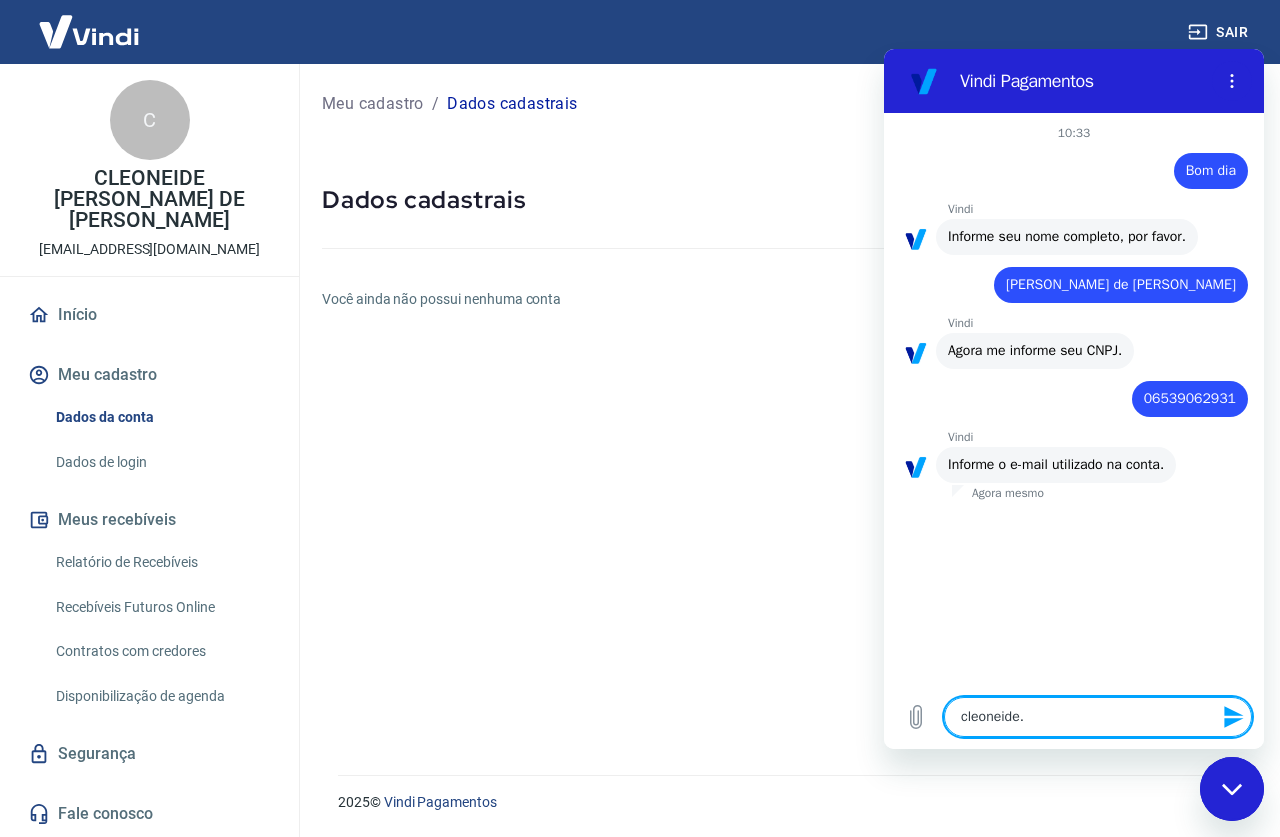 type on "cleoneide.c" 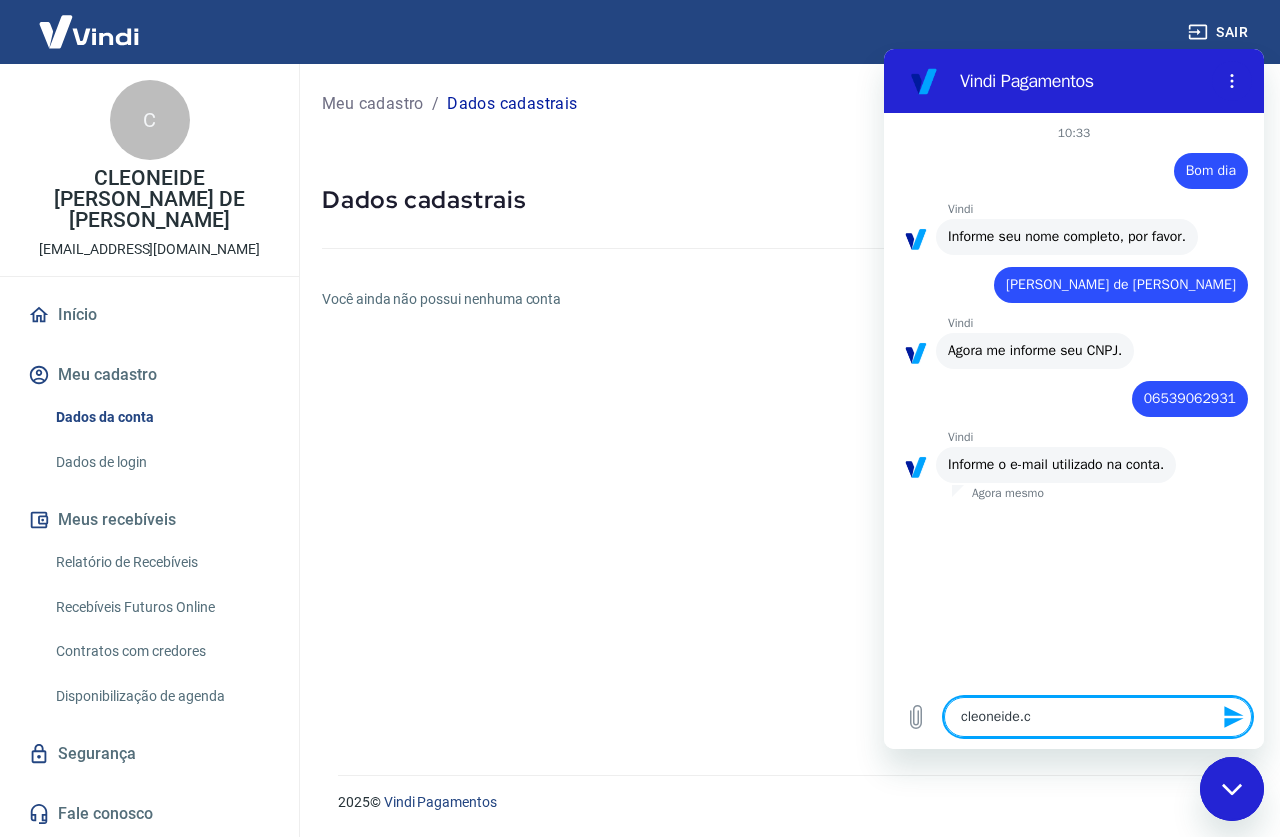 type on "[DOMAIN_NAME]" 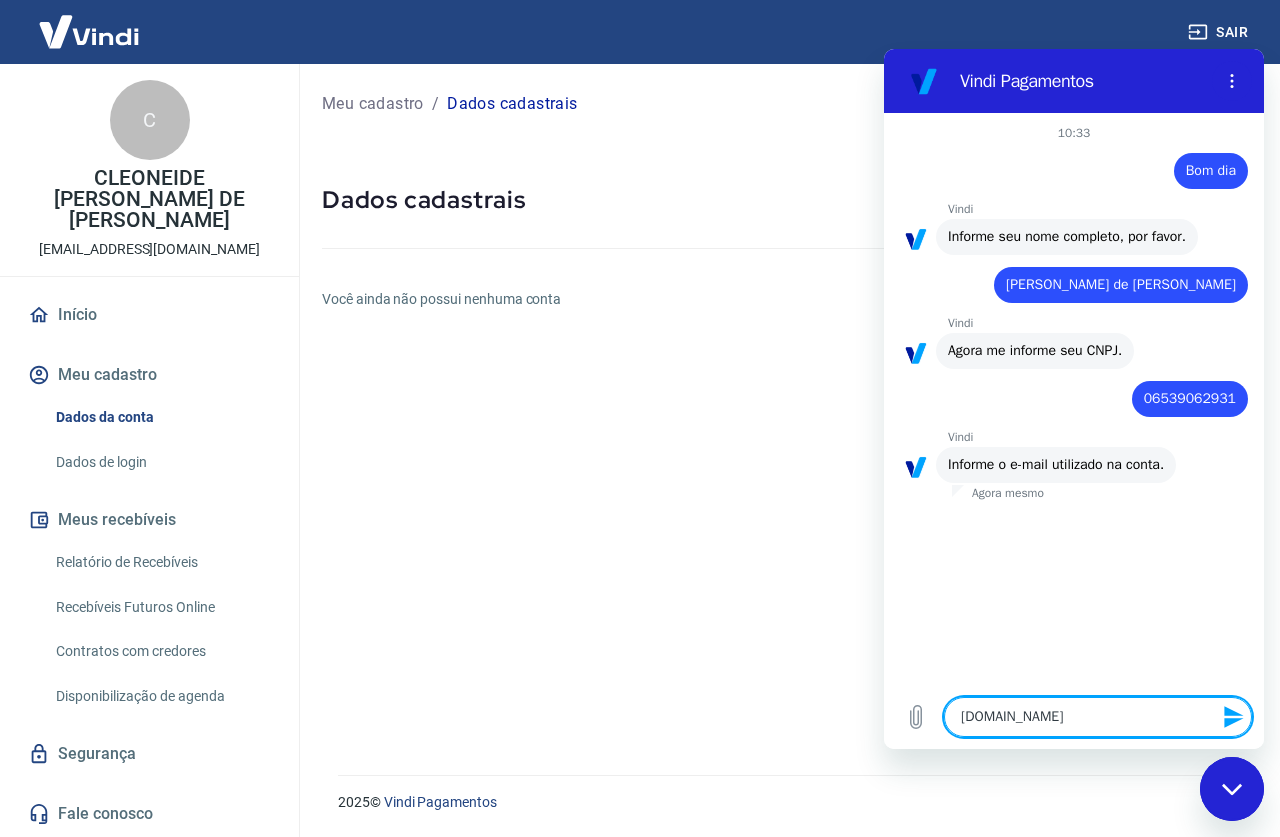type on "cleoneide.cas" 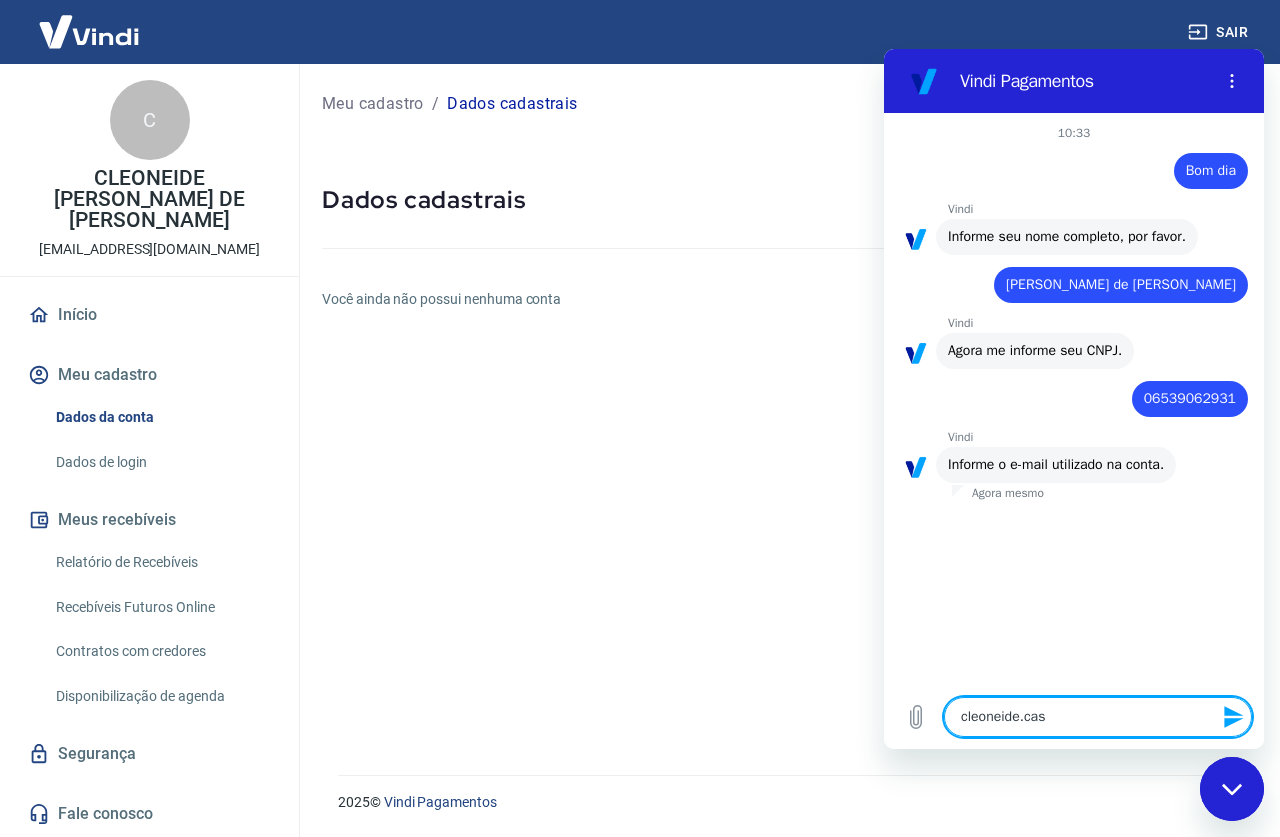 type on "cleoneide.cass" 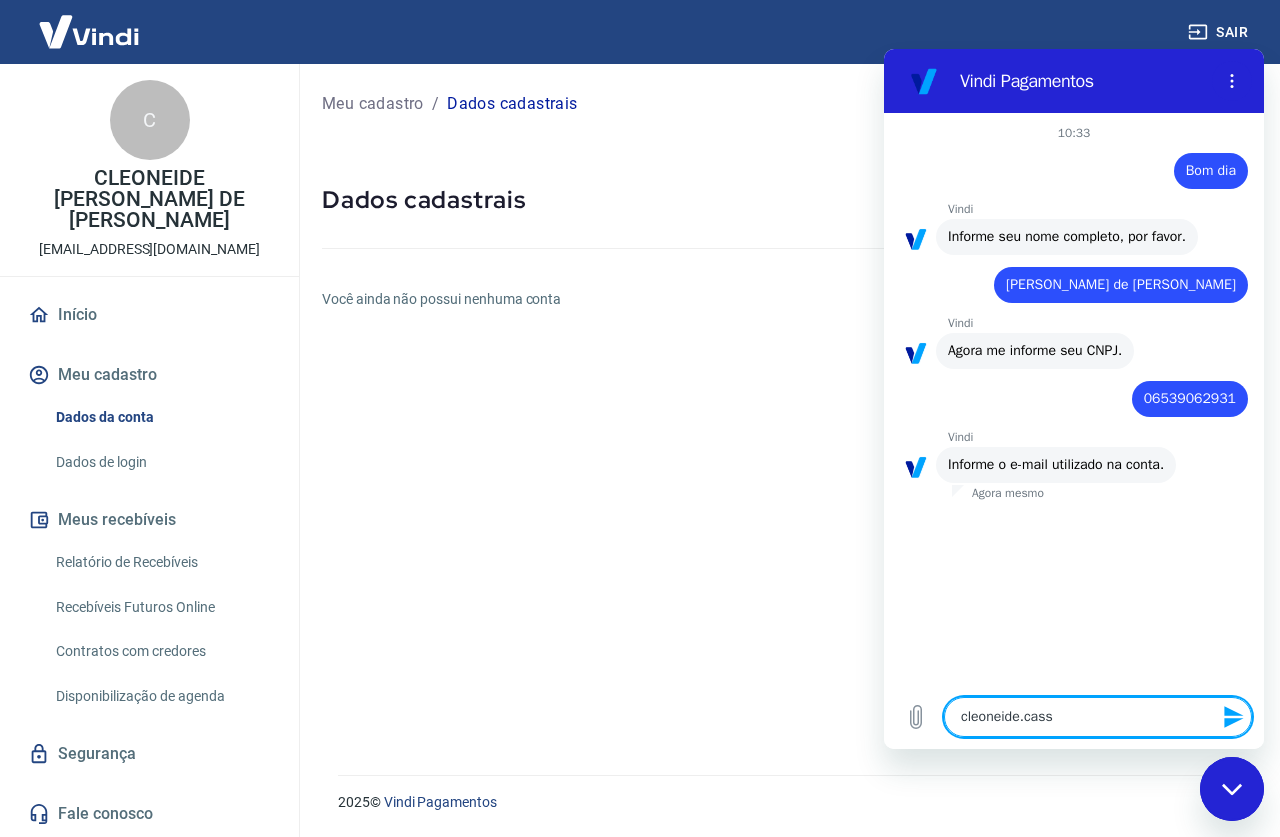 type on "cleoneide.cassa" 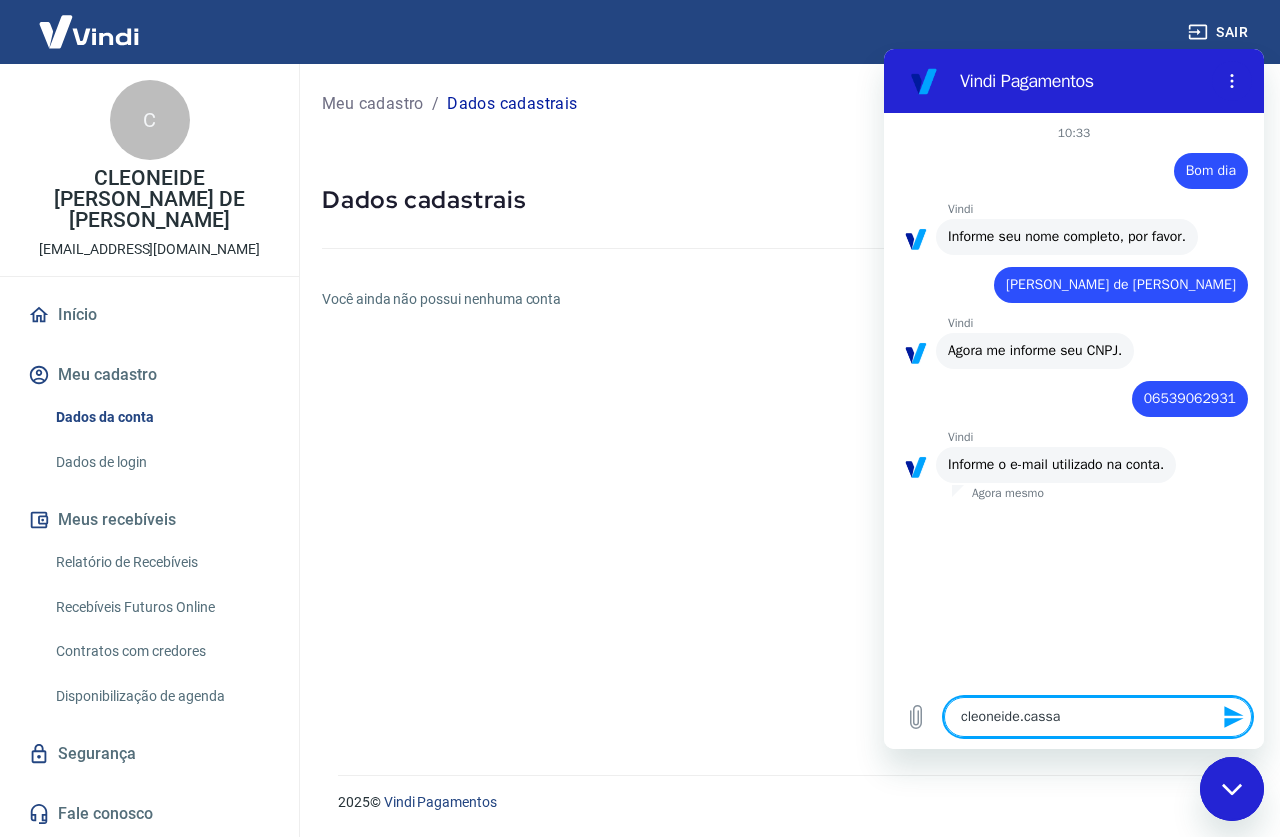type on "cleoneide.[PERSON_NAME]" 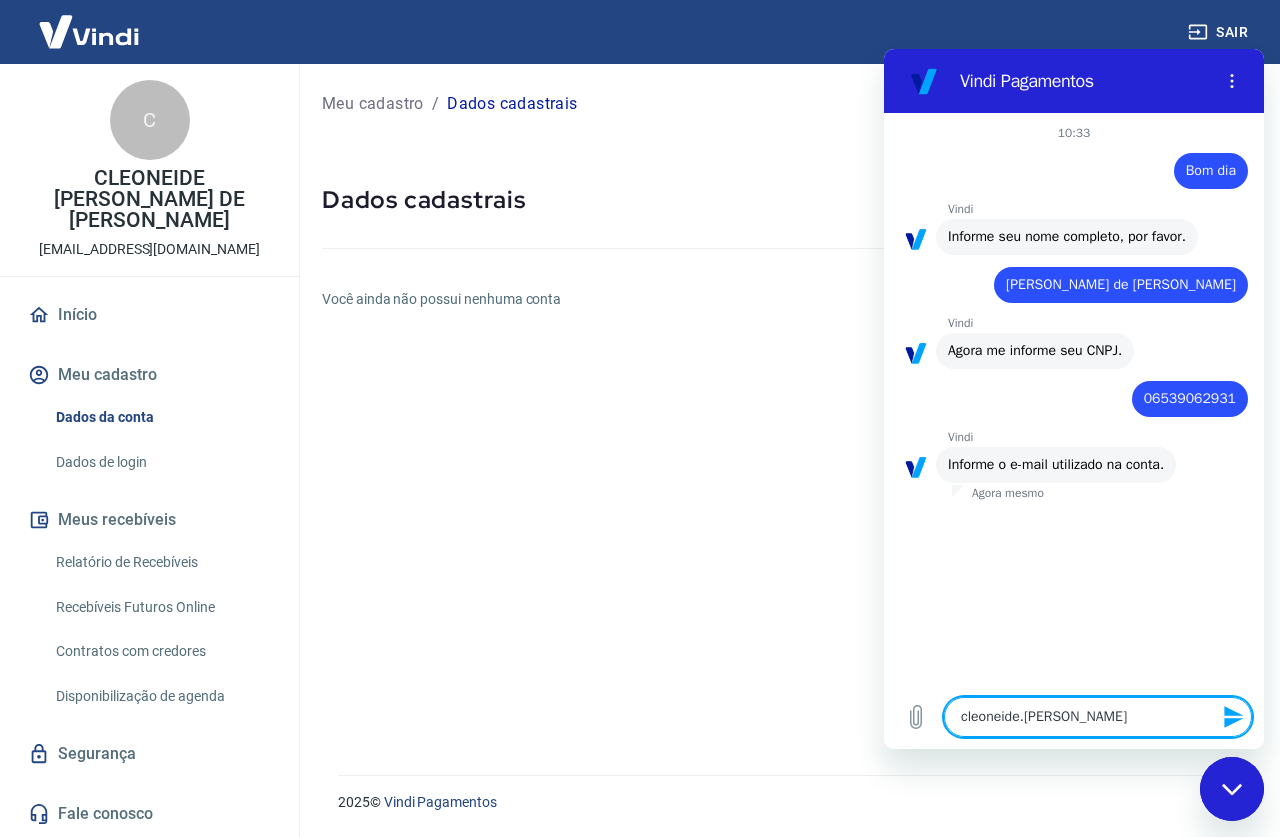 type on "cleoneide.cassari" 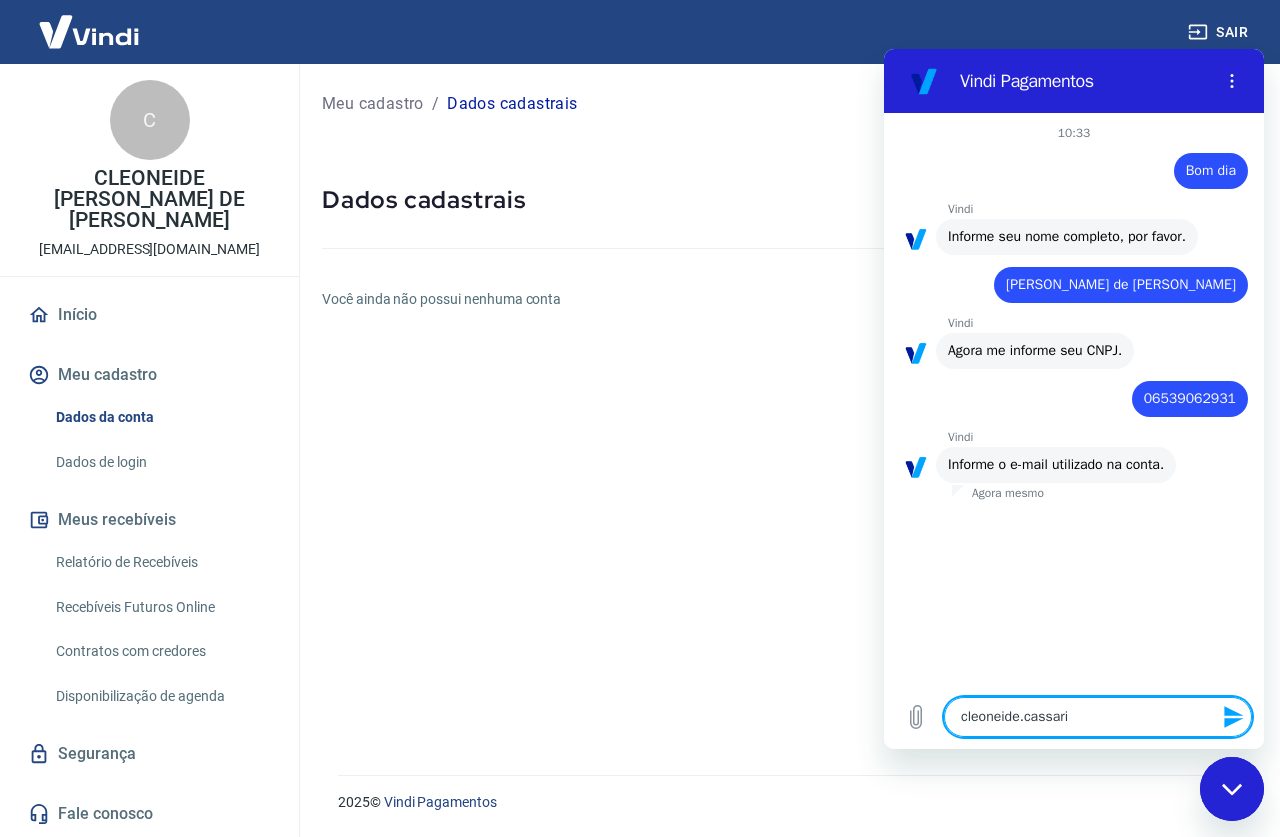 type on "cleoneide.cassarin" 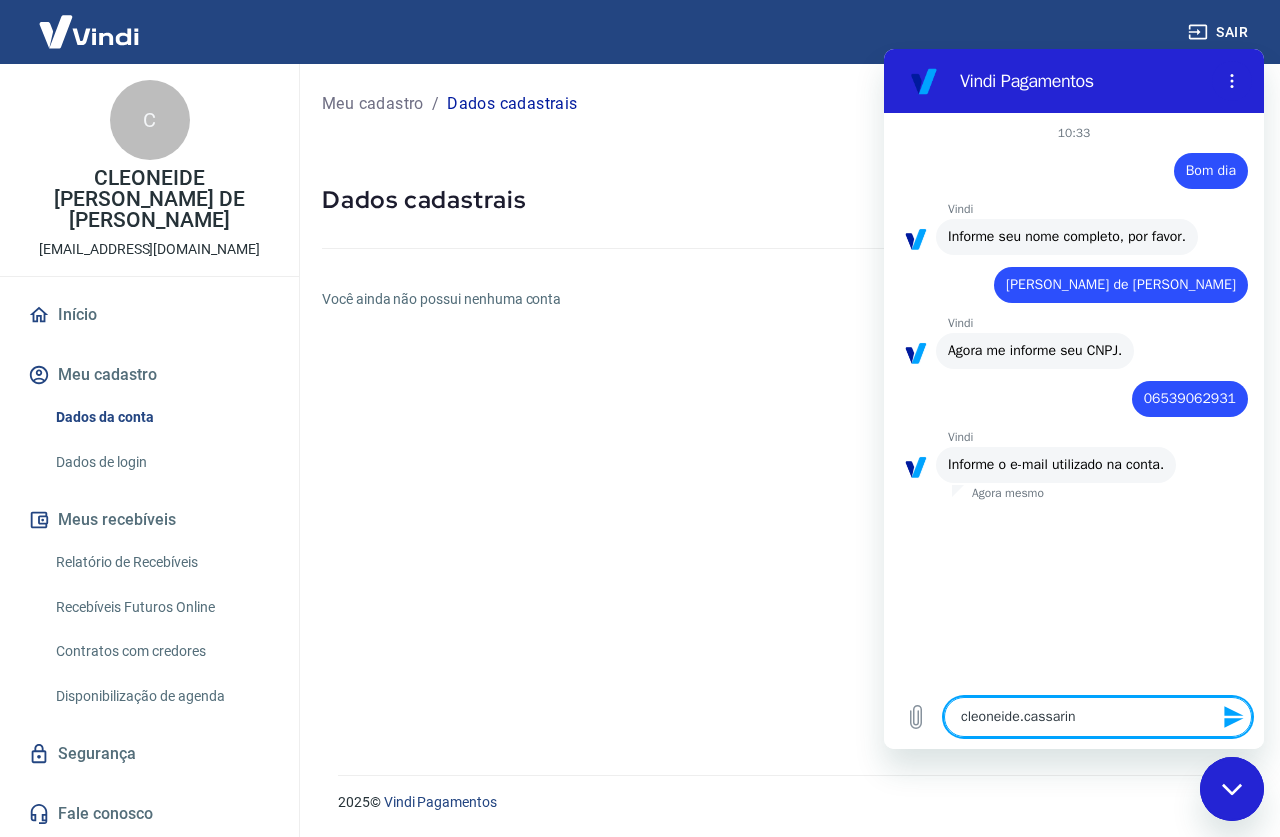 type on "cleoneide.cassarin@" 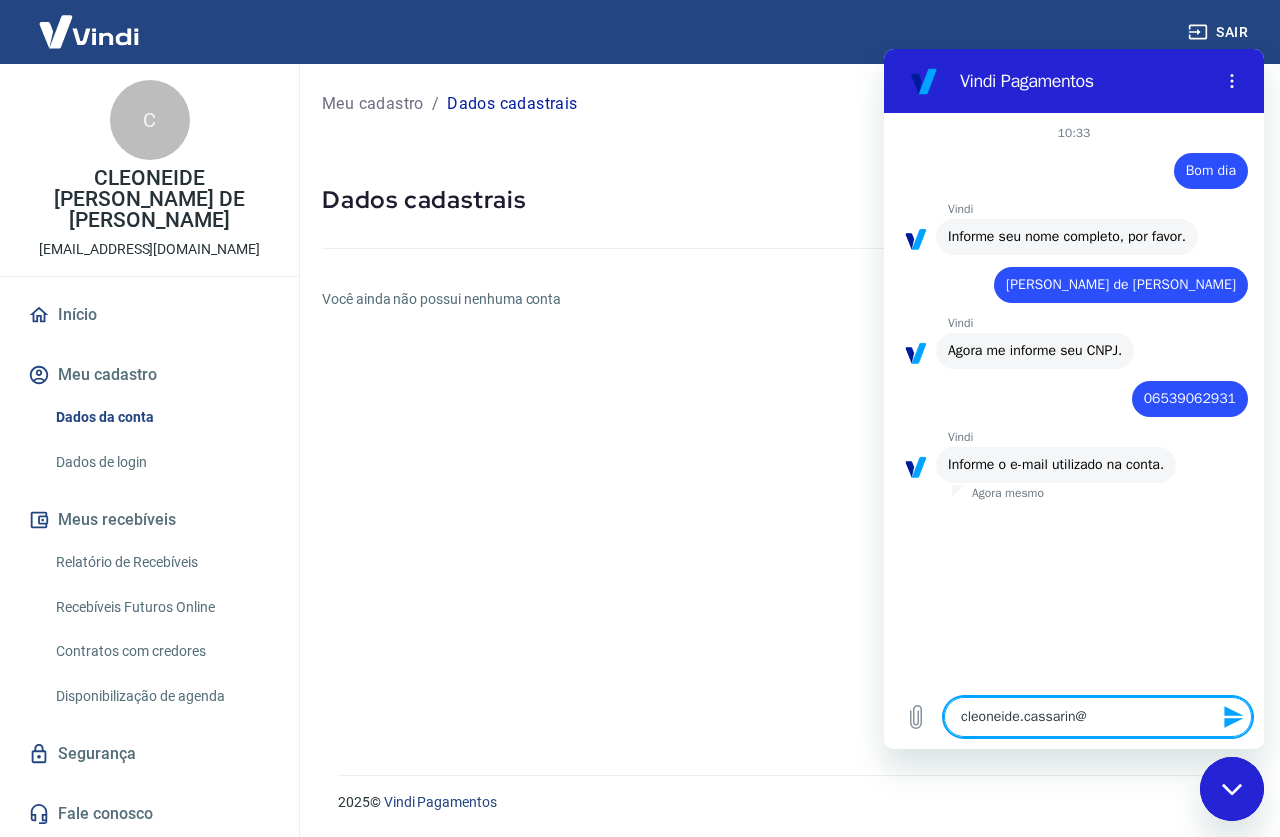 type on "cleoneide.cassarin@g" 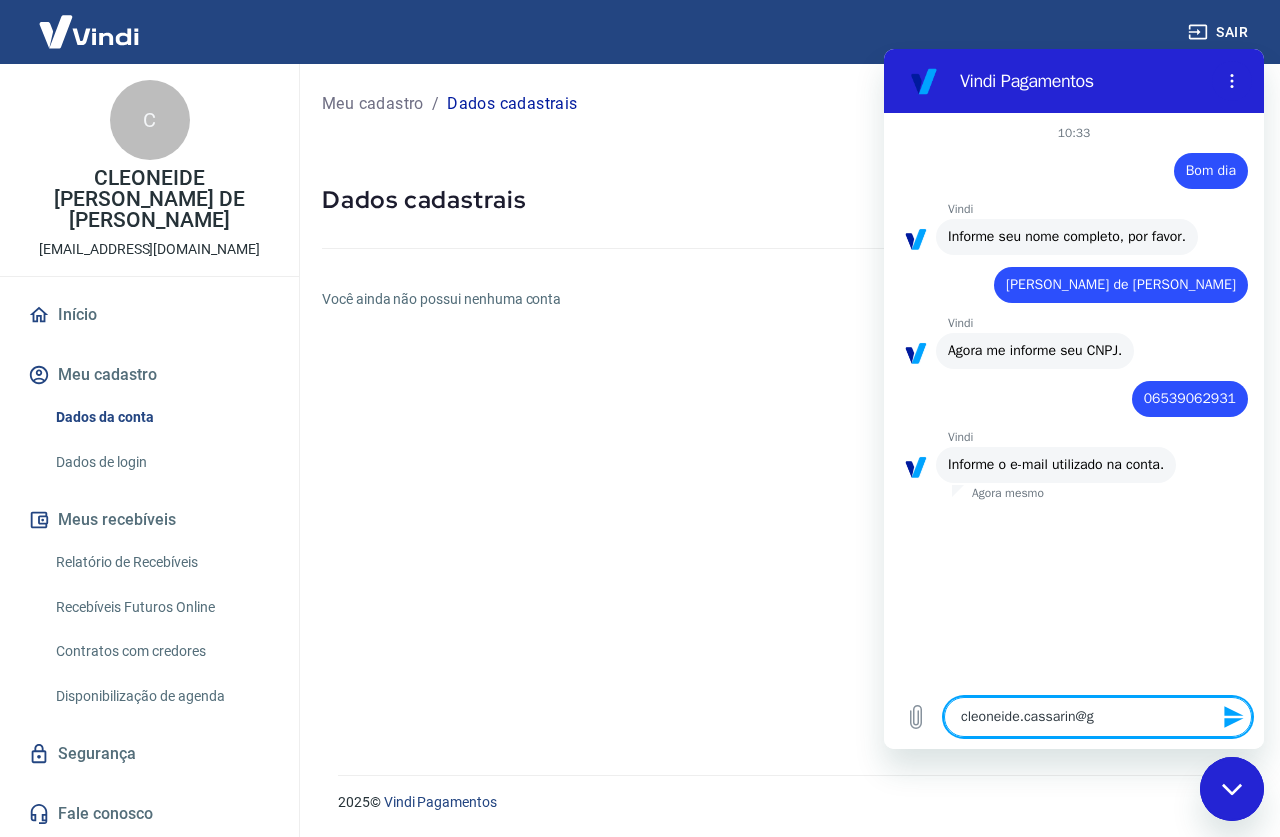 type on "cleoneide.cassarin@gm" 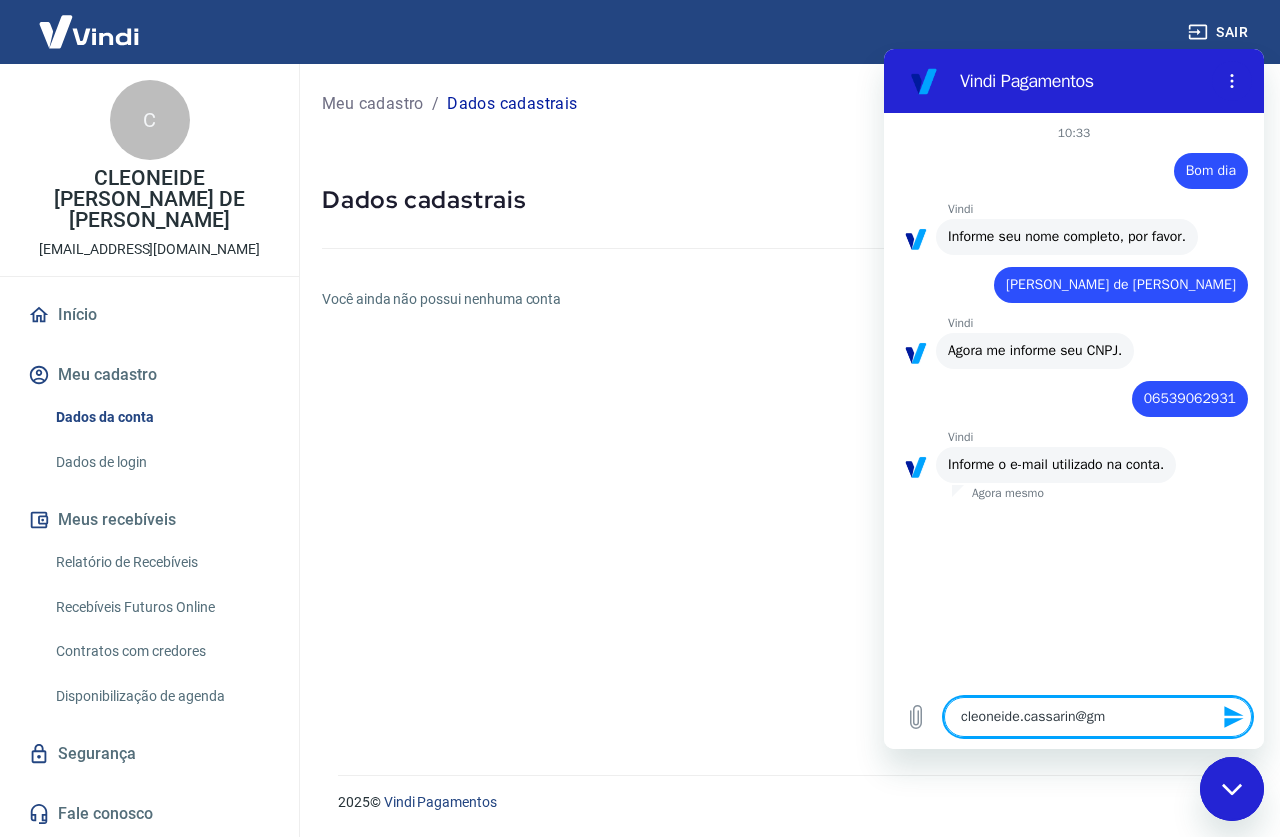 type on "cleoneide.cassarin@gma" 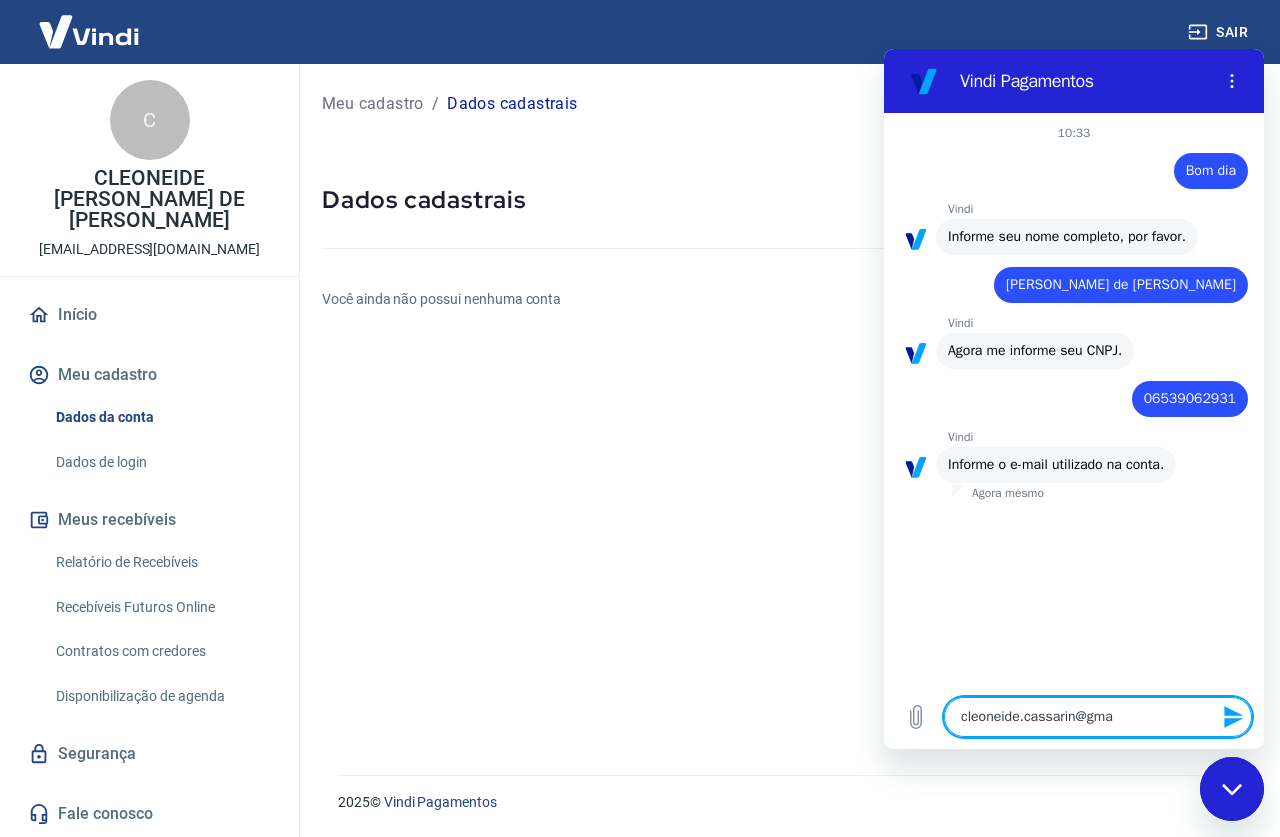 type on "cleoneide.cassarin@gmai" 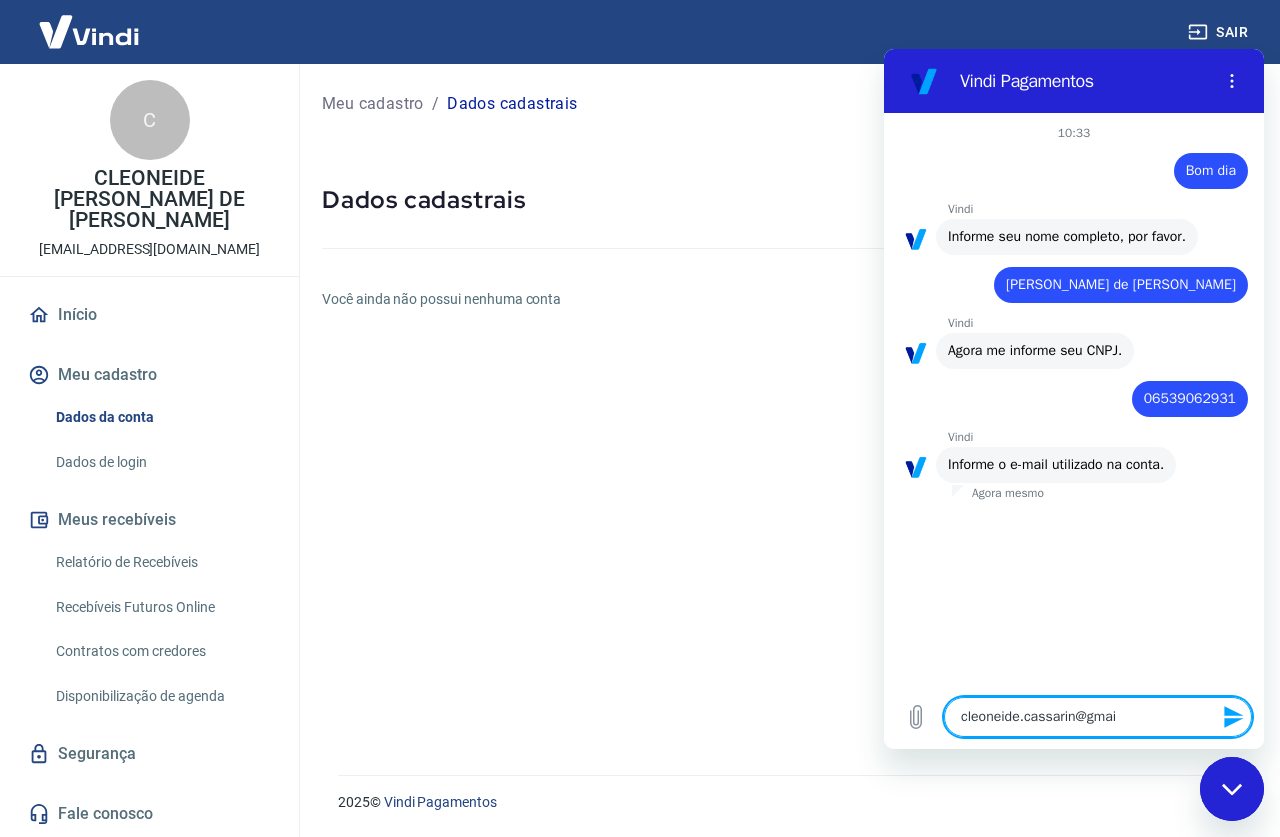 type on "[EMAIL_ADDRESS]" 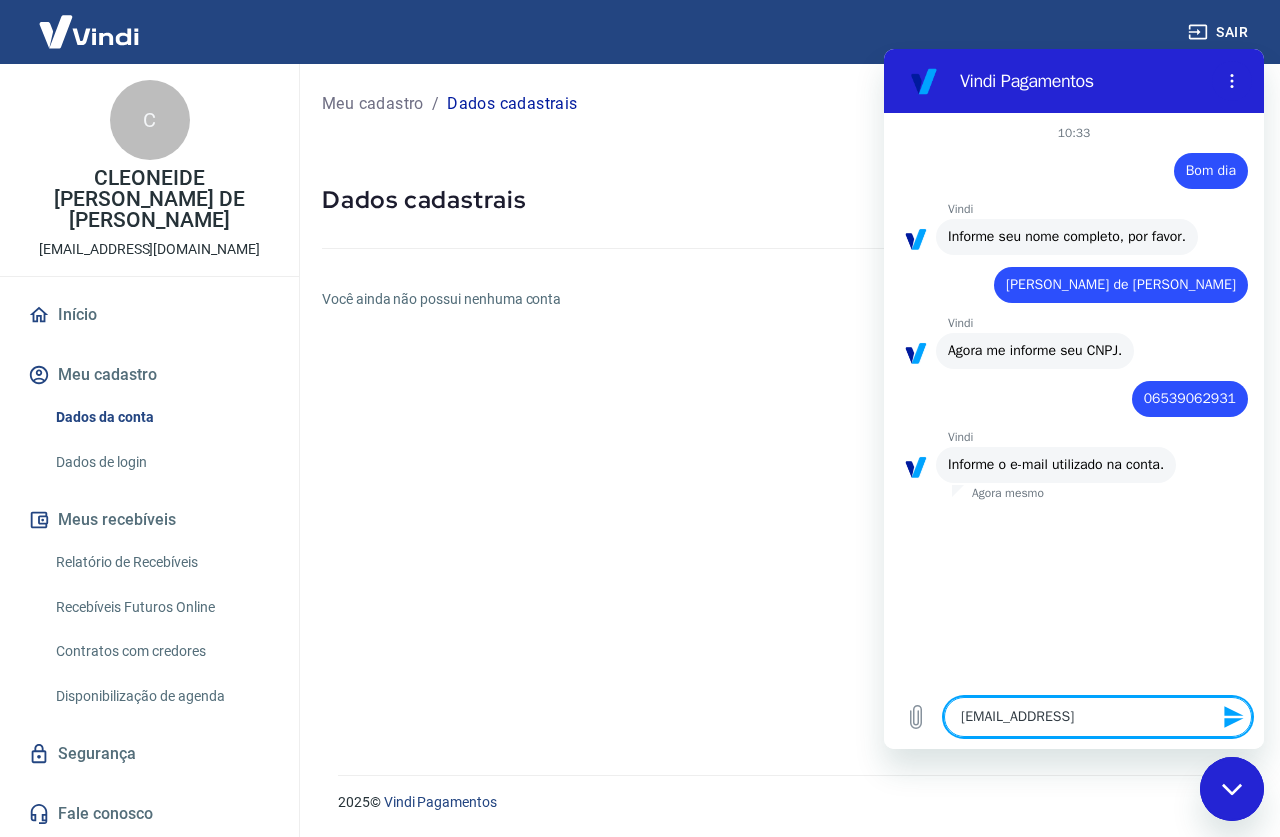 type on "[EMAIL_ADDRESS]." 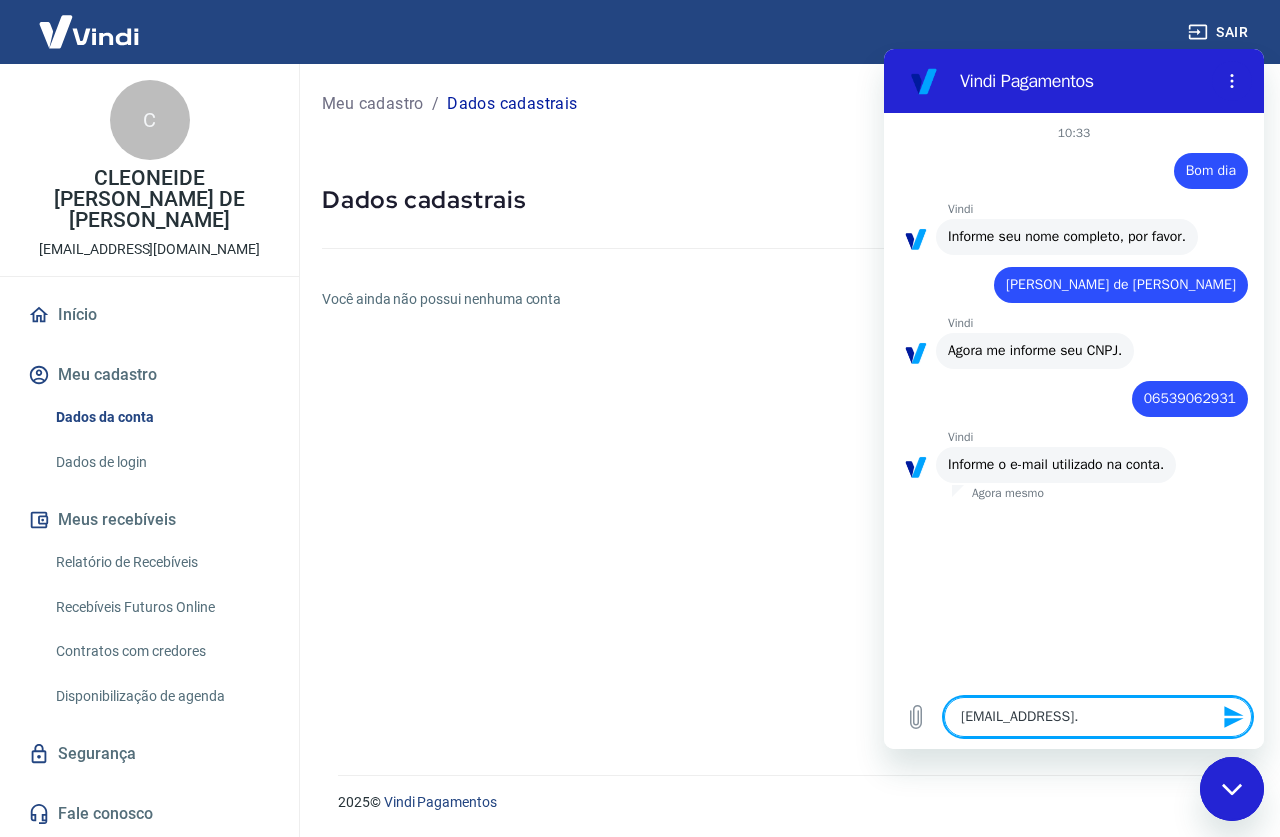 type on "cleoneide.cassarin@gmail.c" 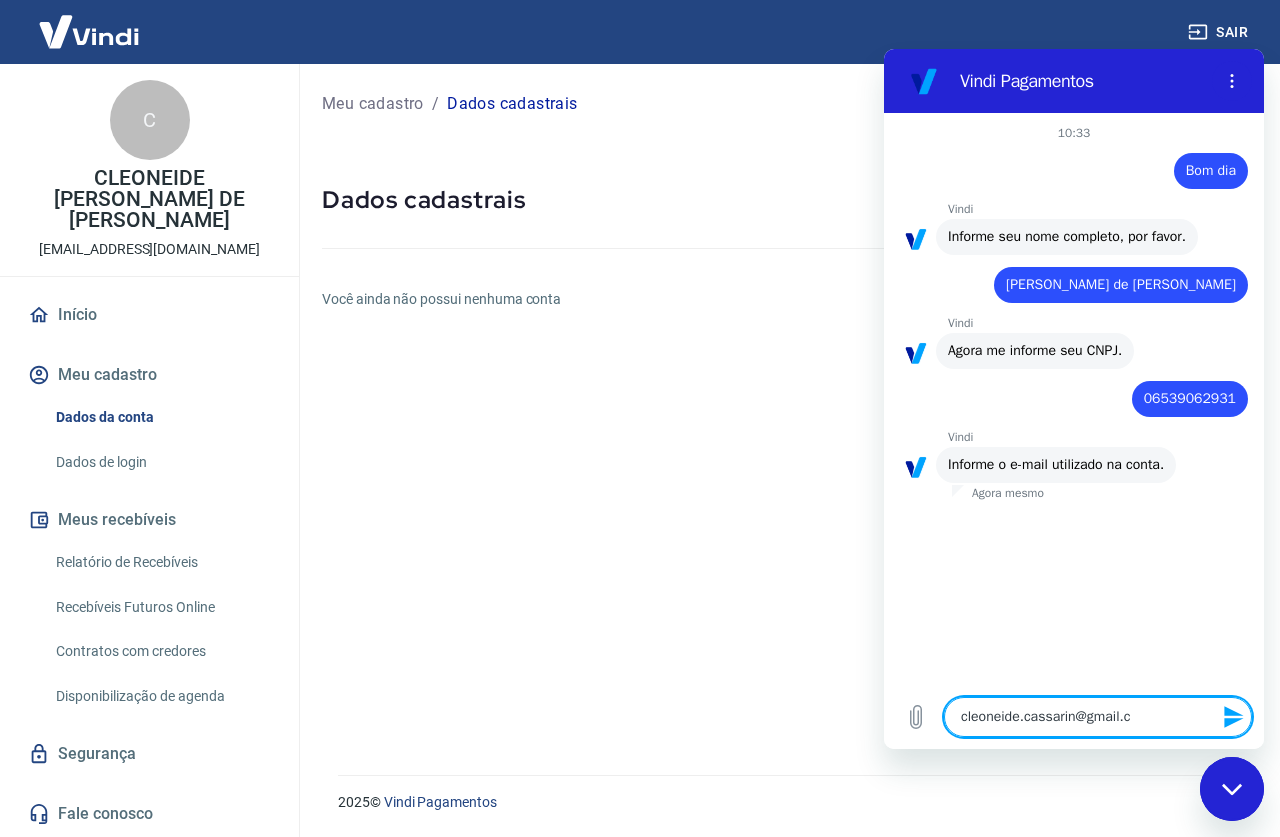 type on "[EMAIL_ADDRESS][DOMAIN_NAME]" 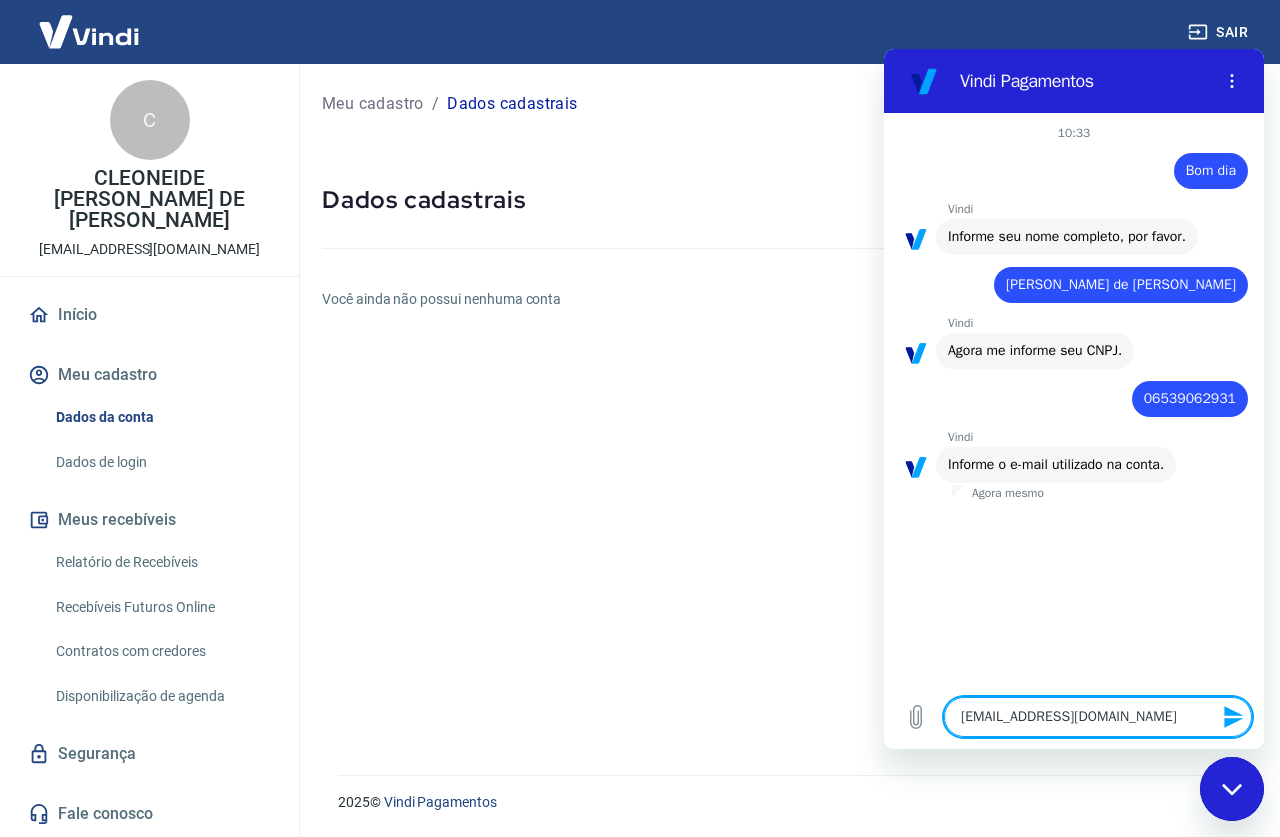 type on "[EMAIL_ADDRESS][DOMAIN_NAME]" 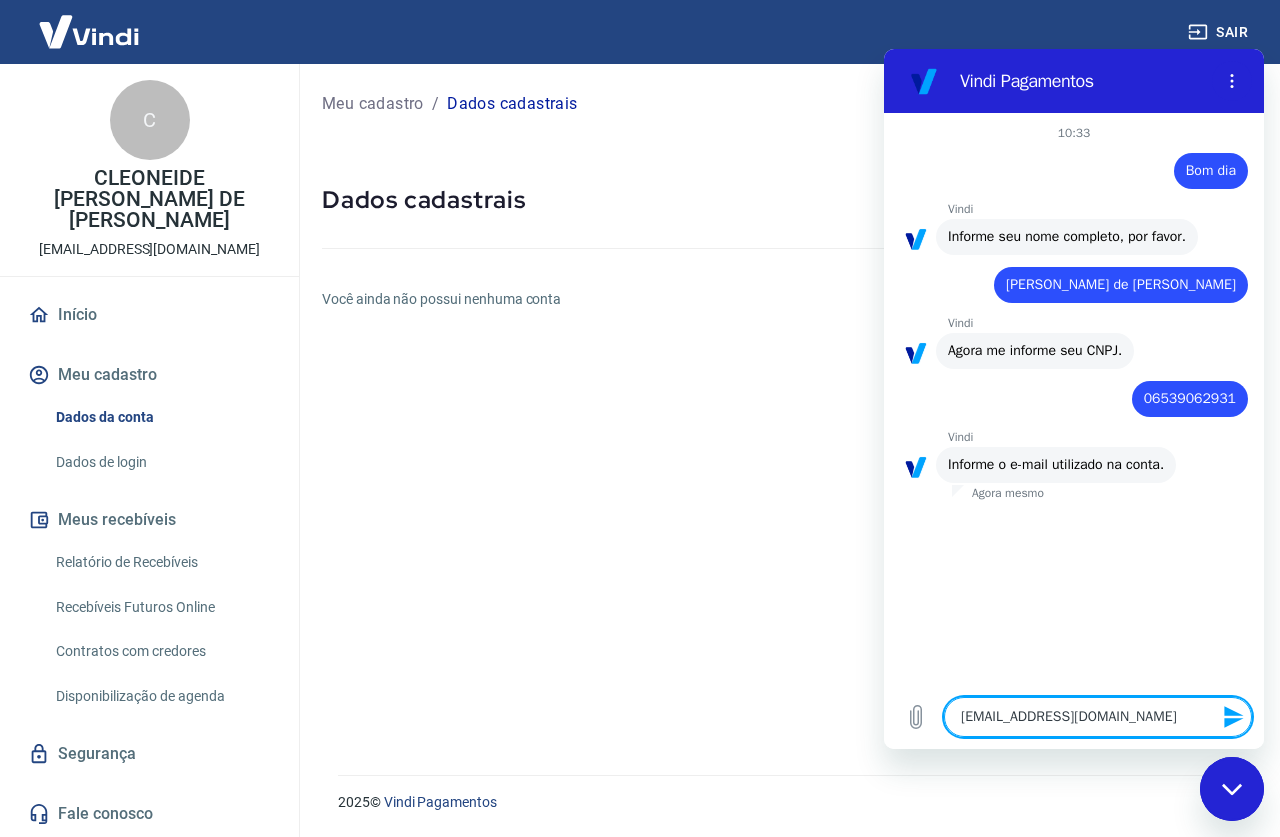 type 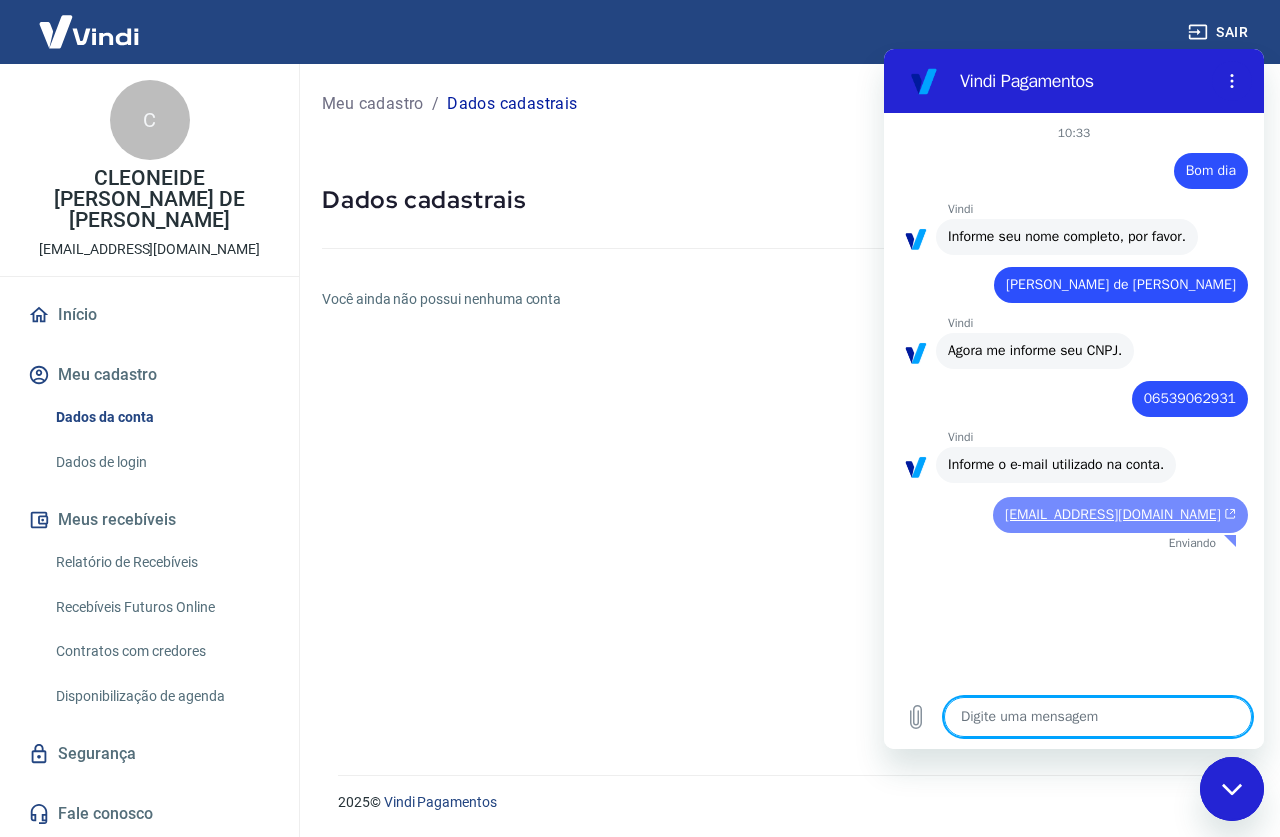 type on "x" 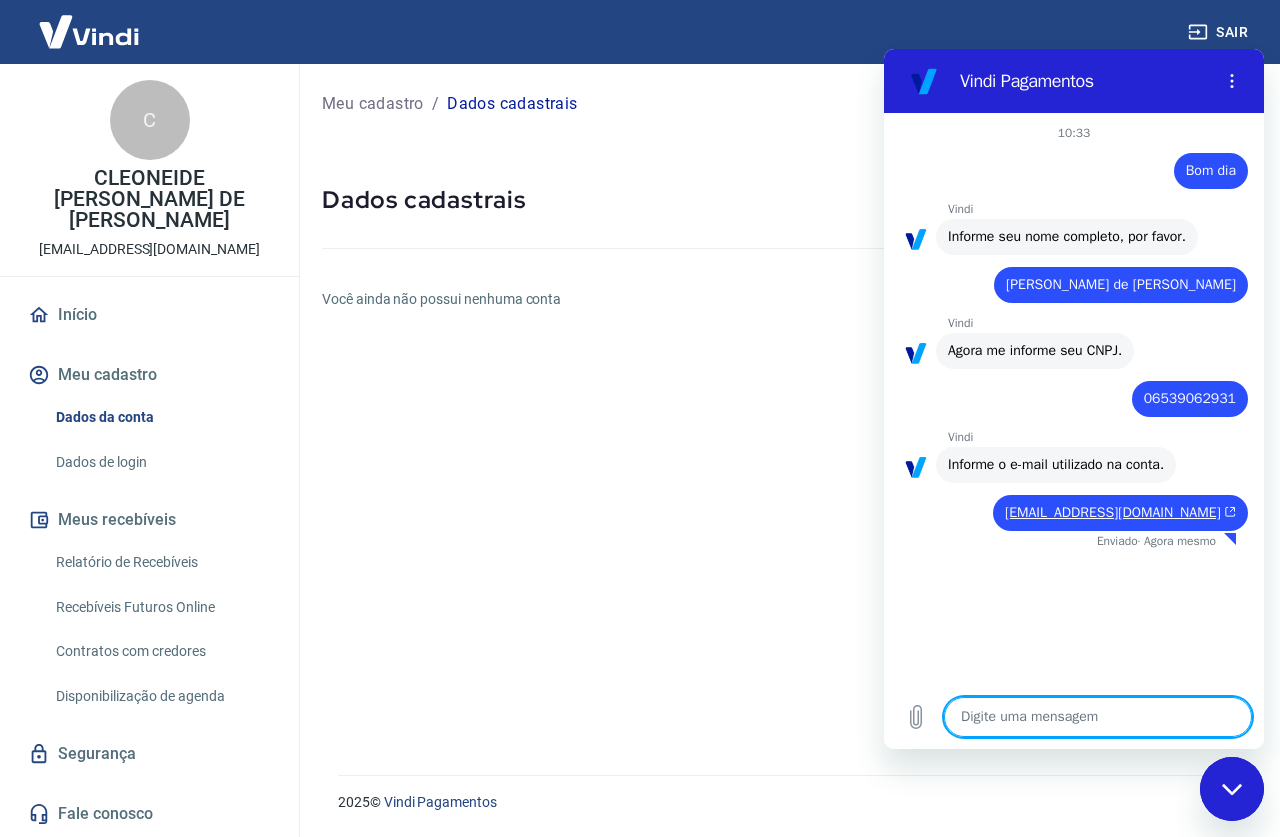 type on "p" 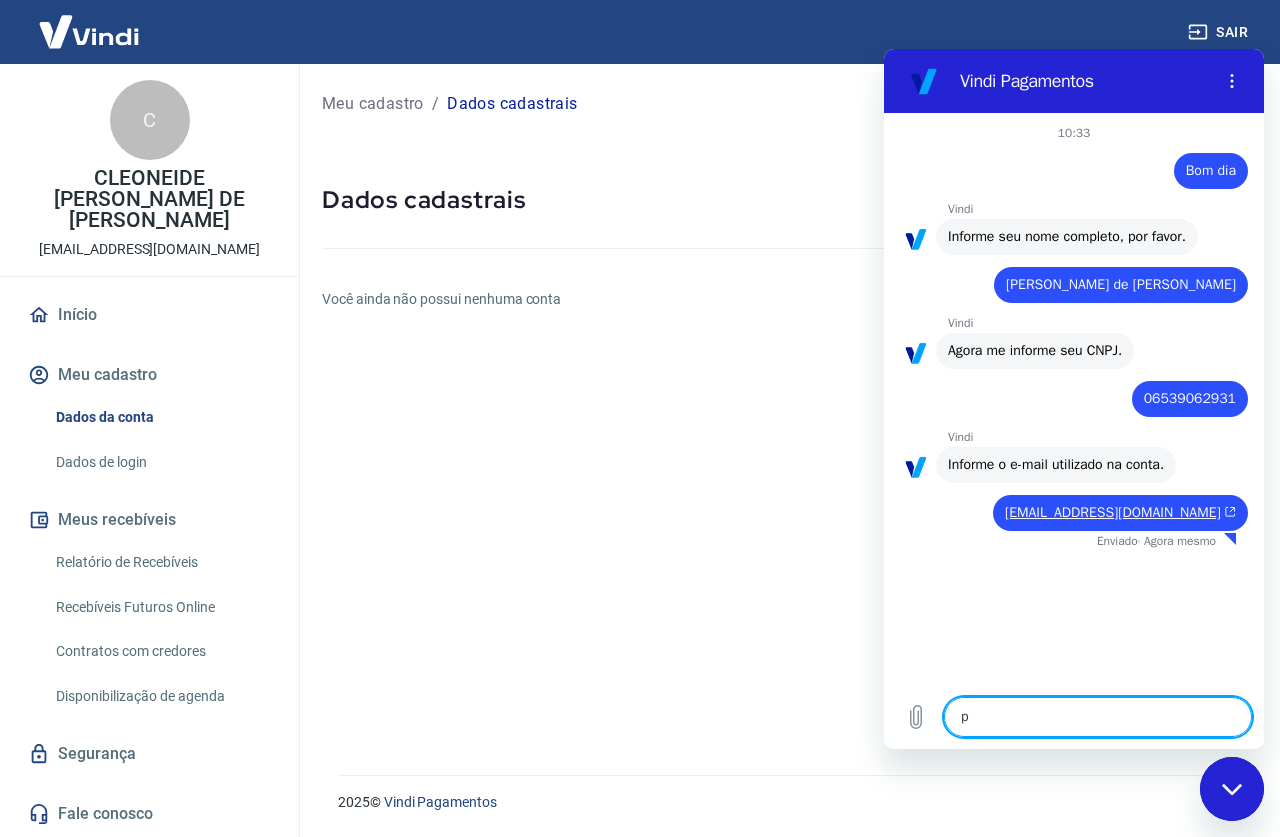 type on "pe" 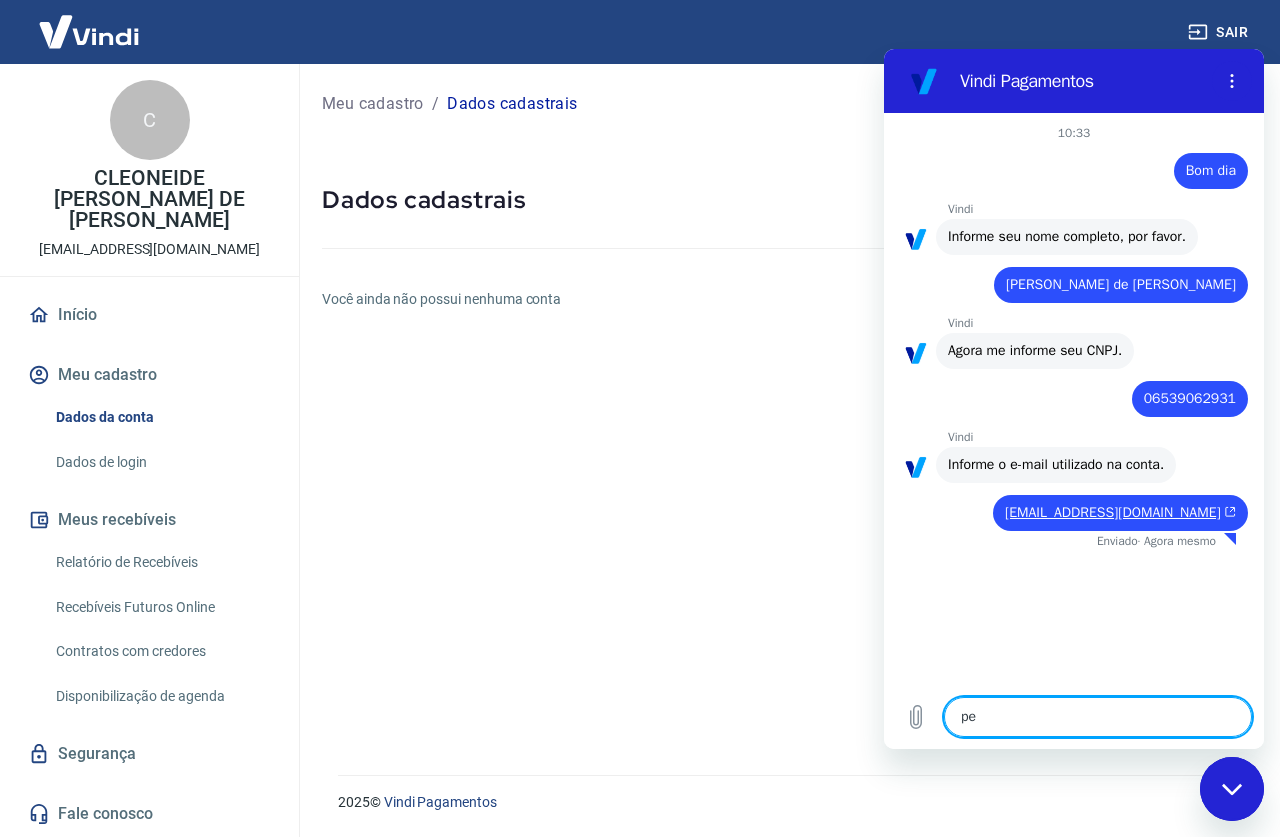 type on "x" 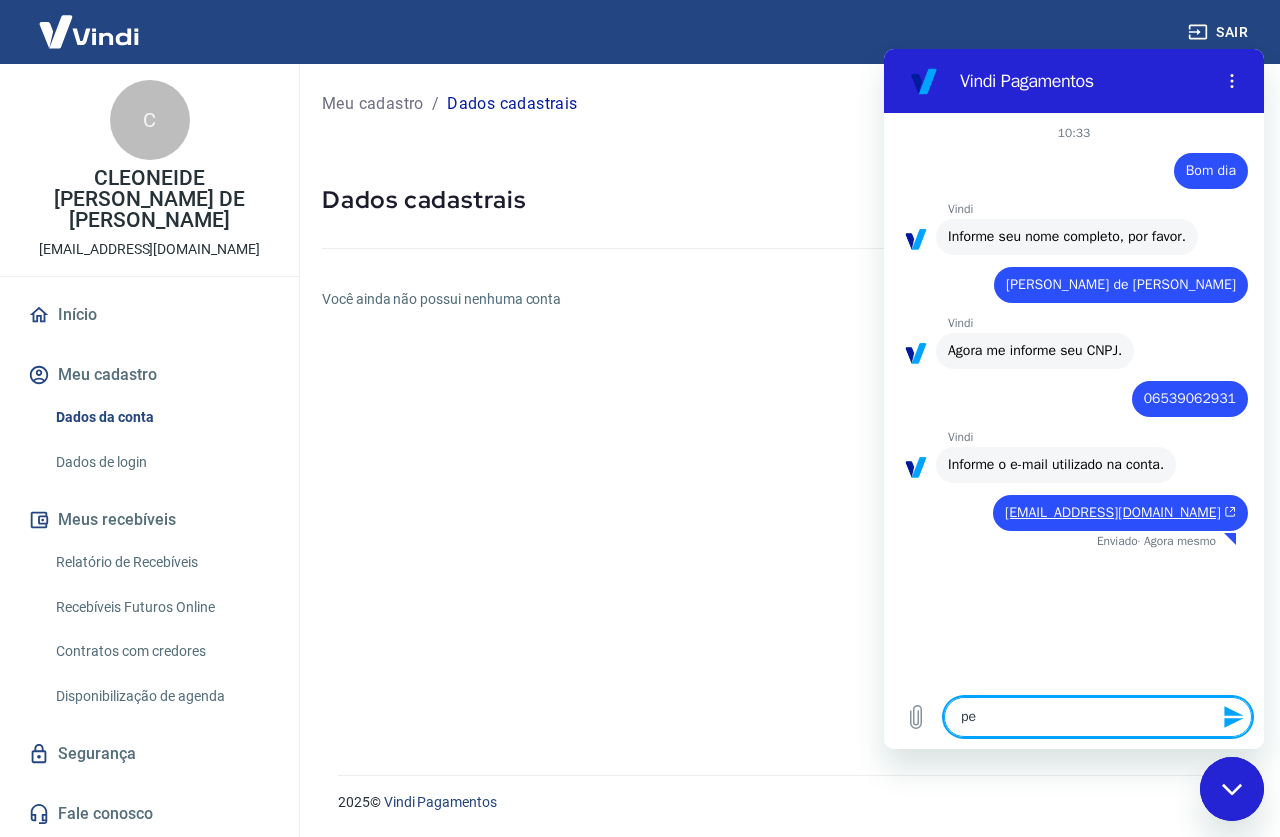 type on "ped" 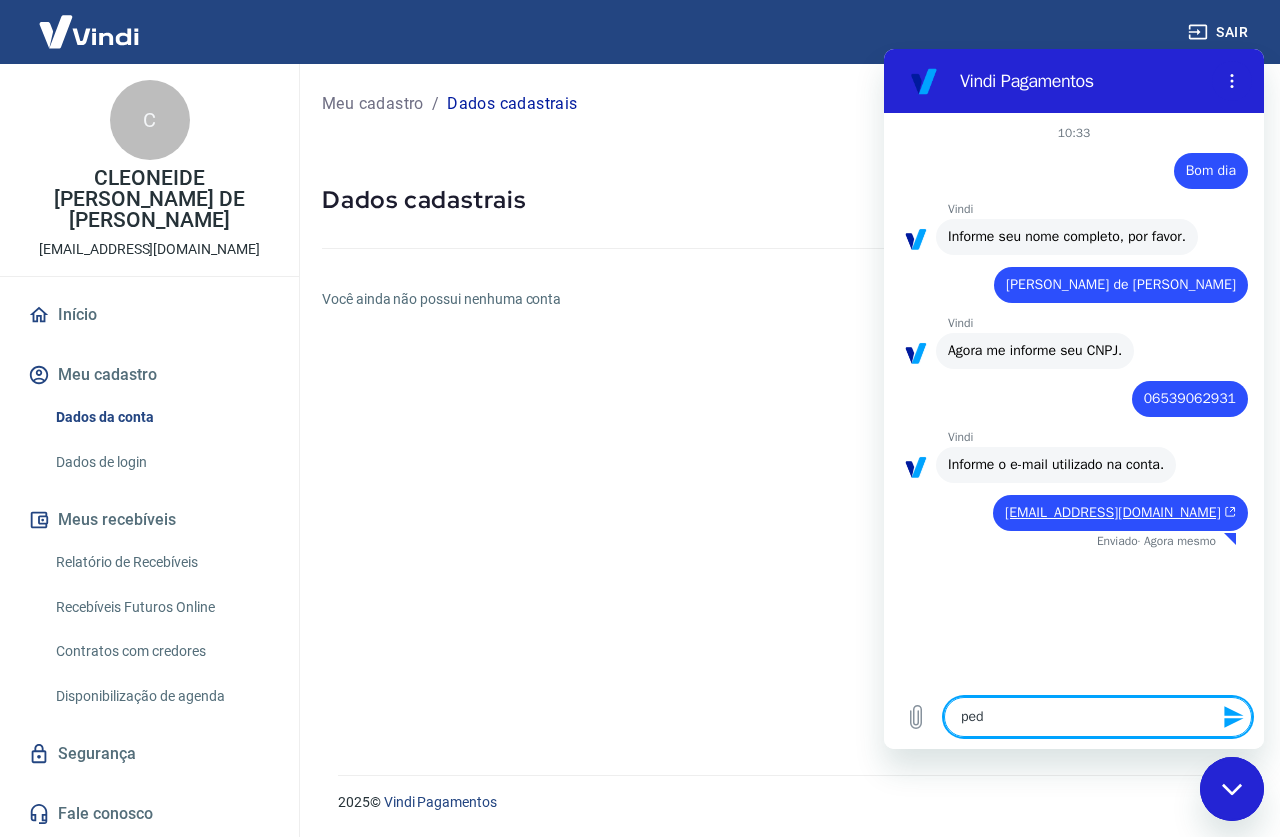 type on "pedi" 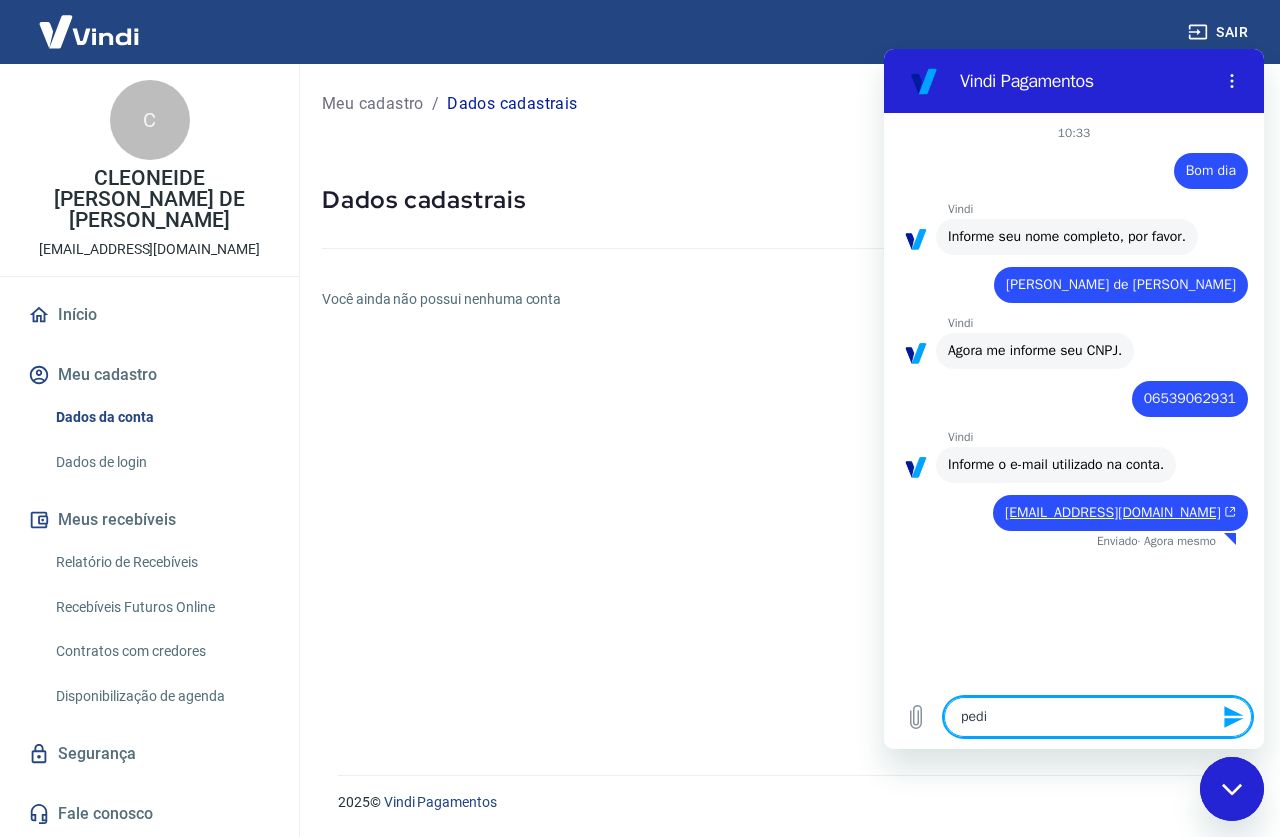 type on "pedid" 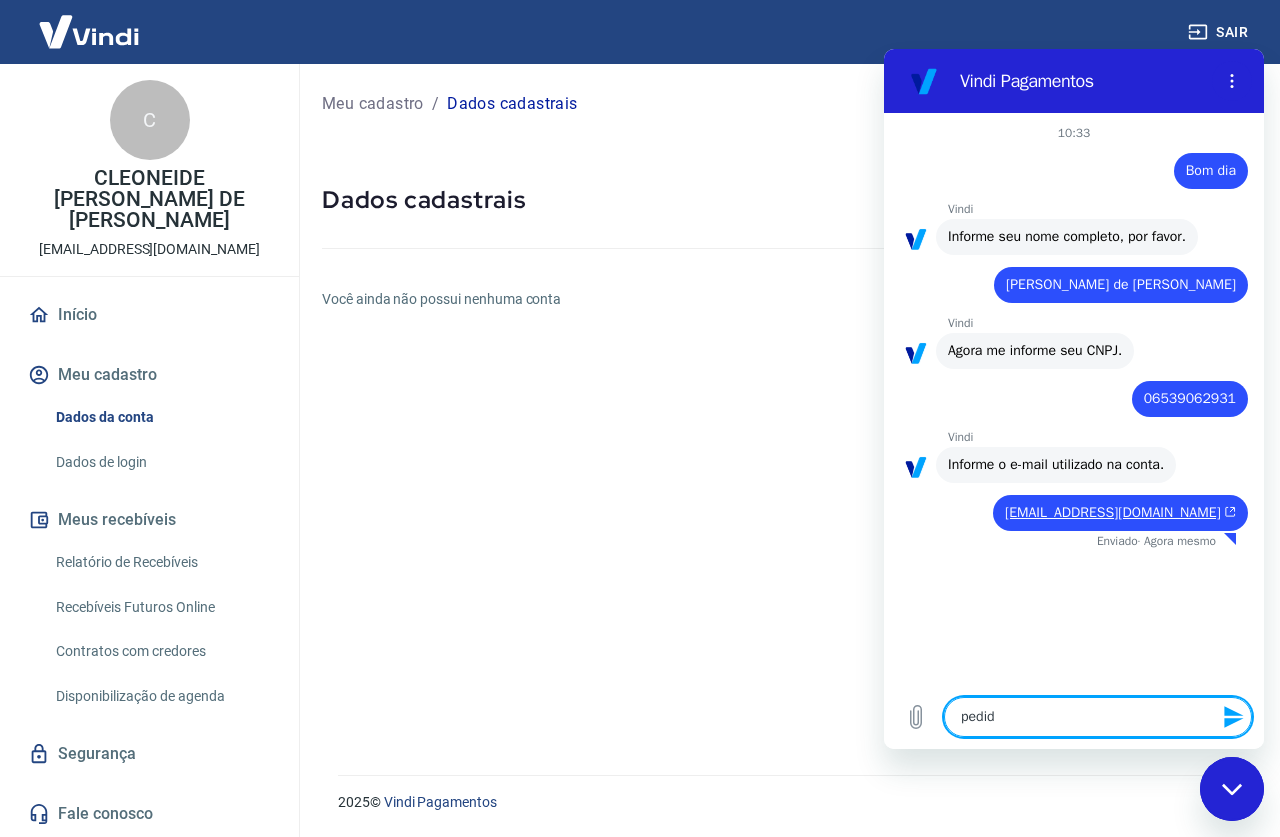 type on "pedido" 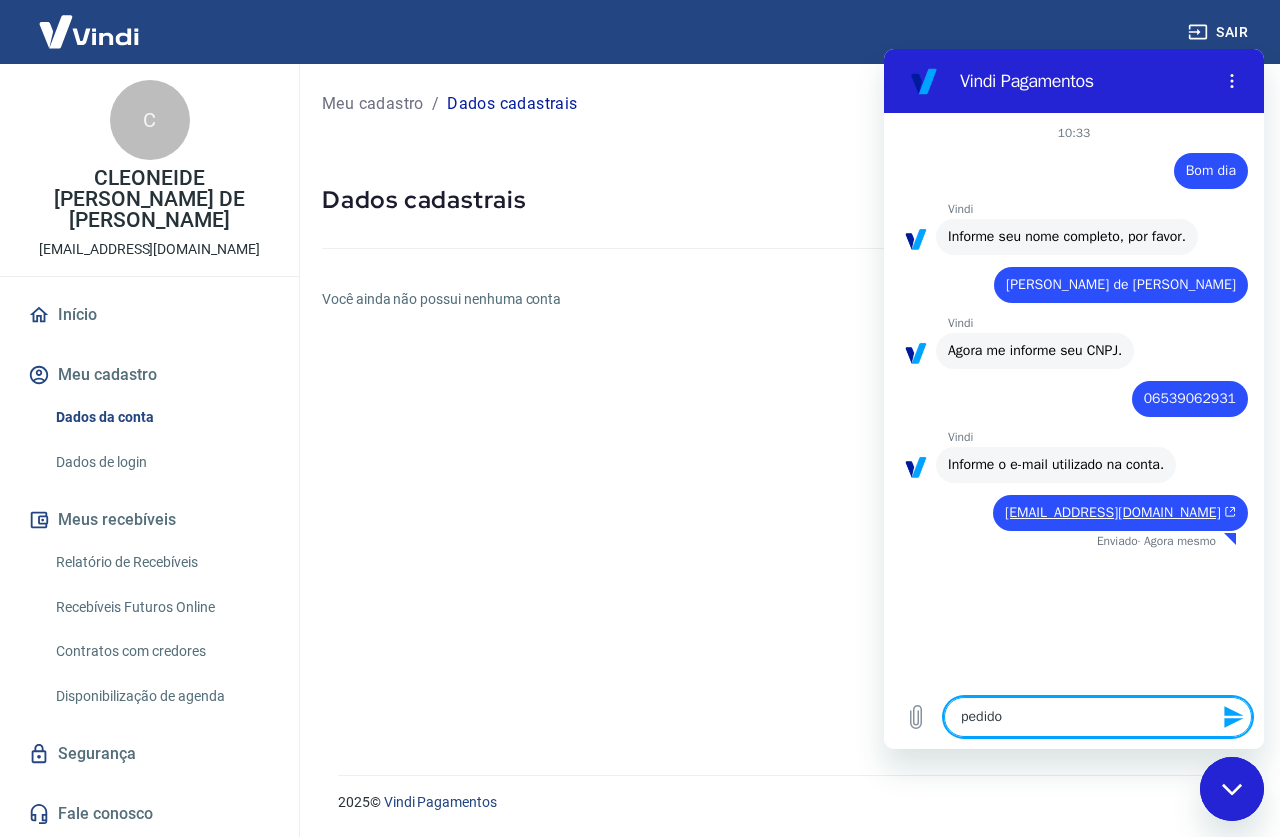 type on "pedido" 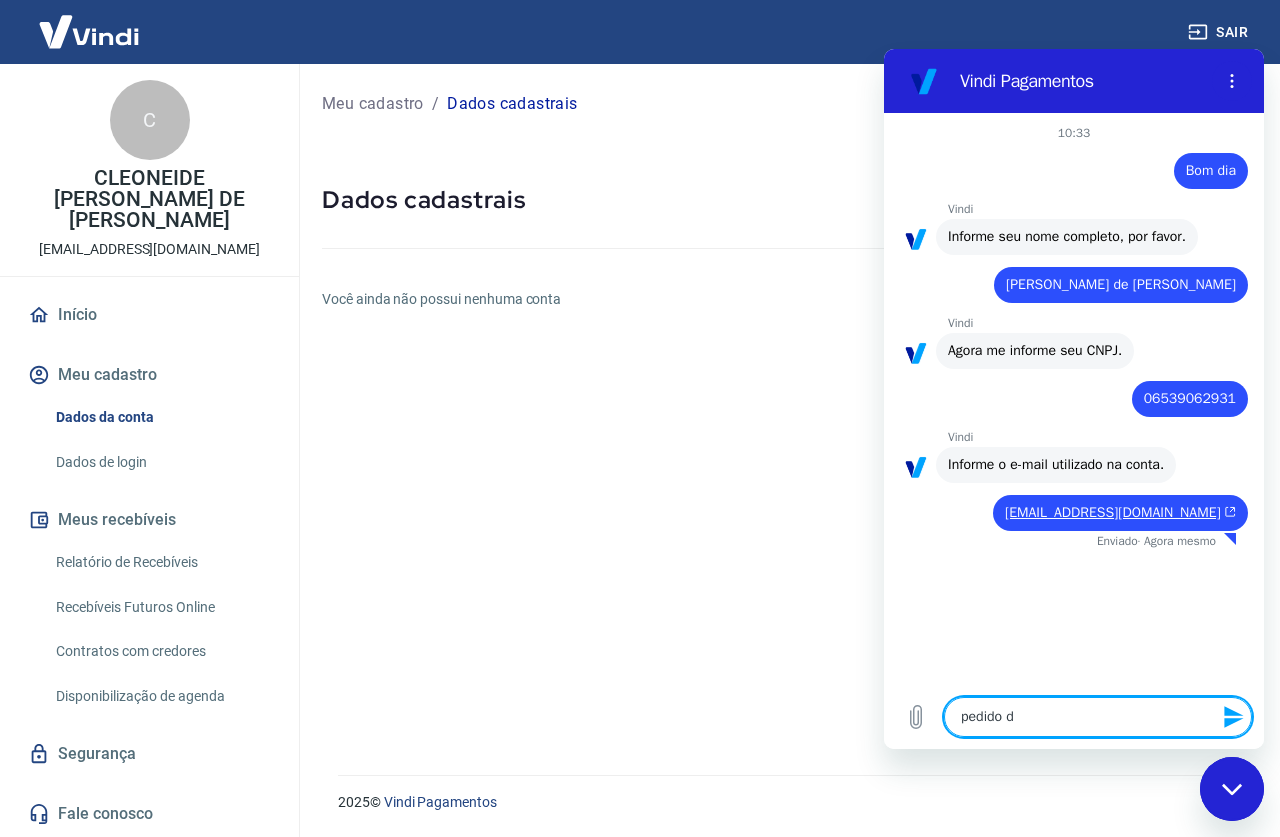 type on "pedido de" 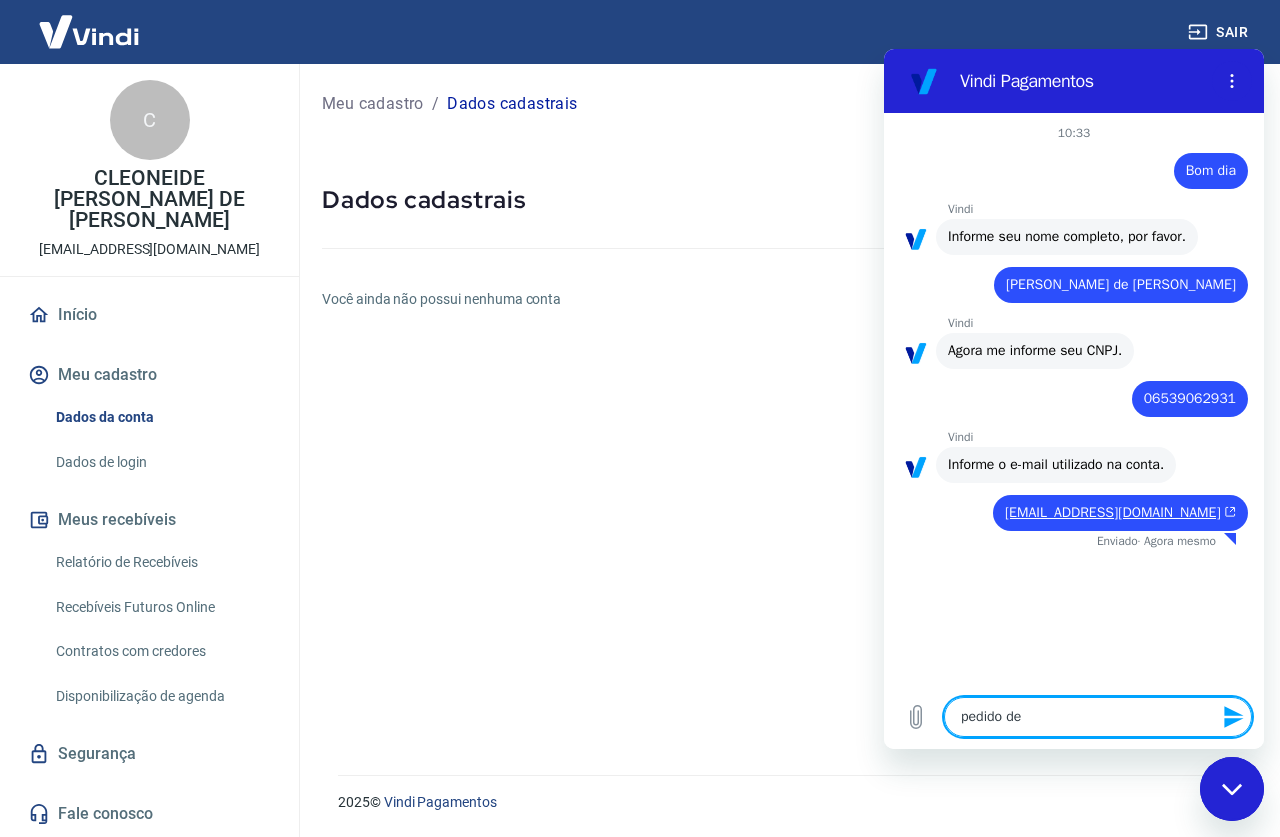 type on "pedido de" 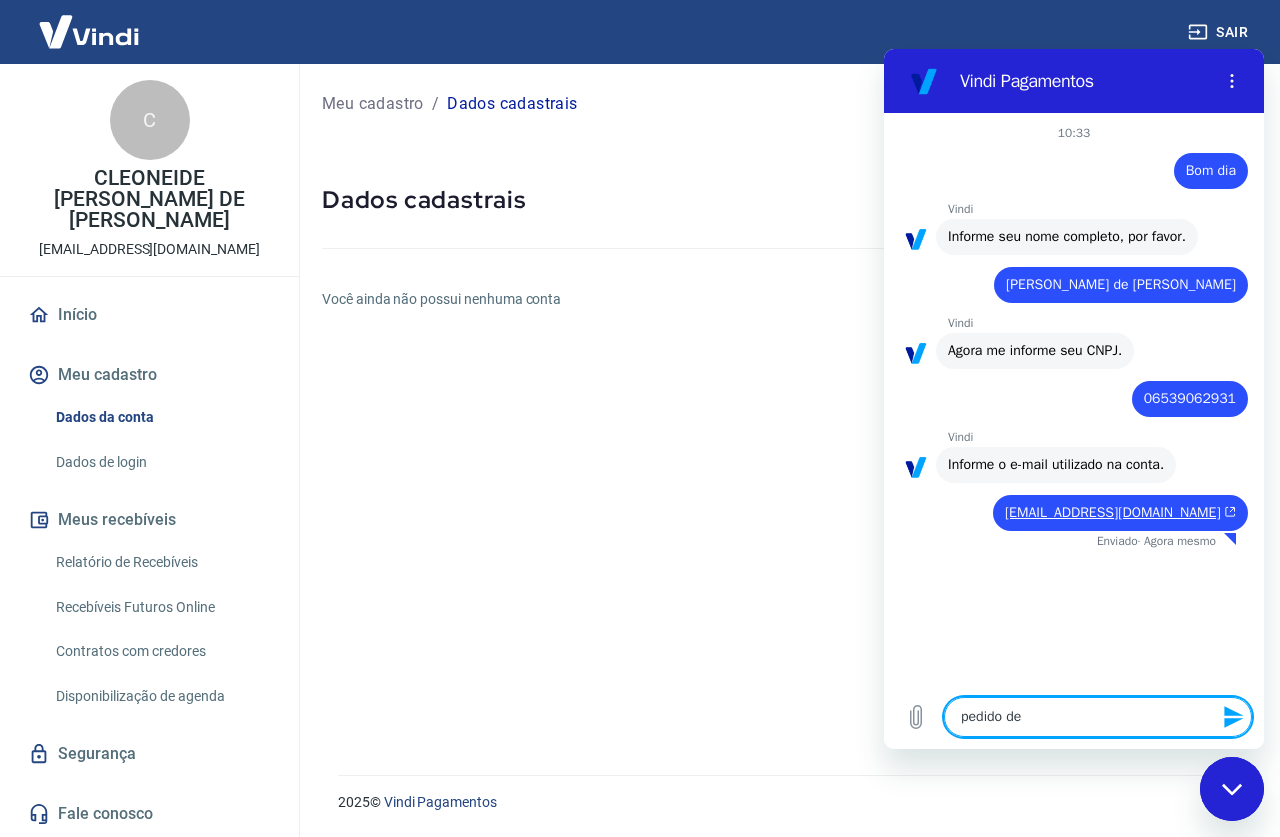 type on "x" 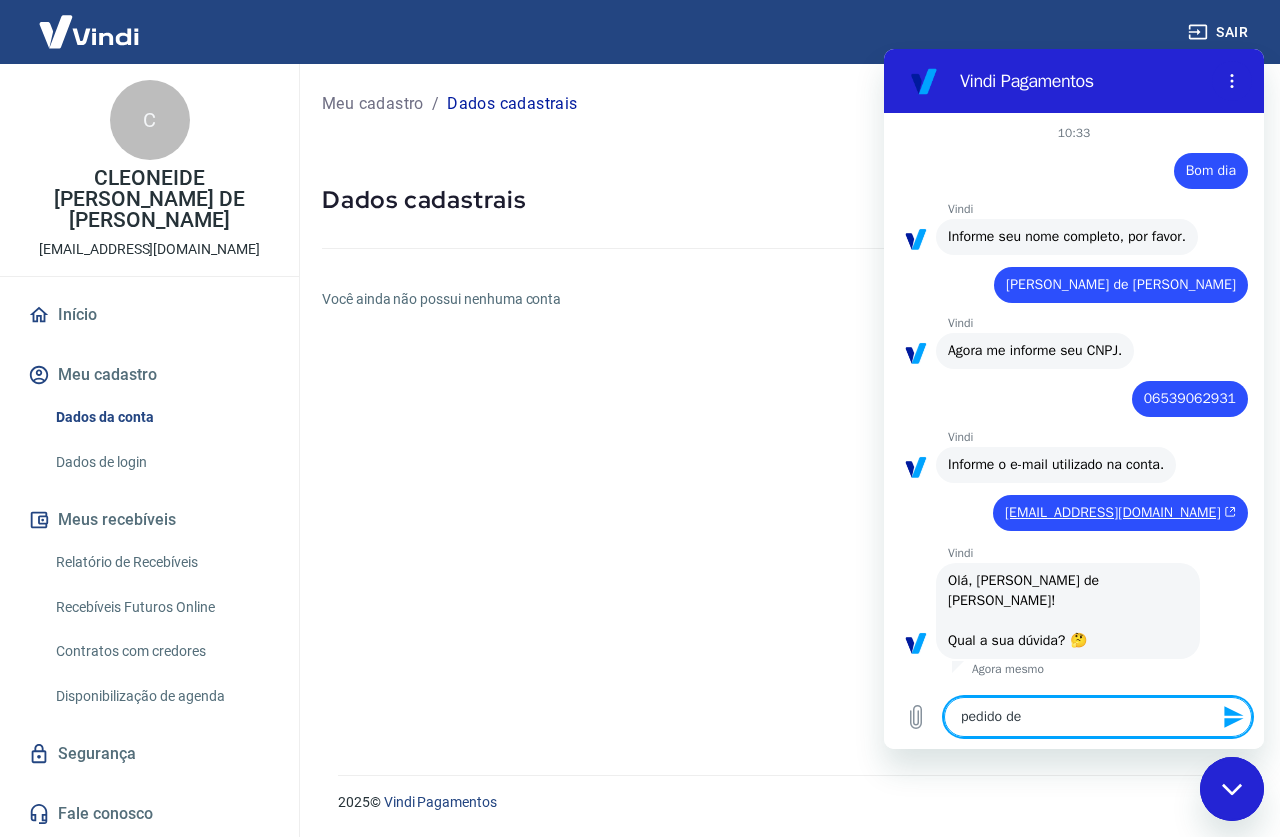 type on "pedido de r" 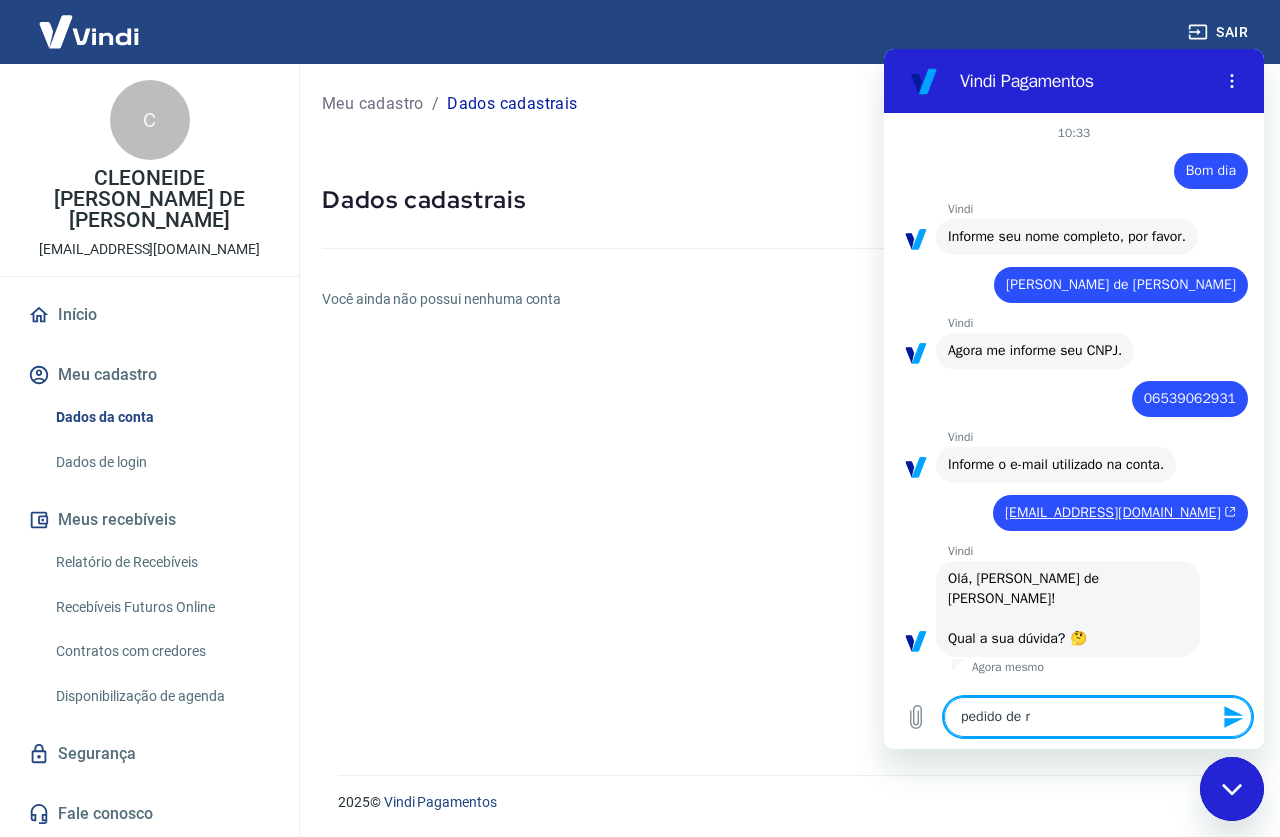 type on "pedido de re" 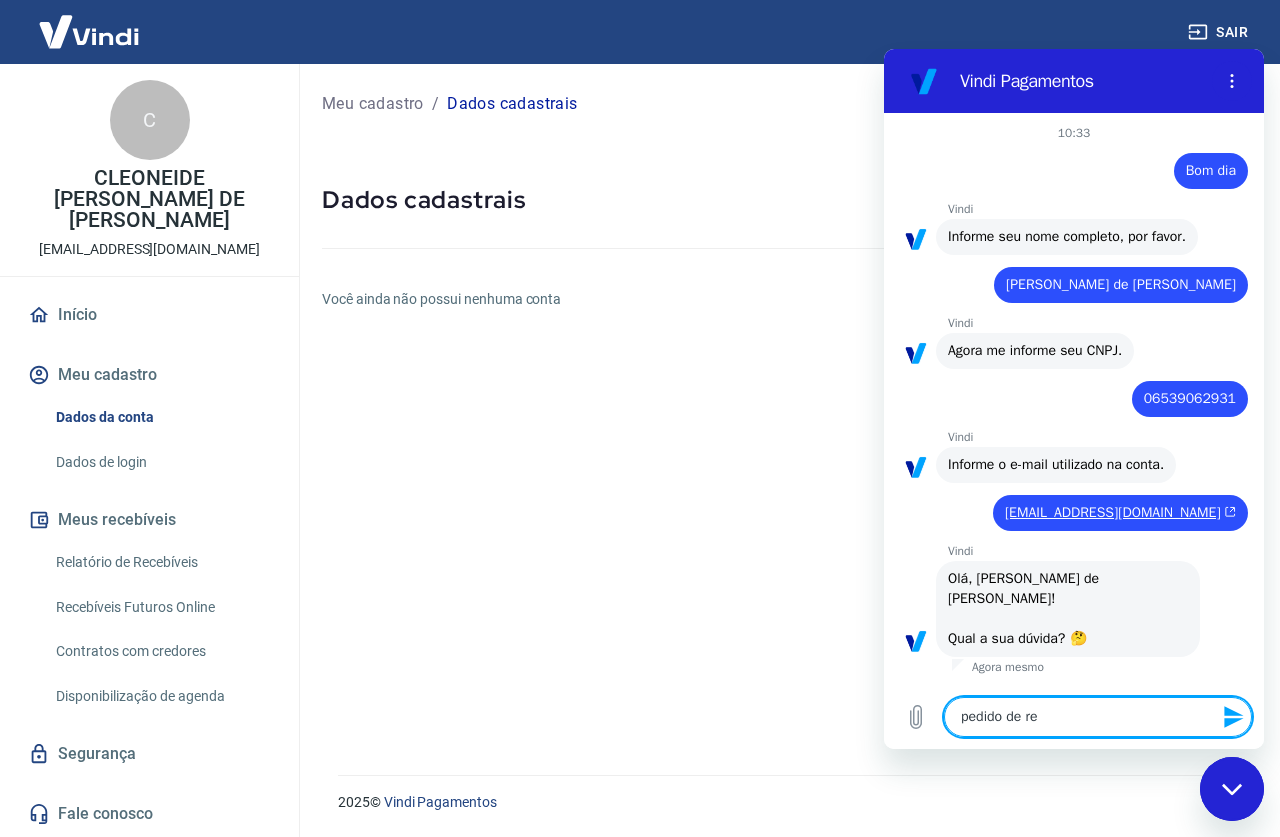 type on "pedido de ree" 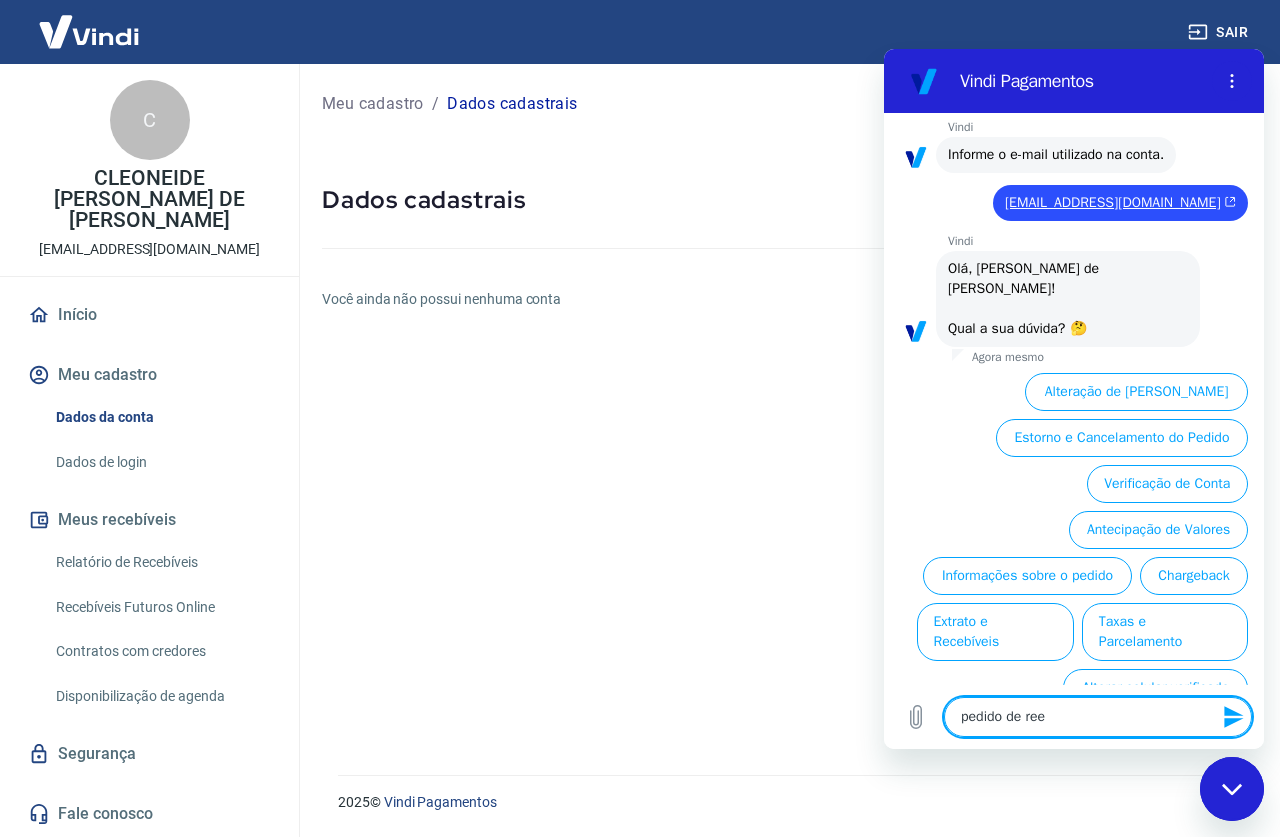 type on "pedido de reem" 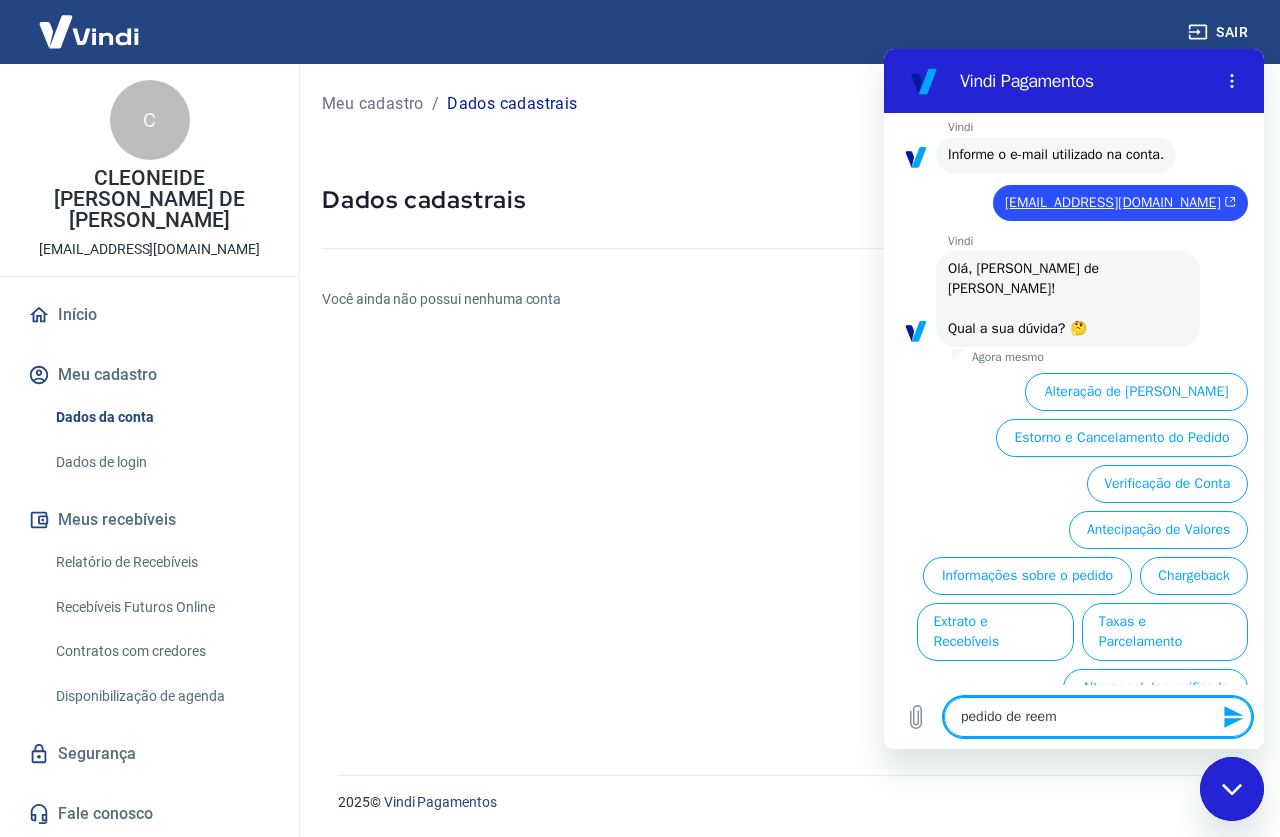 scroll, scrollTop: 363, scrollLeft: 0, axis: vertical 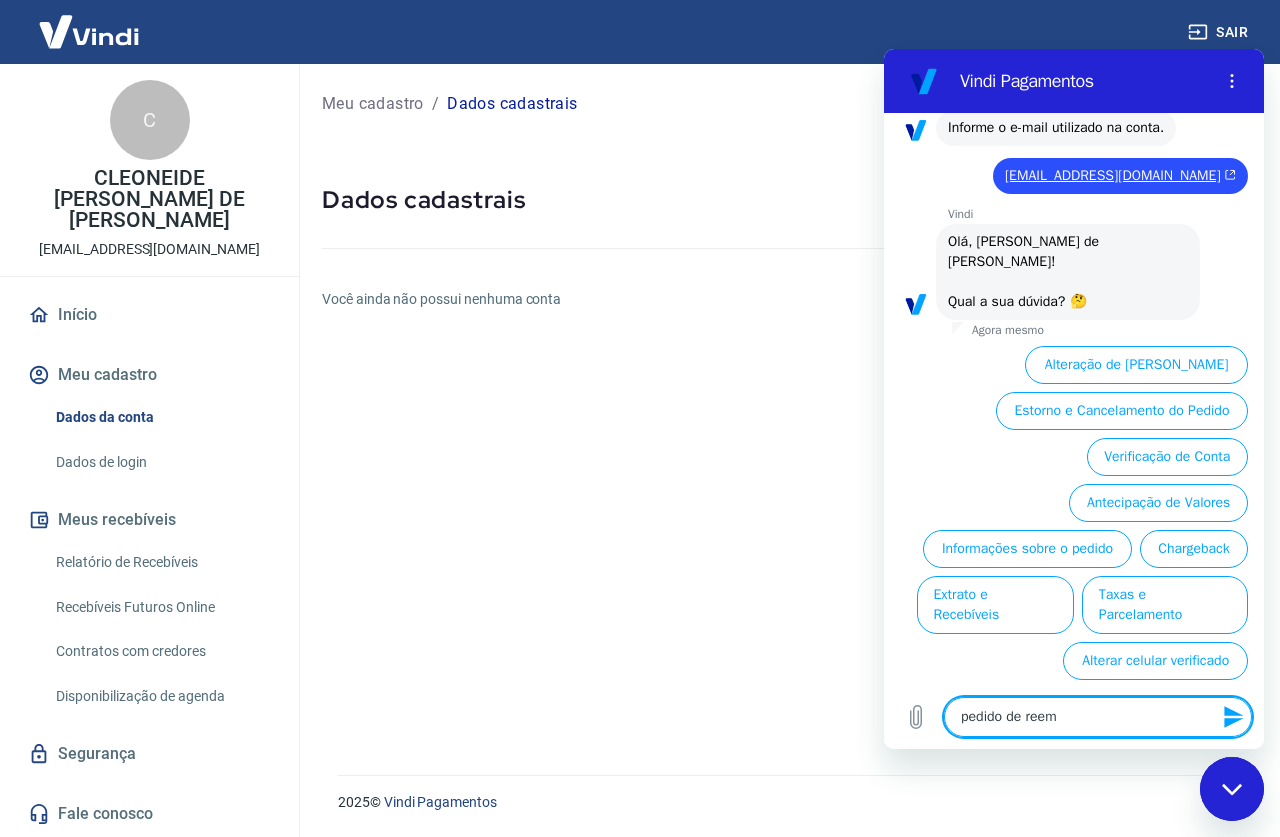 type on "pedido de reemb" 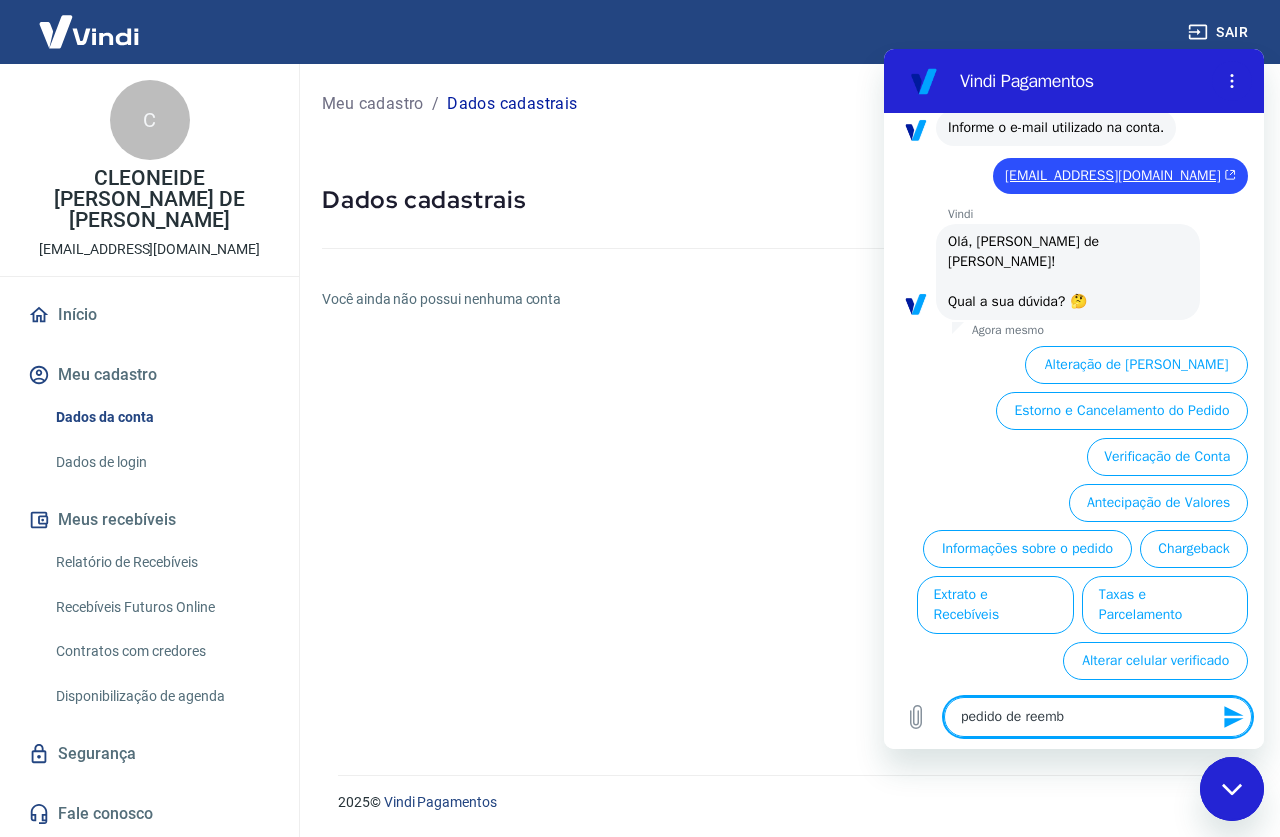 type on "pedido de [PERSON_NAME]" 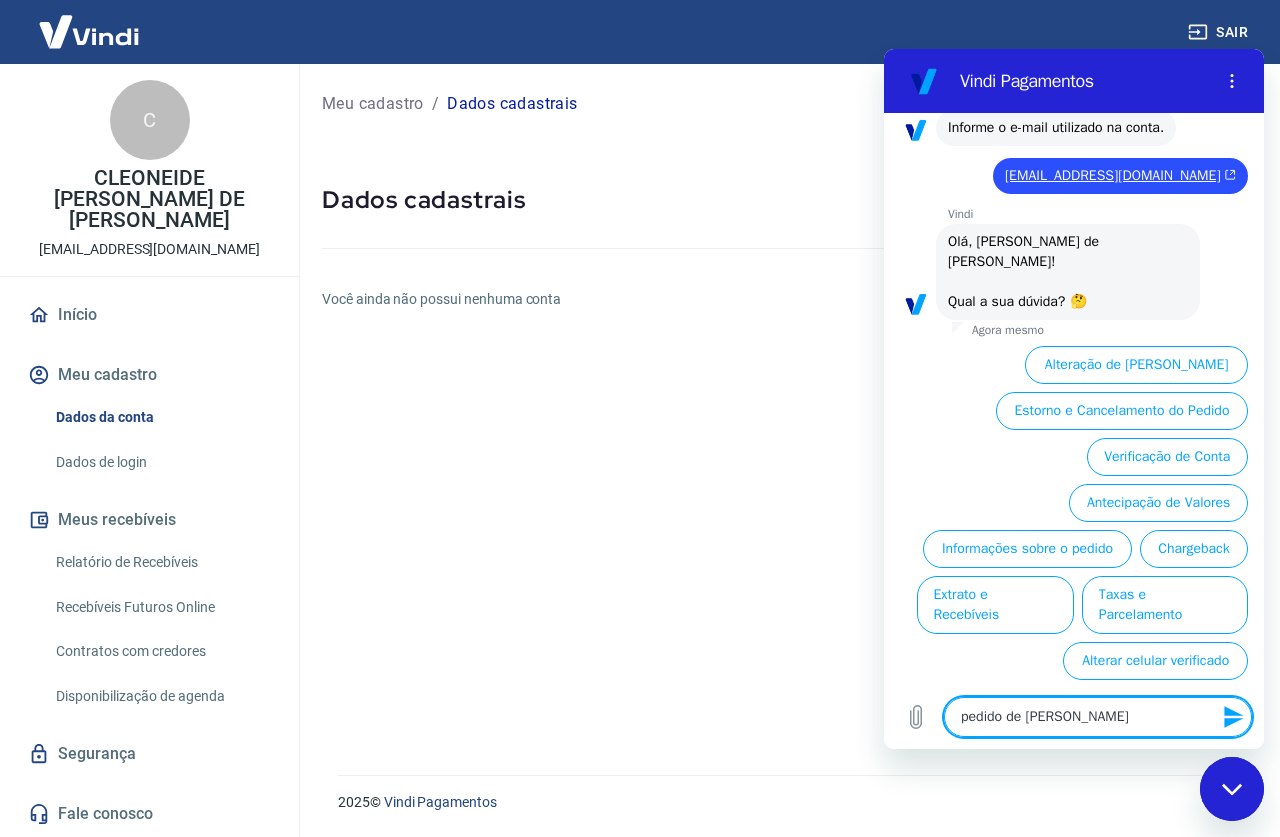 type on "pedido de reembol" 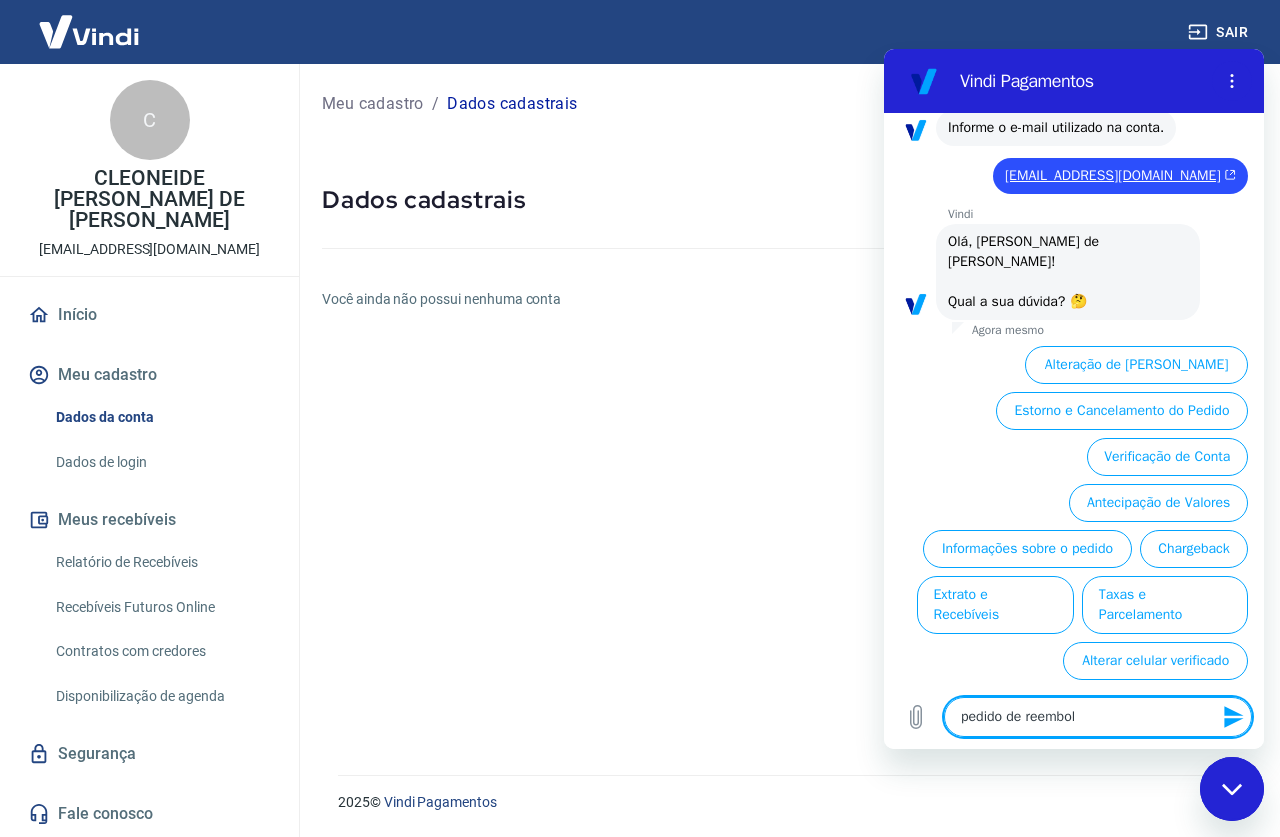 type on "pedido de reembols" 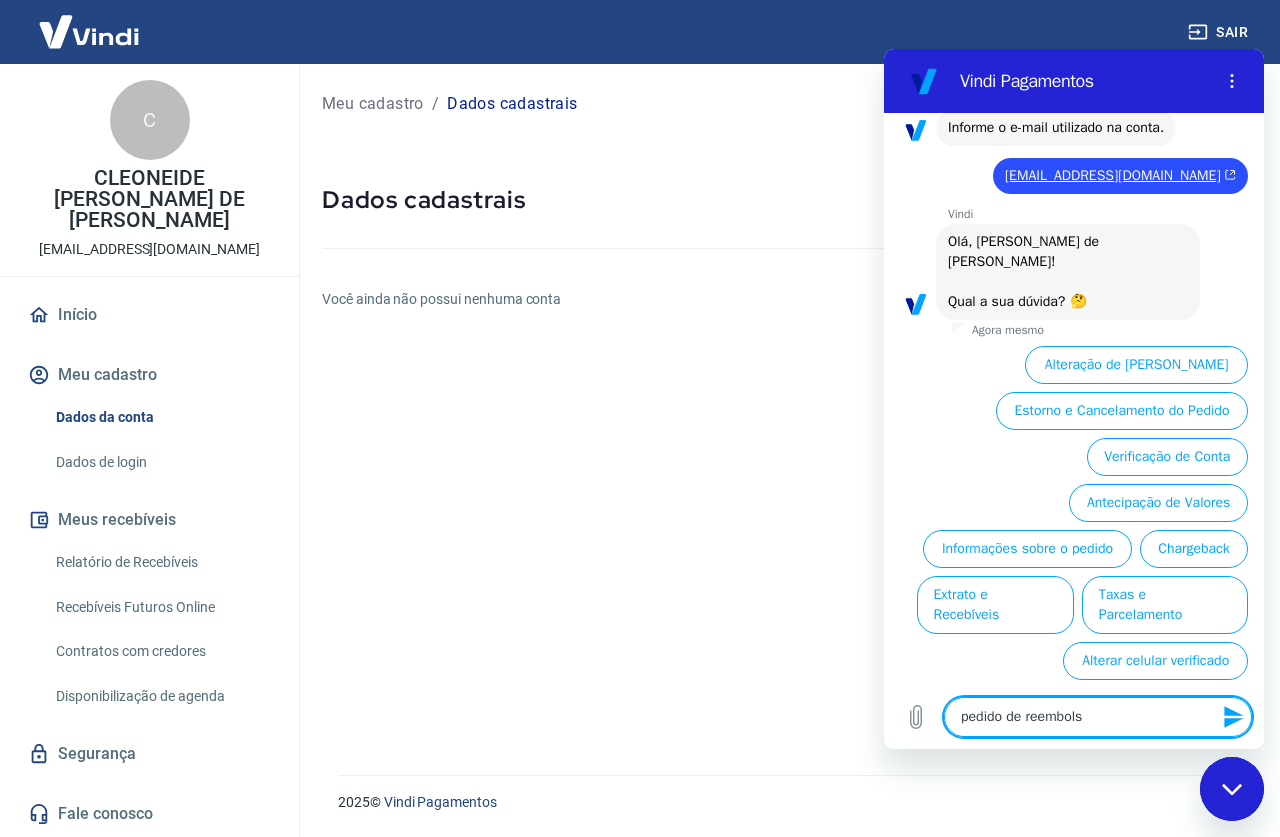 type on "pedido de reembolso" 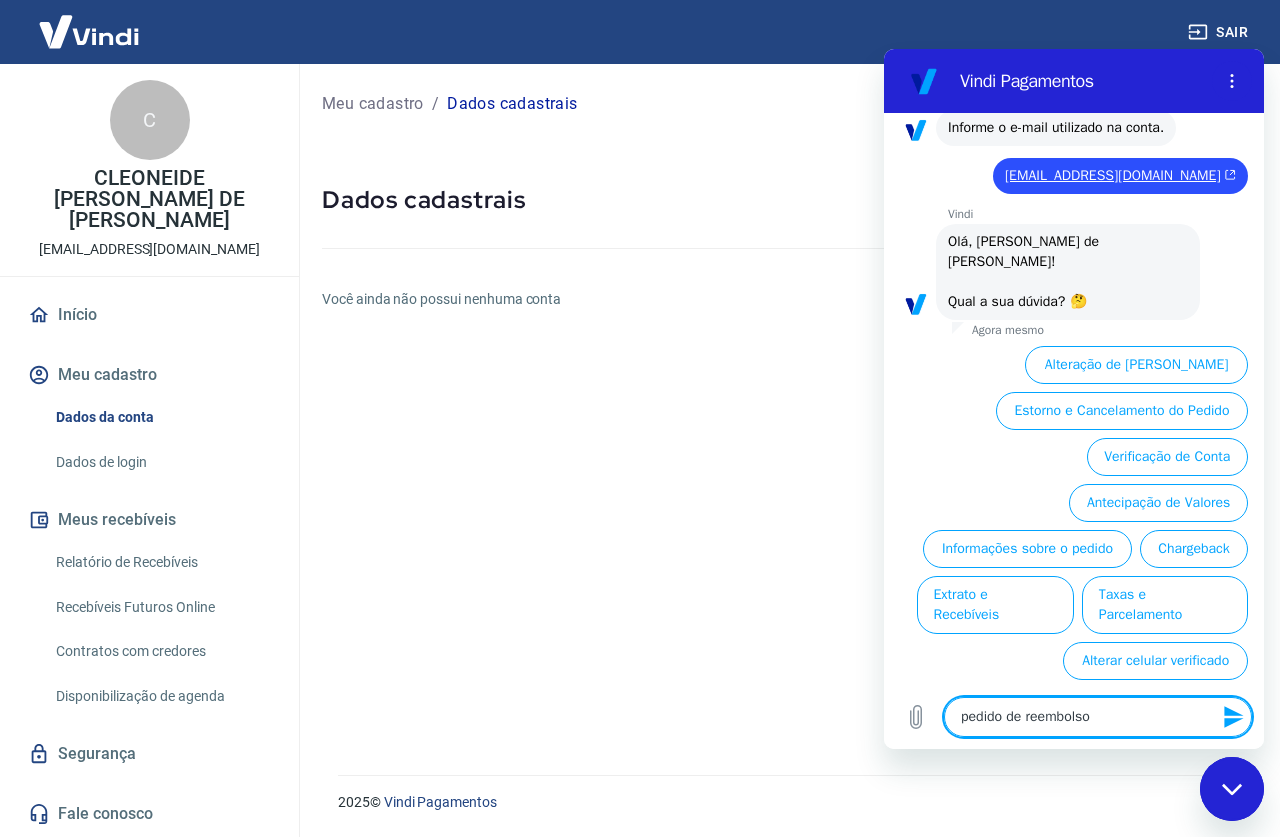 type on "pedido de reembolso" 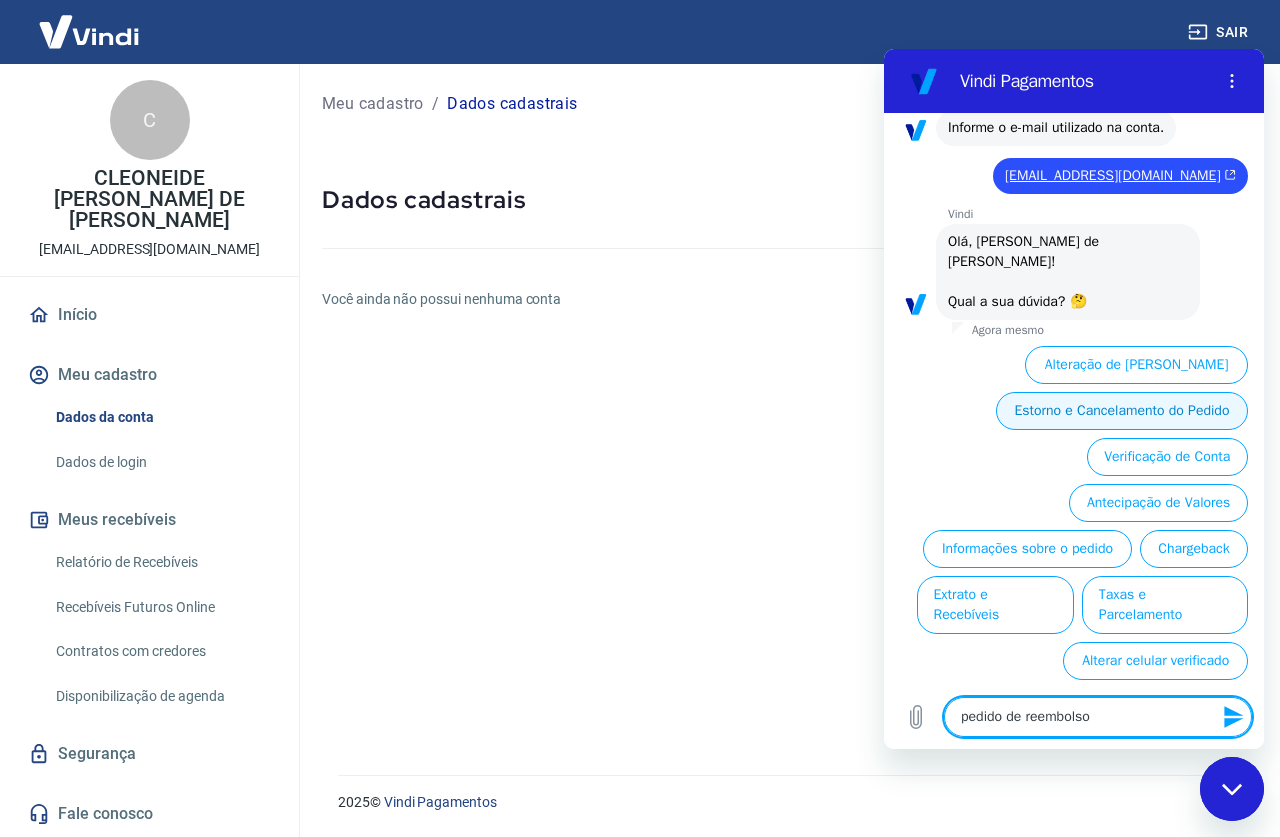 type on "pedido de reembolso" 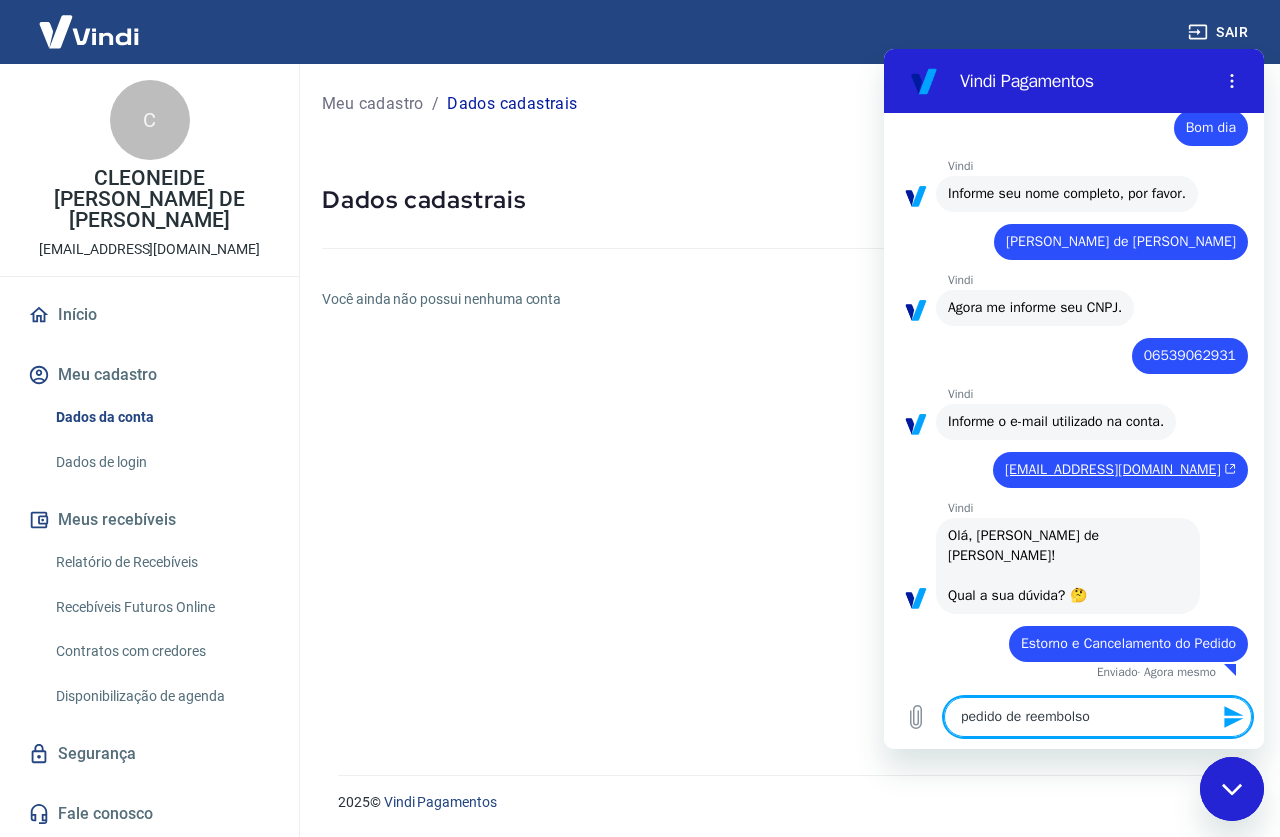 type 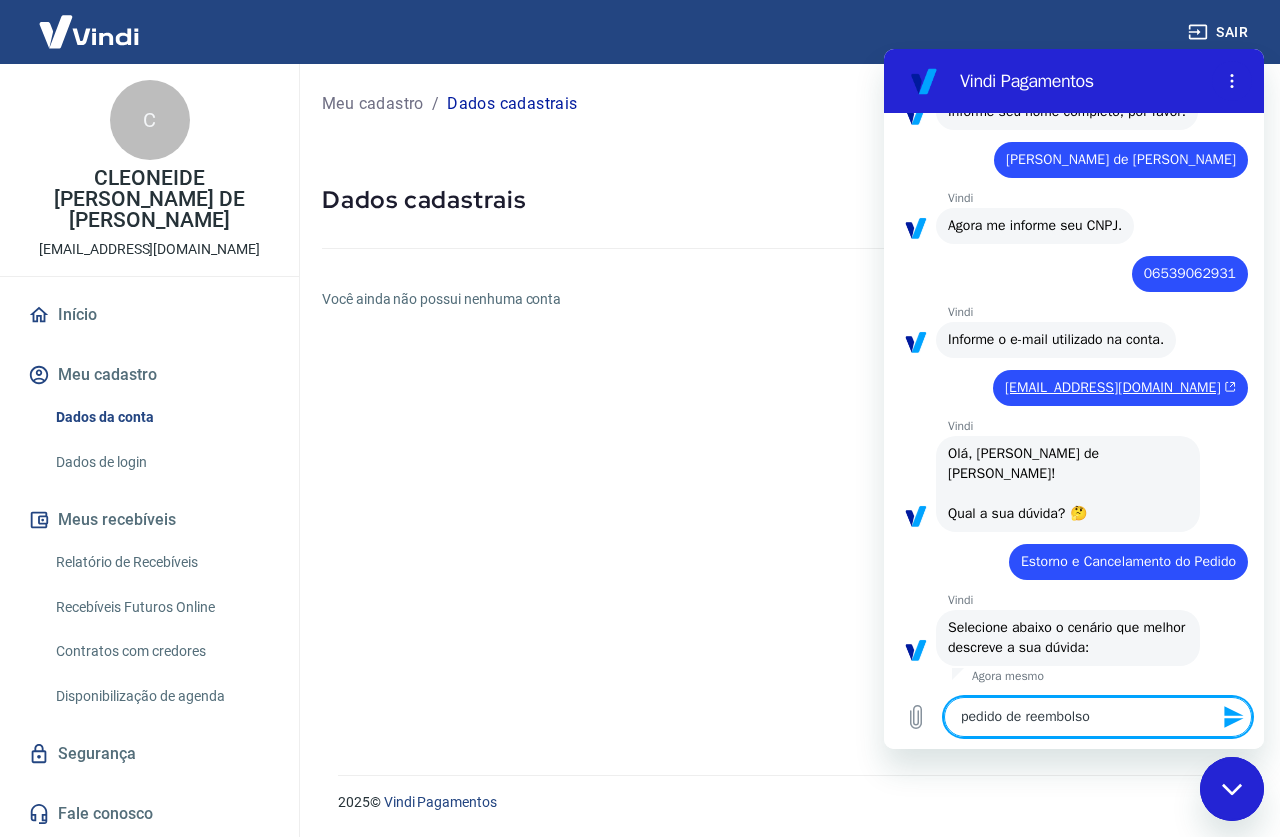 scroll, scrollTop: 485, scrollLeft: 0, axis: vertical 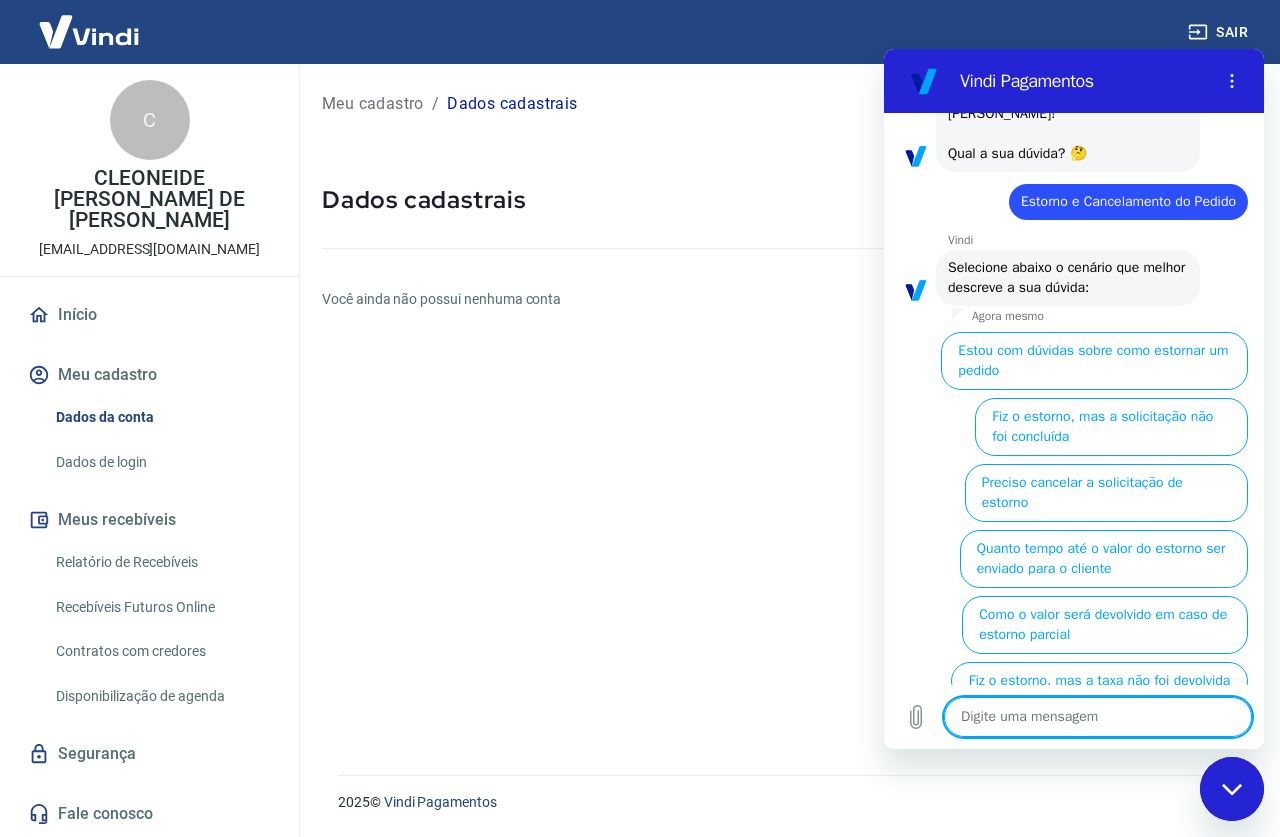 click at bounding box center (1098, 717) 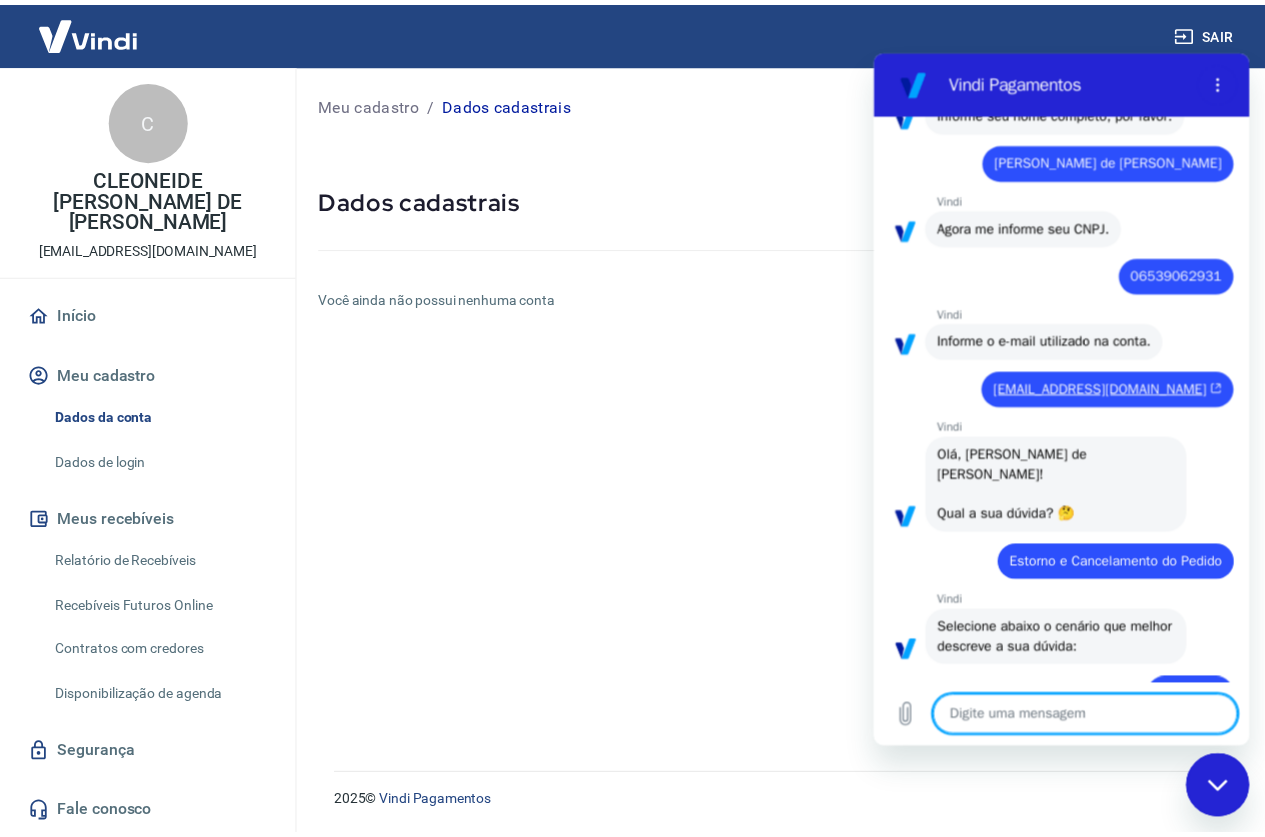 scroll, scrollTop: 283, scrollLeft: 0, axis: vertical 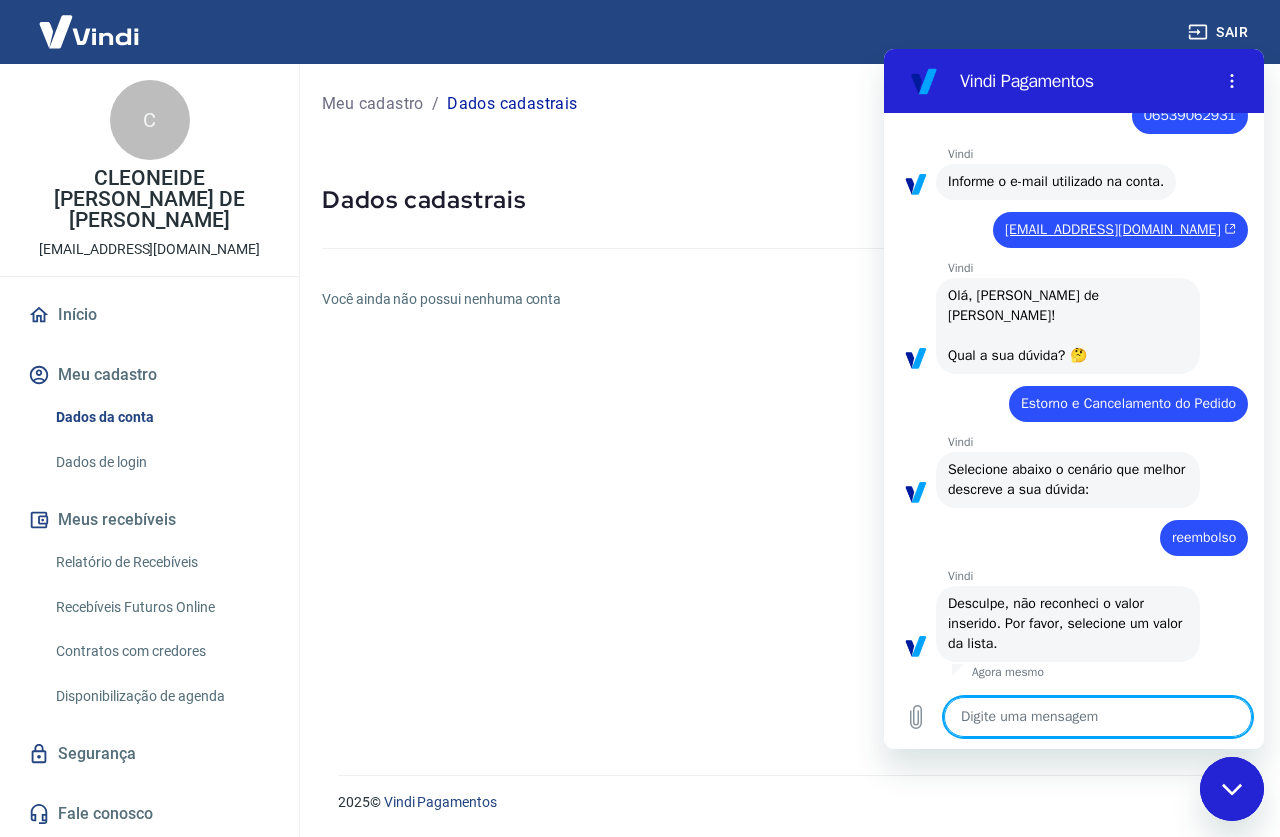 click at bounding box center (1098, 717) 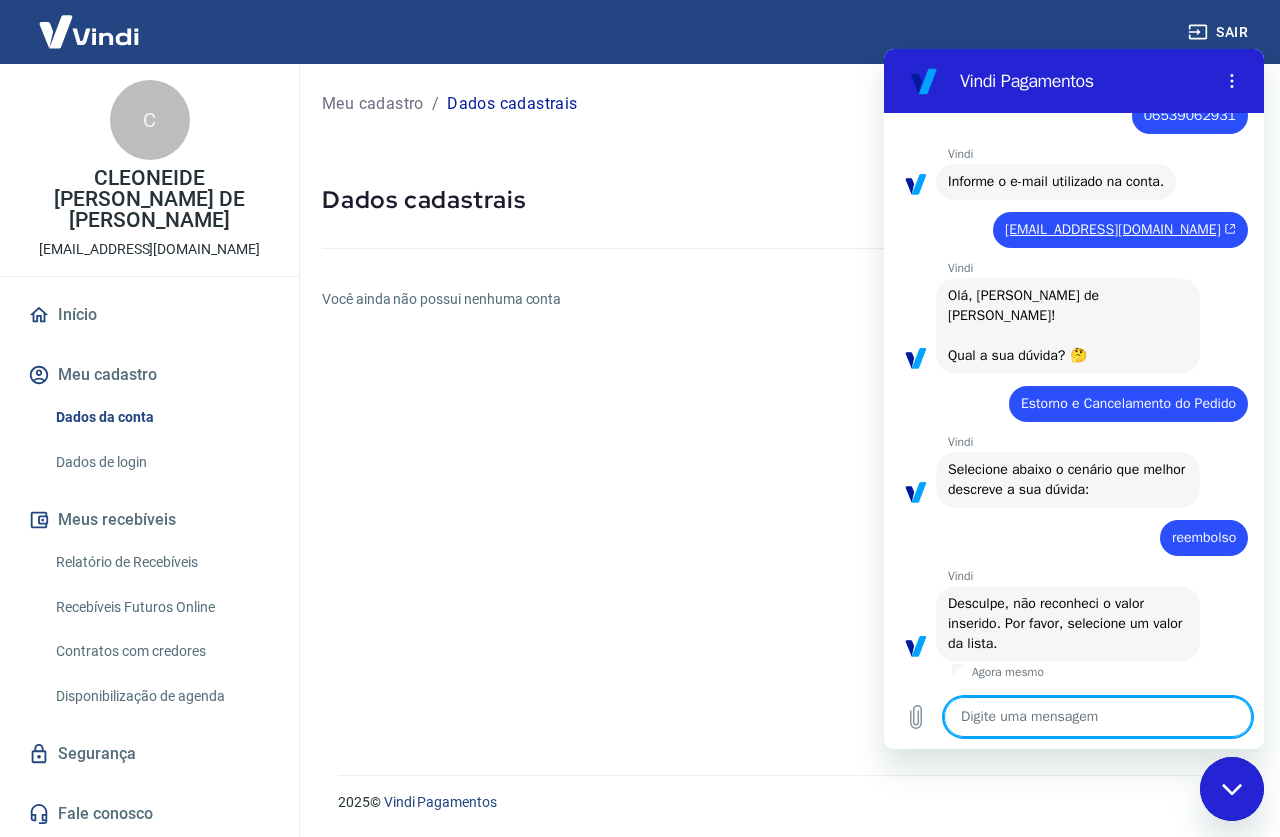 click on "Dados de login" at bounding box center (161, 462) 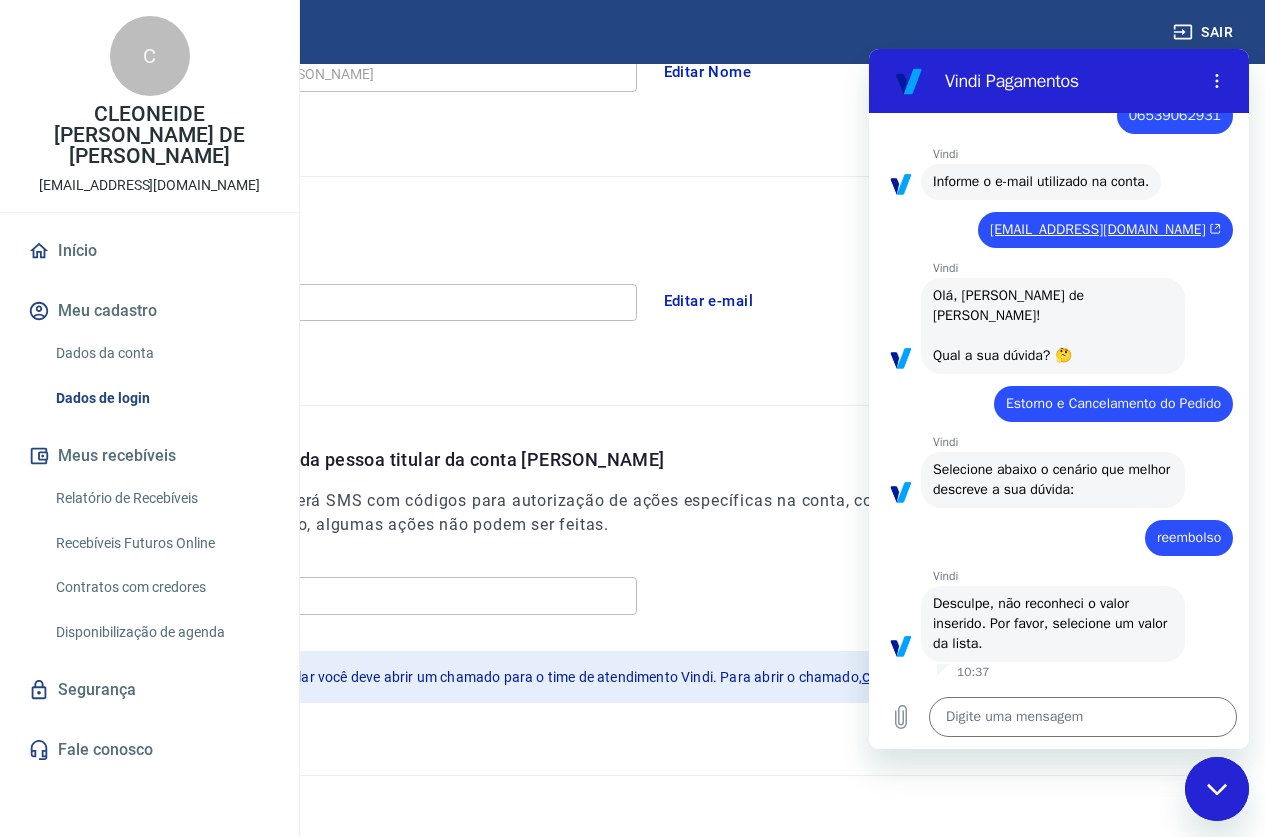 scroll, scrollTop: 448, scrollLeft: 0, axis: vertical 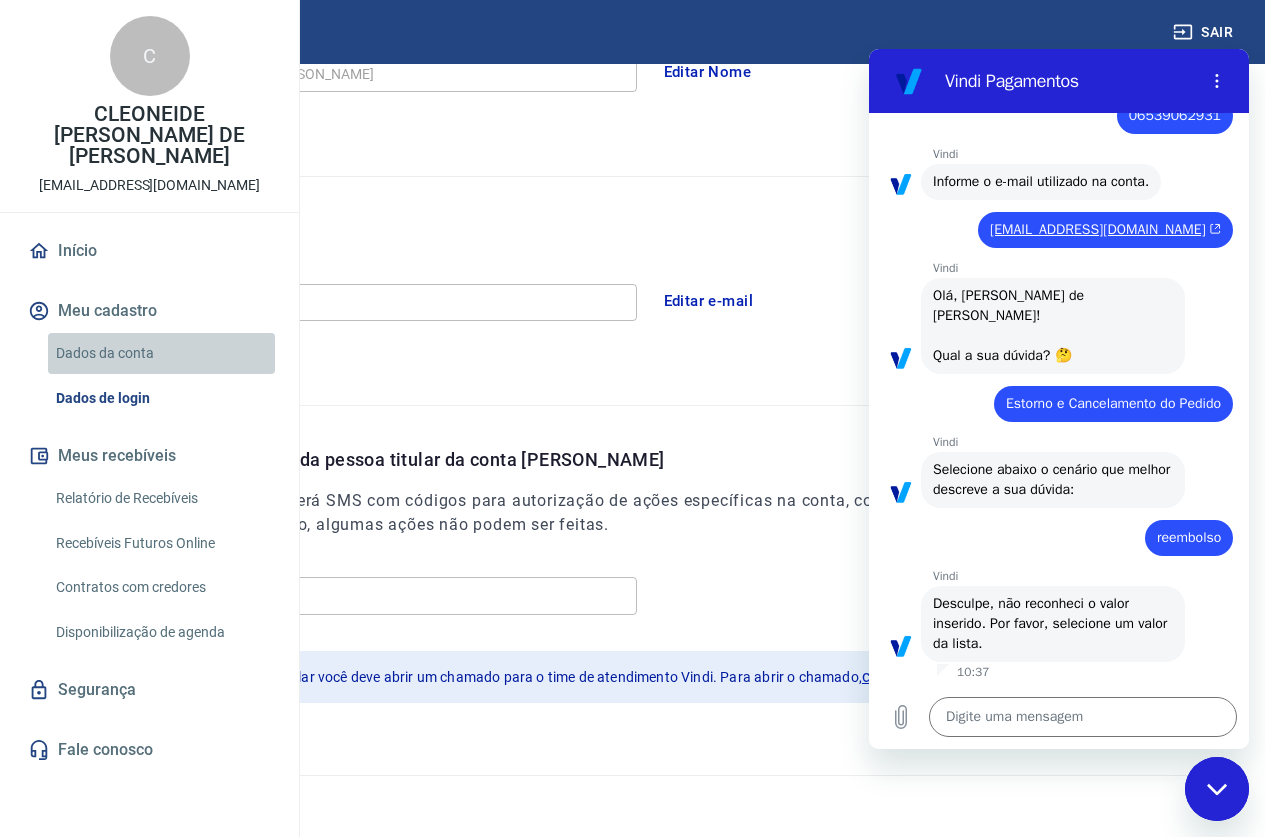 click on "Dados da conta" at bounding box center [161, 353] 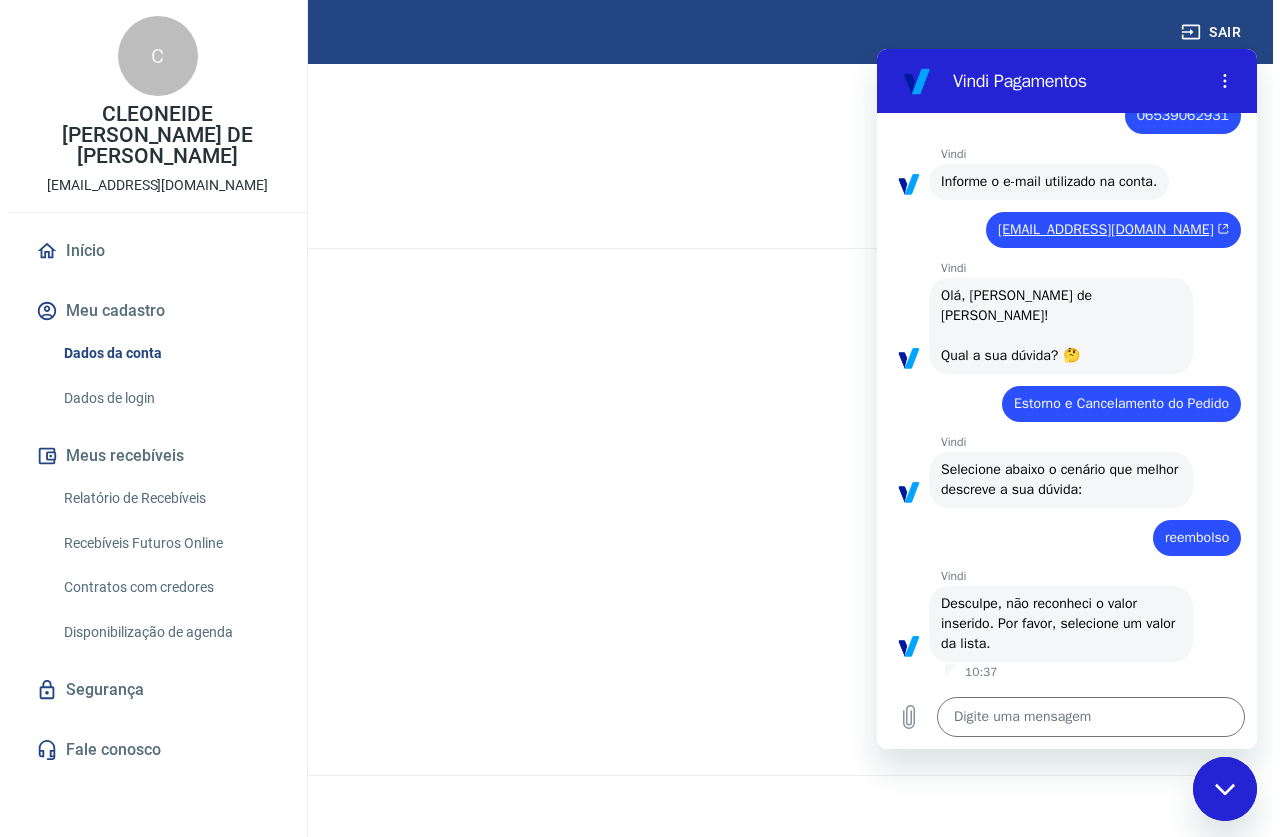 scroll, scrollTop: 0, scrollLeft: 0, axis: both 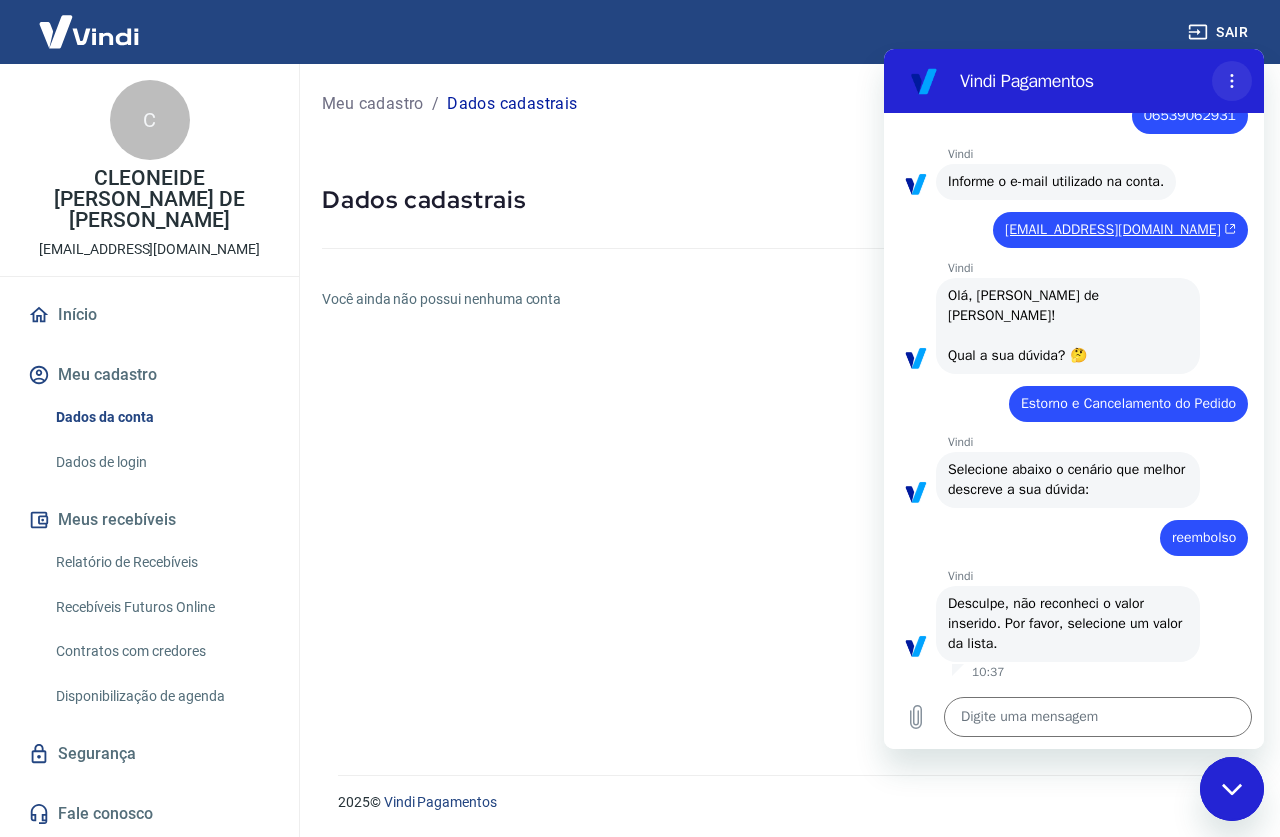 click 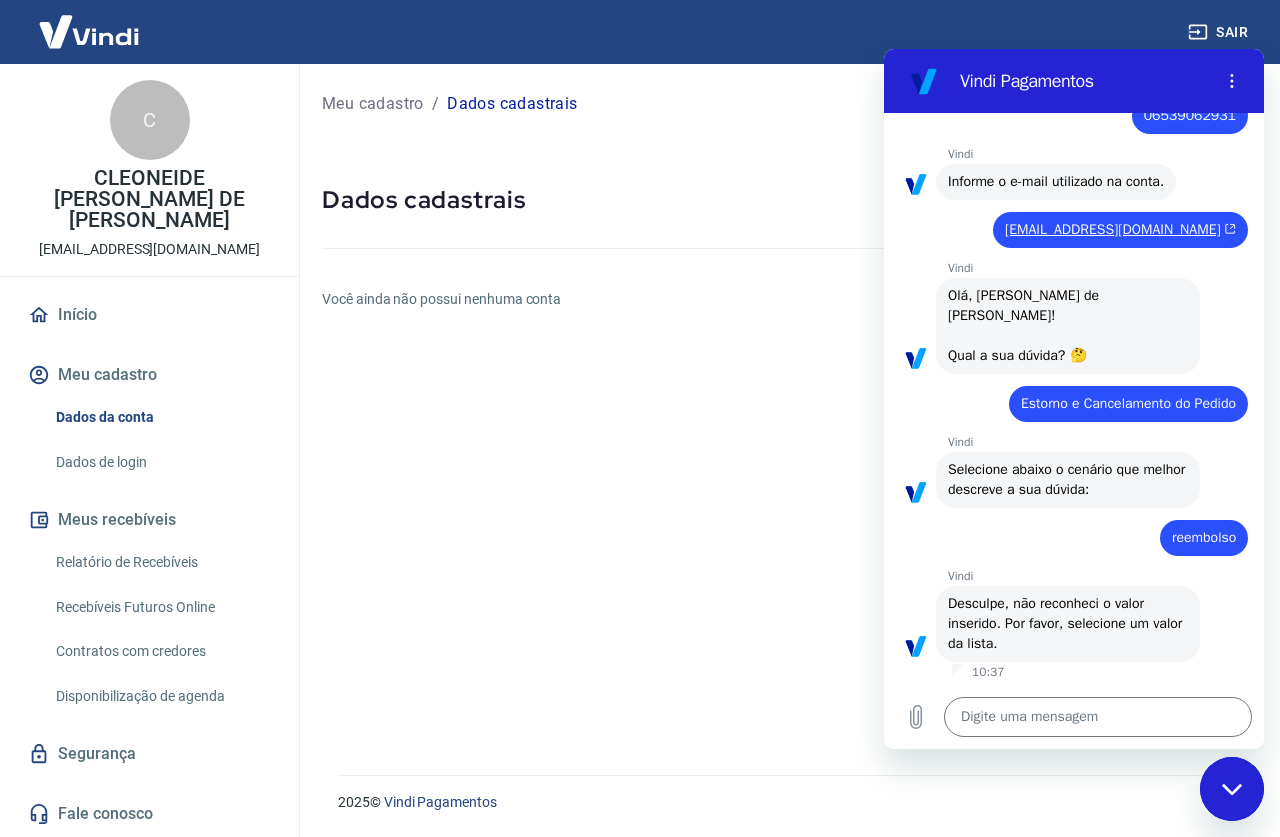 click on "Dados cadastrais" at bounding box center [789, 200] 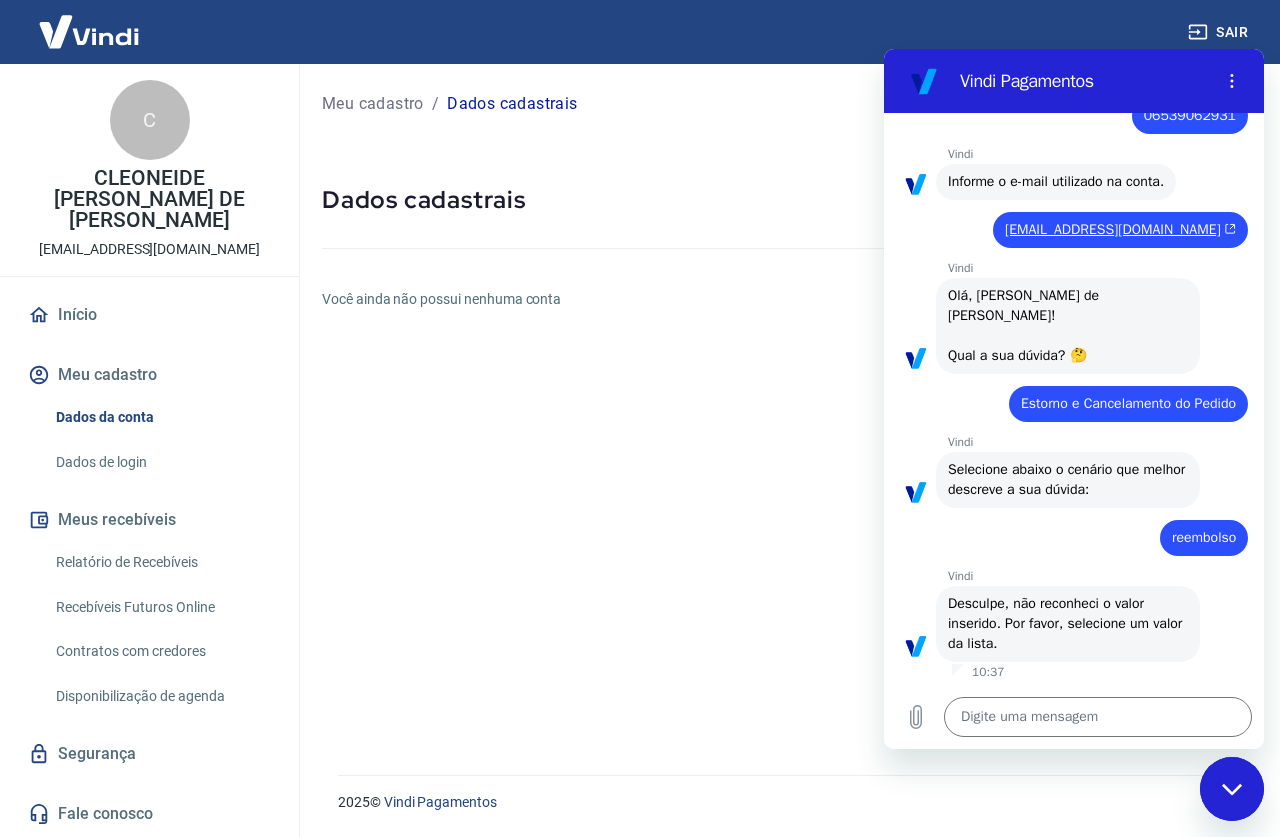 click at bounding box center [1232, 789] 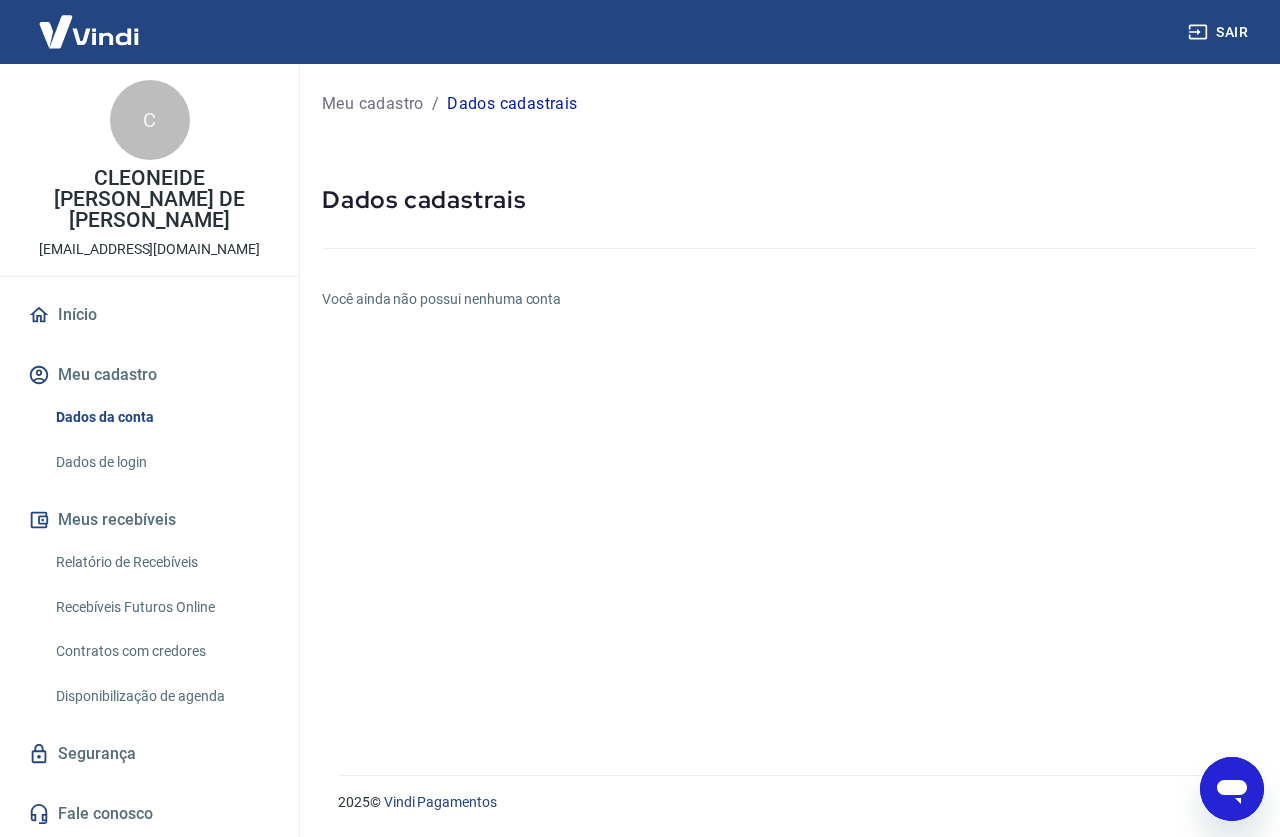 click on "Meu cadastro / Dados cadastrais Dados cadastrais Você ainda não possui nenhuma conta" at bounding box center [789, 407] 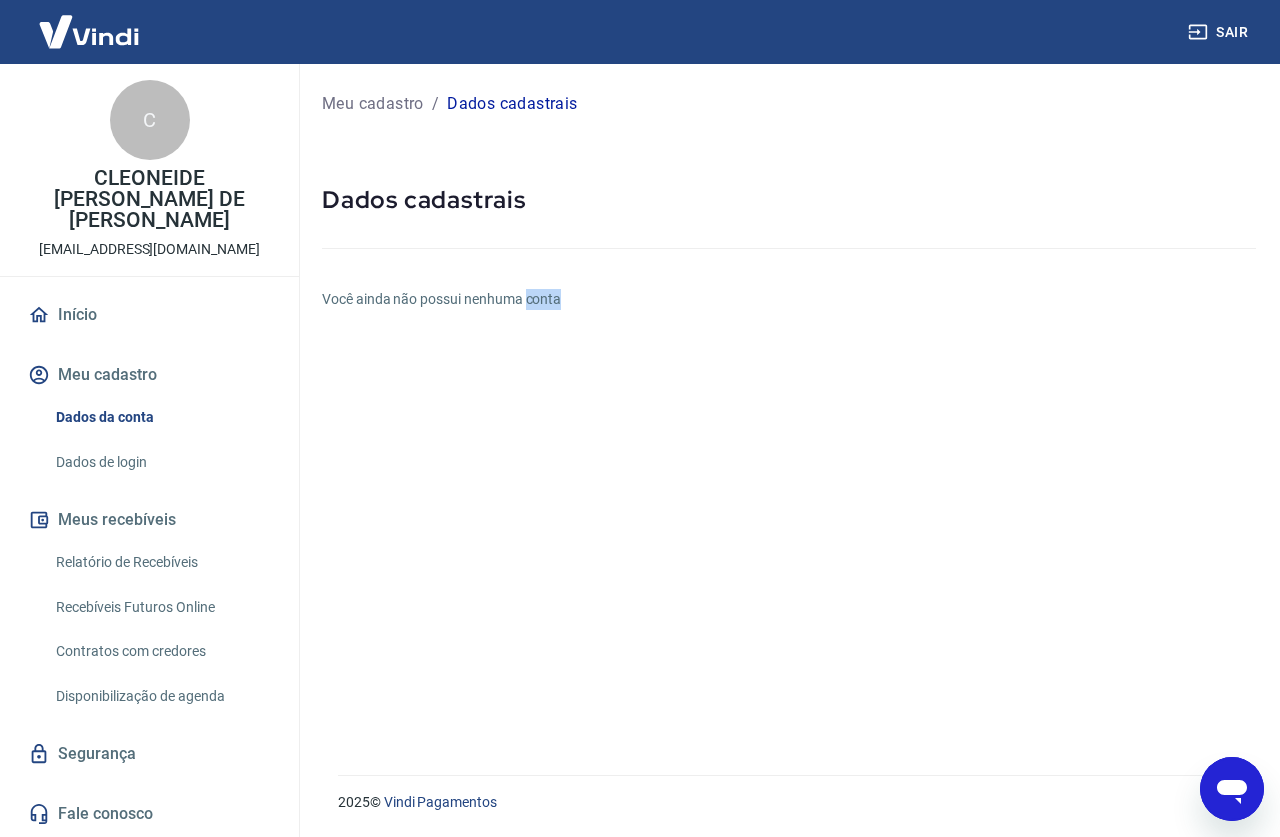 click on "Meu cadastro / Dados cadastrais Dados cadastrais Você ainda não possui nenhuma conta" at bounding box center (789, 407) 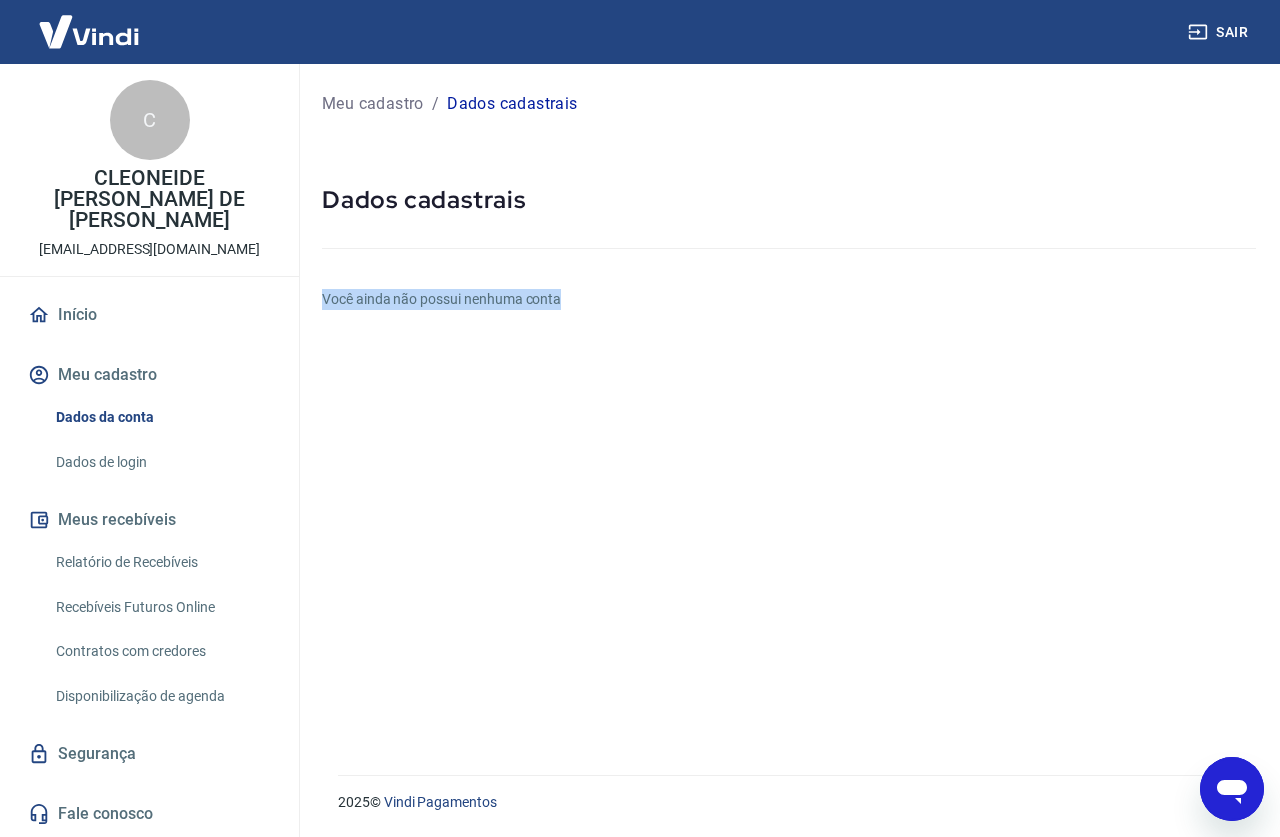 click on "Meu cadastro / Dados cadastrais Dados cadastrais Você ainda não possui nenhuma conta" at bounding box center [789, 407] 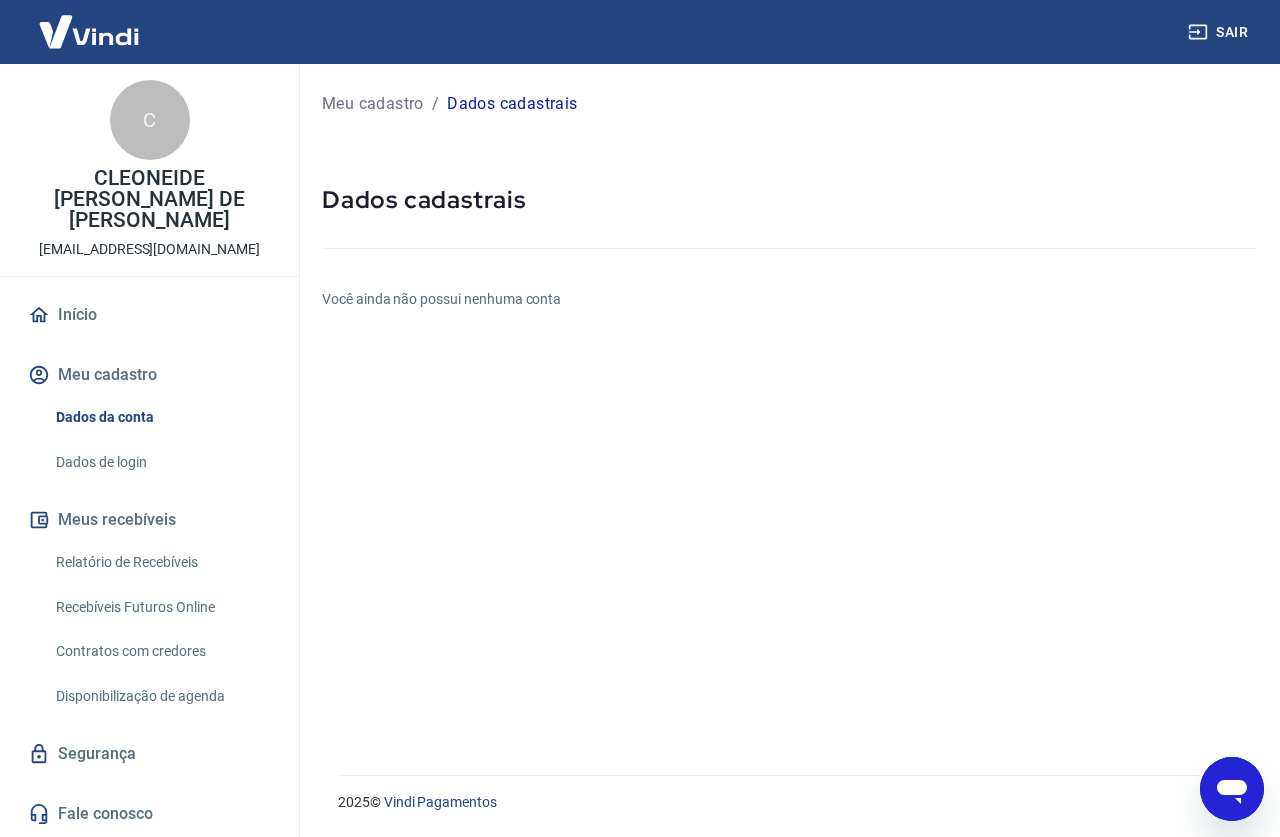 click on "Meu cadastro / Dados cadastrais Dados cadastrais Você ainda não possui nenhuma conta" at bounding box center (789, 407) 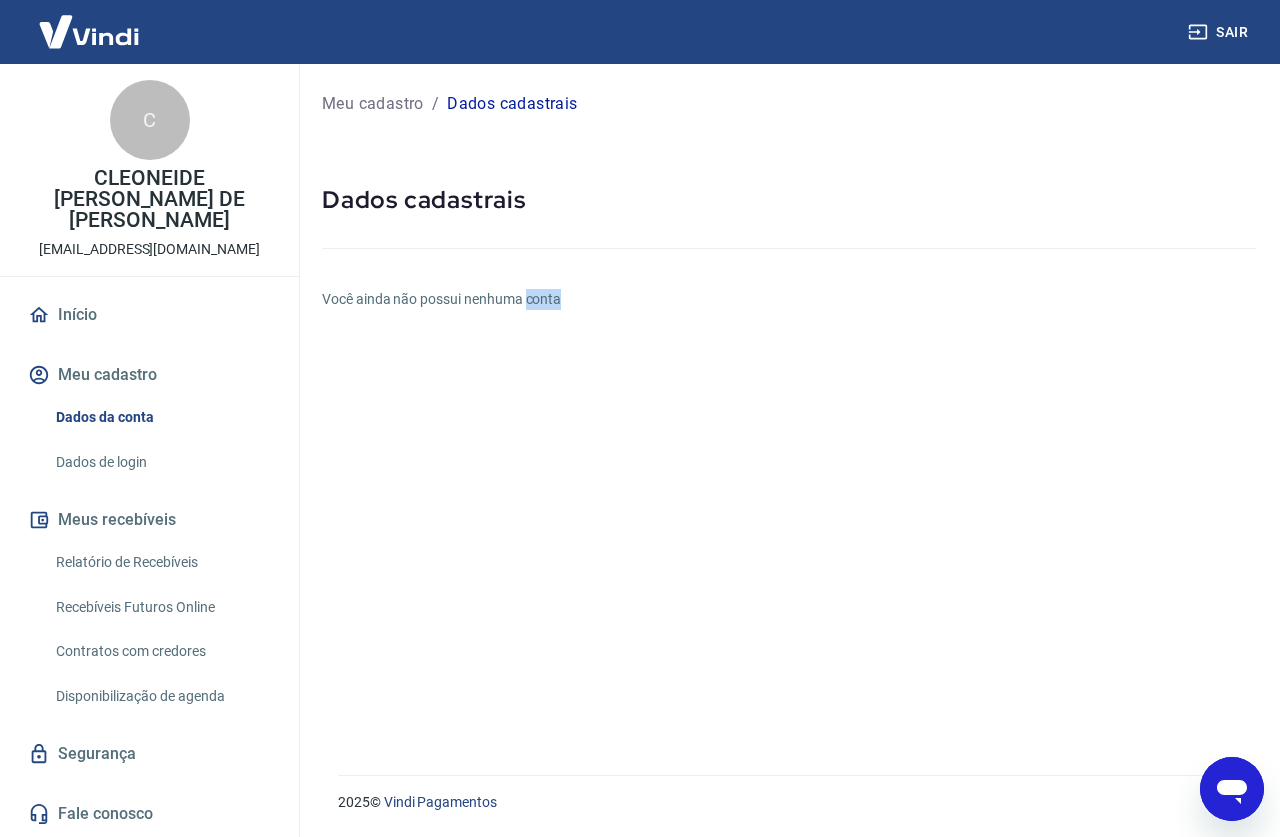 click on "Meu cadastro / Dados cadastrais Dados cadastrais Você ainda não possui nenhuma conta" at bounding box center [789, 407] 